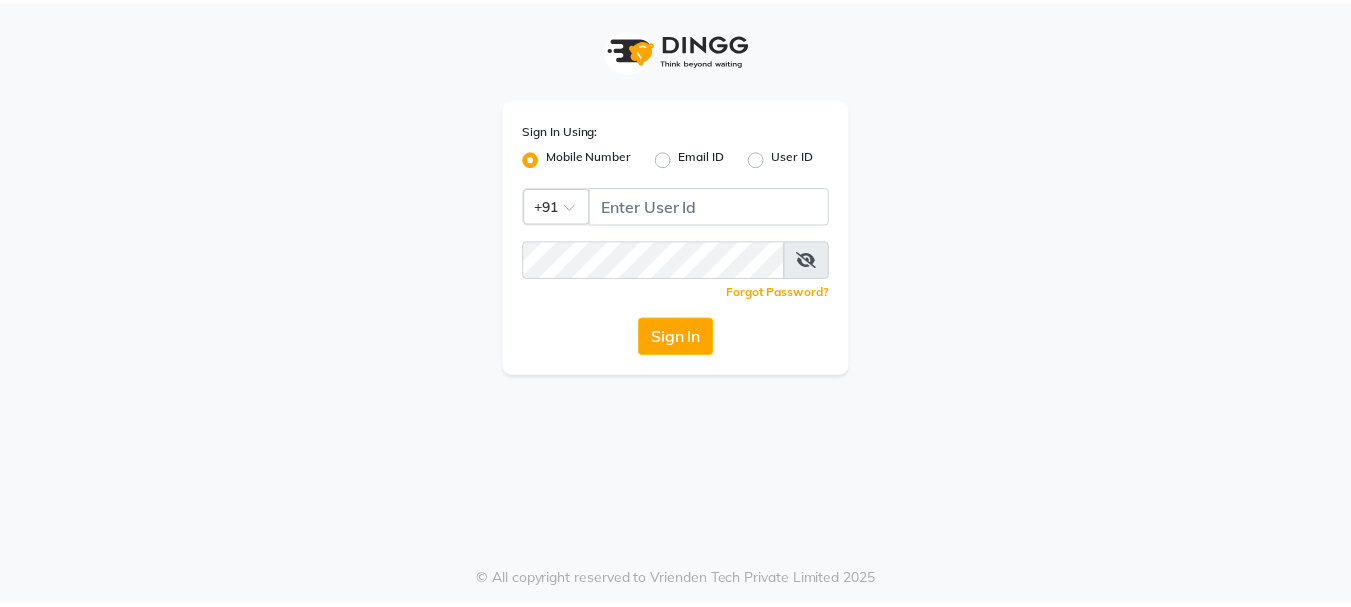 scroll, scrollTop: 0, scrollLeft: 0, axis: both 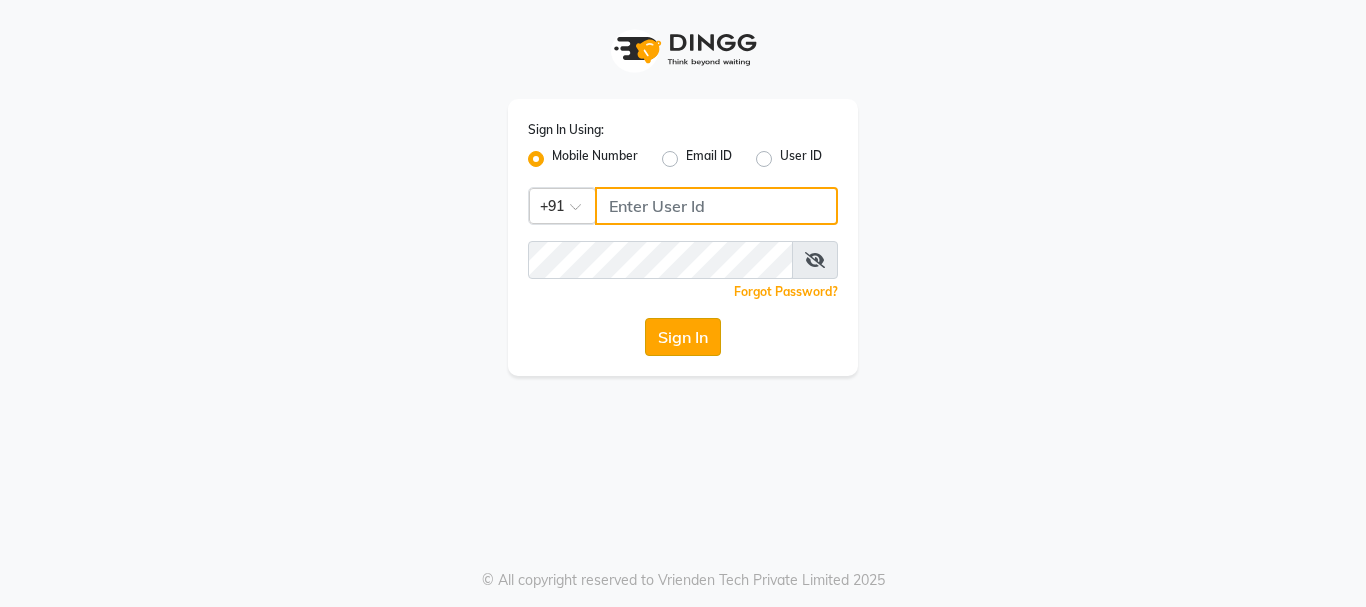 type on "7391062053" 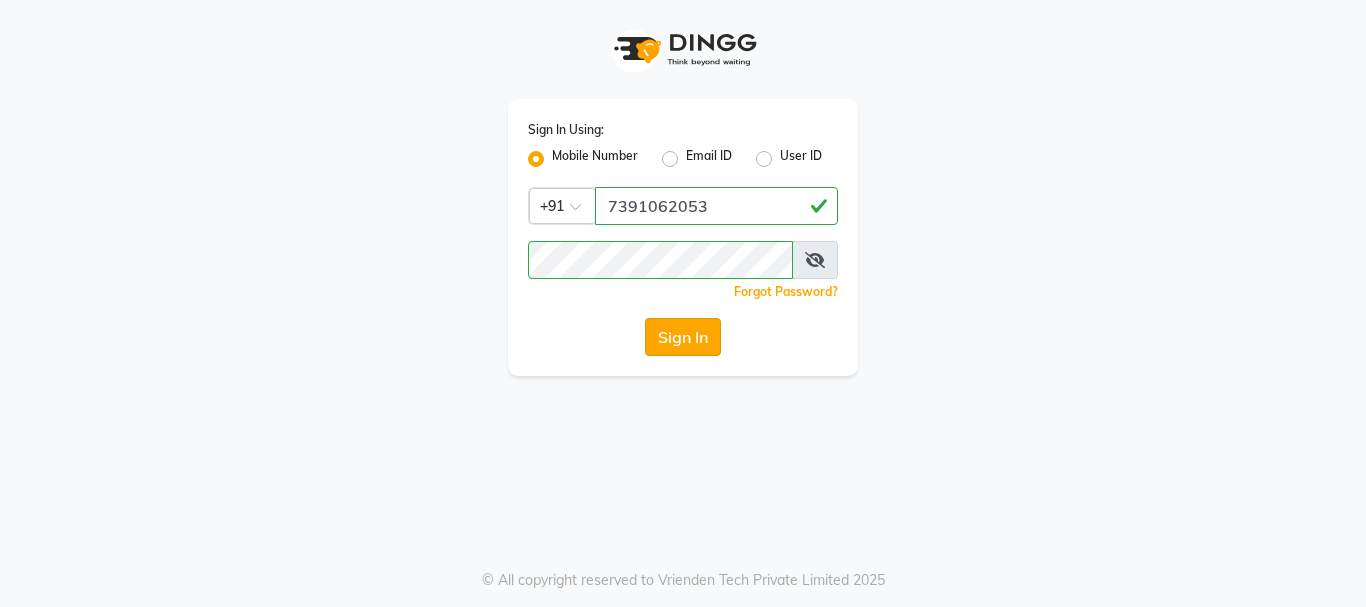 click on "Sign In" 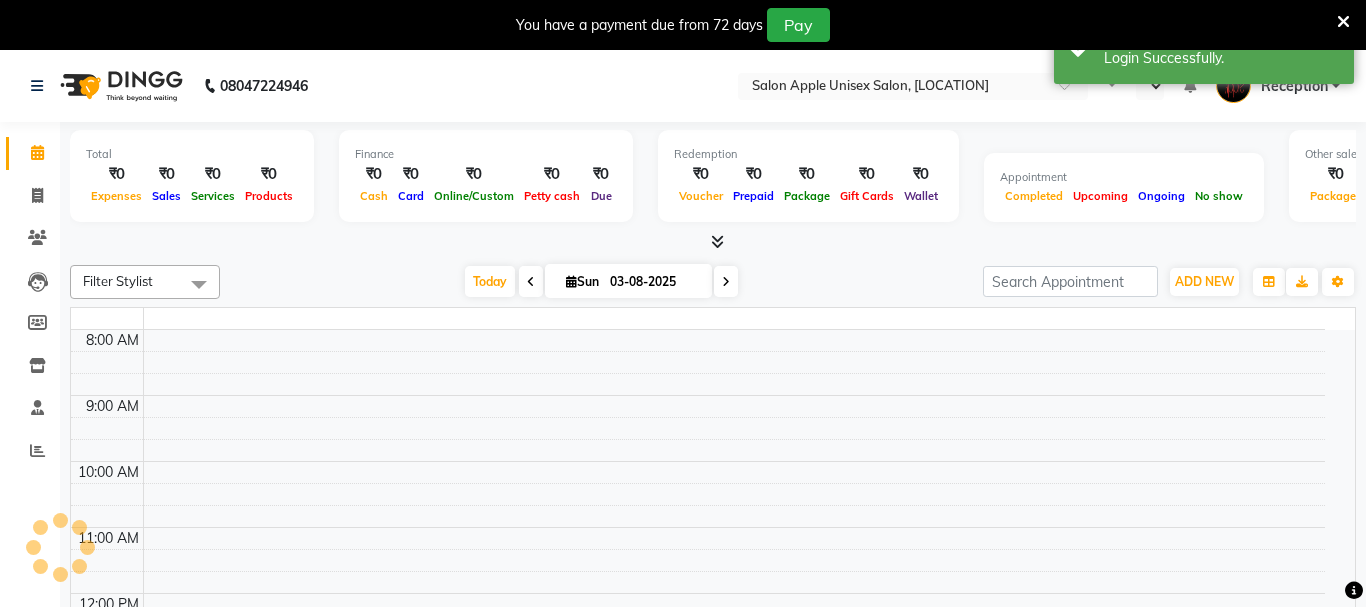 select on "en" 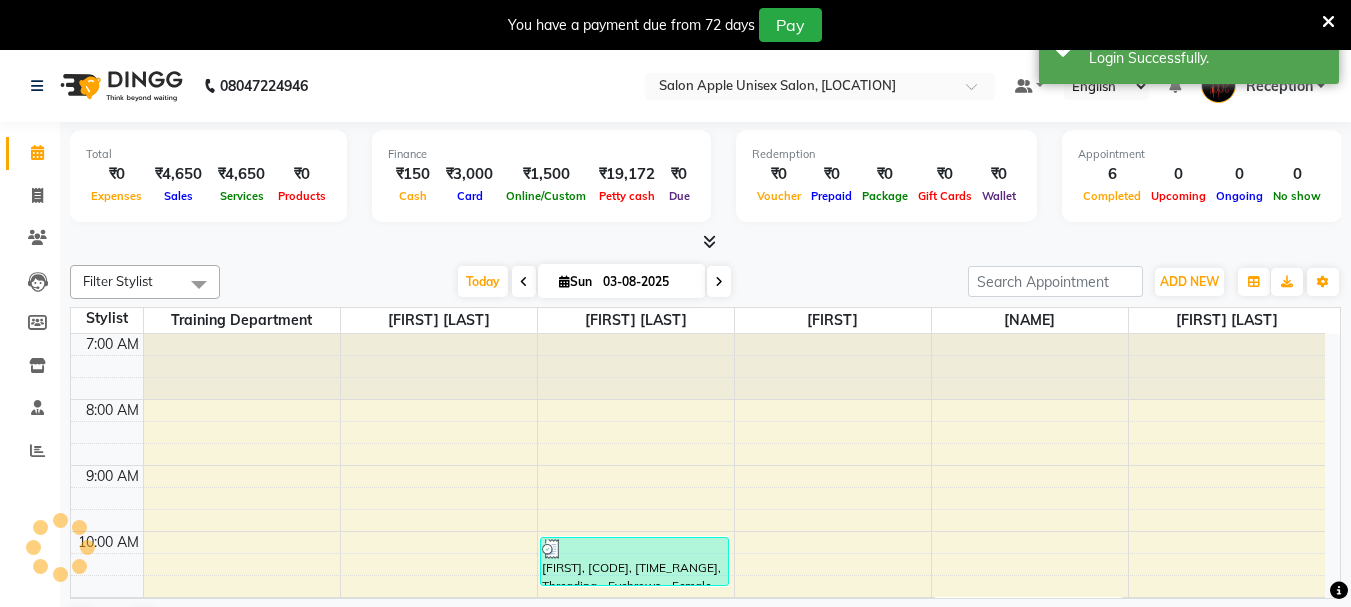 scroll, scrollTop: 0, scrollLeft: 0, axis: both 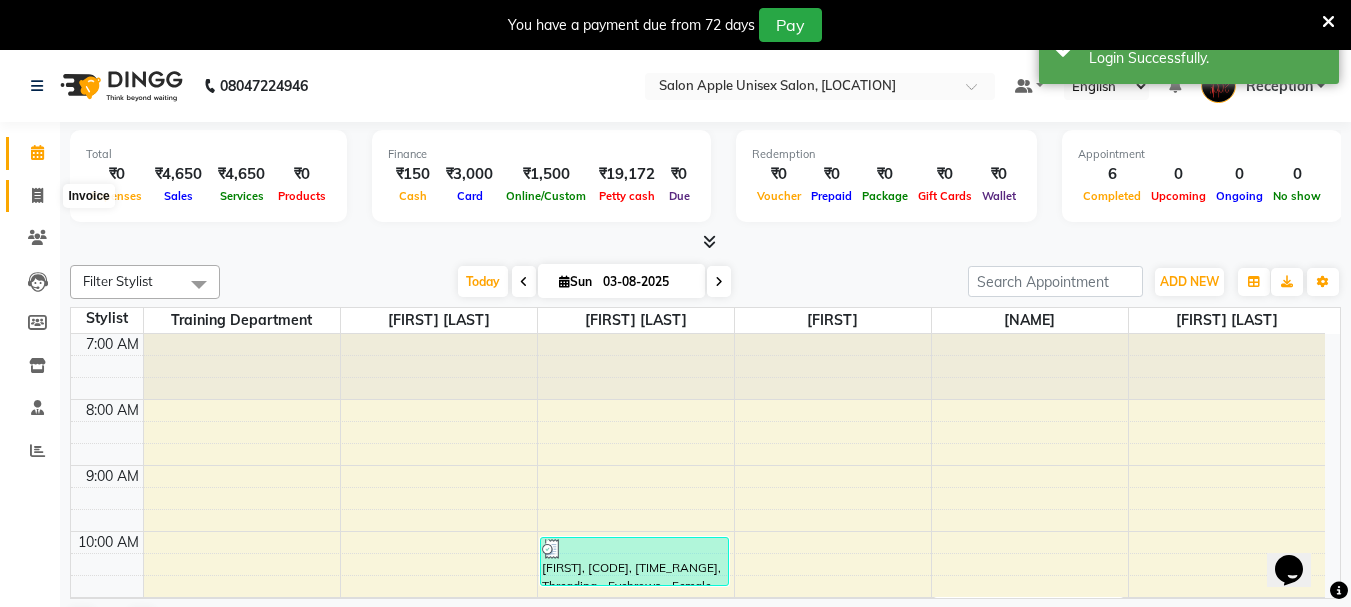 click 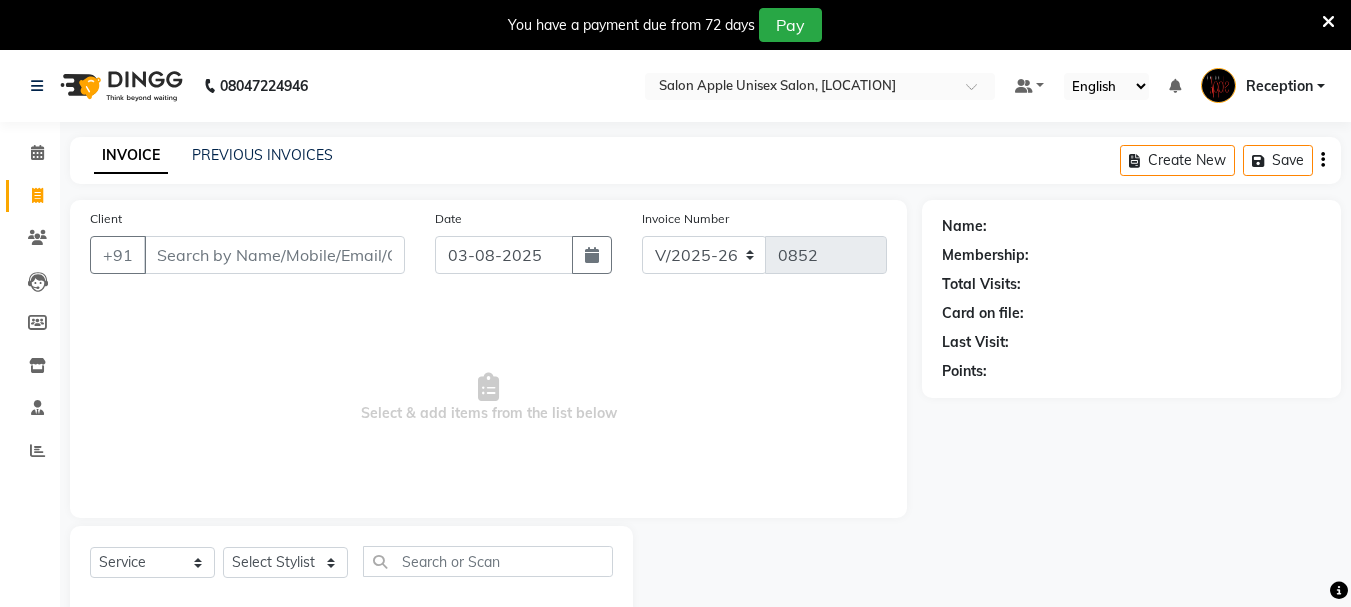 click at bounding box center [1328, 22] 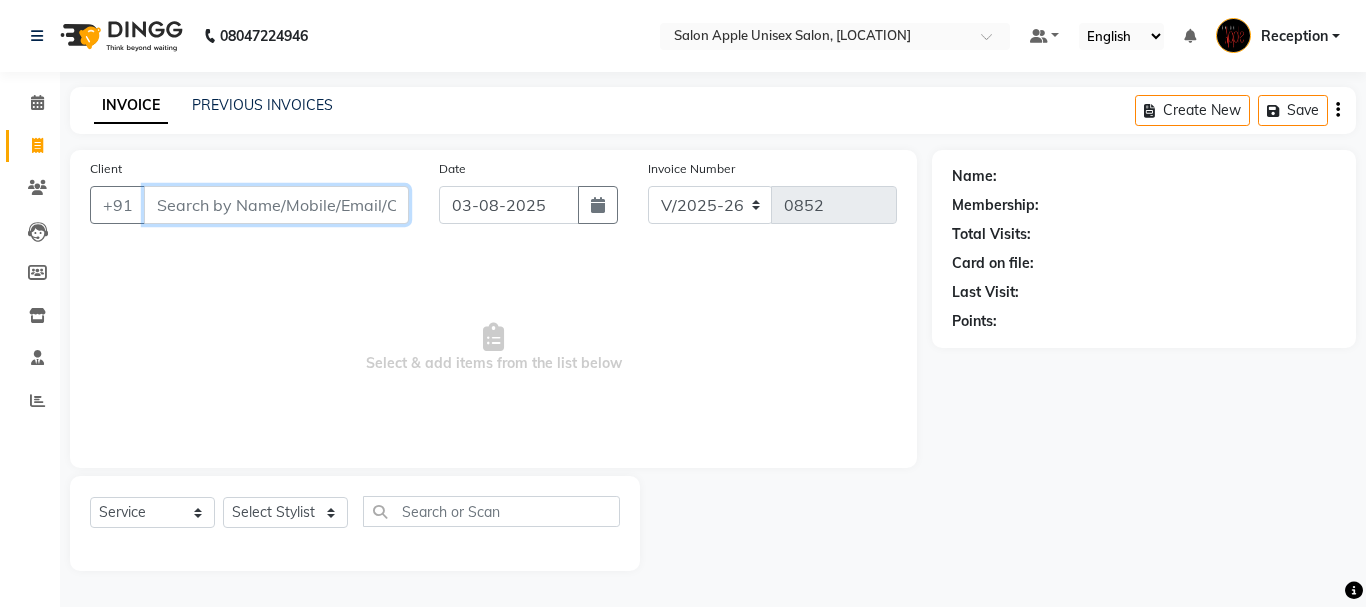 click on "Client" at bounding box center (276, 205) 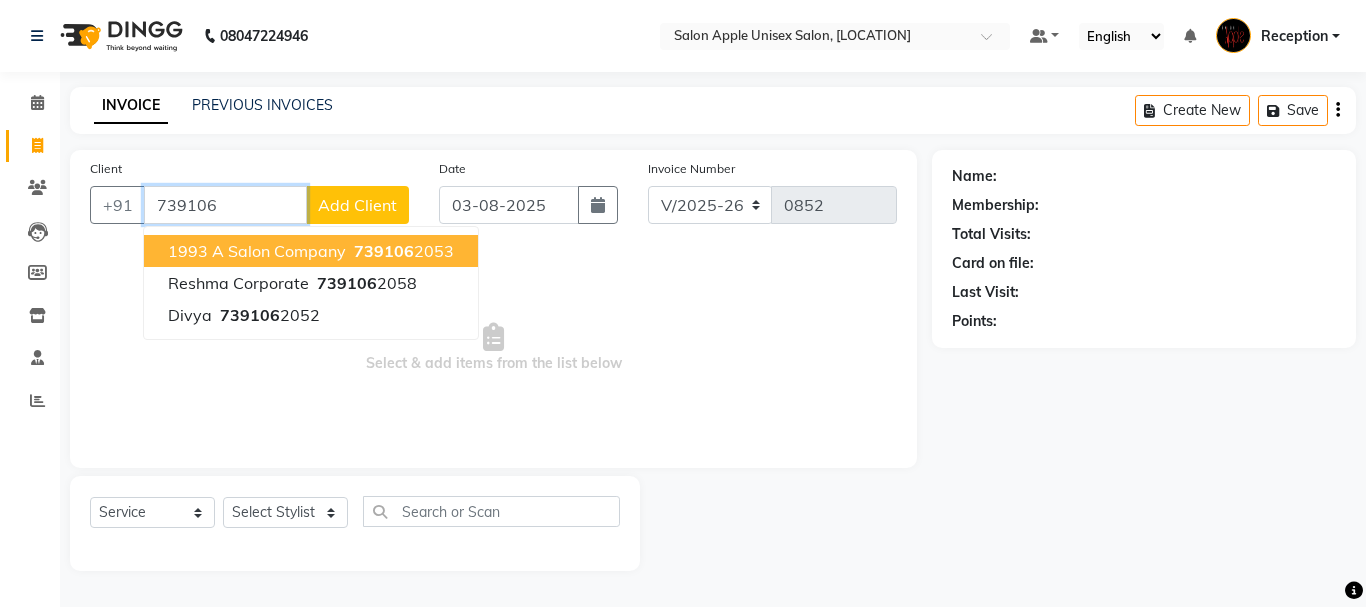 click on "1993 A Salon Company" at bounding box center [257, 251] 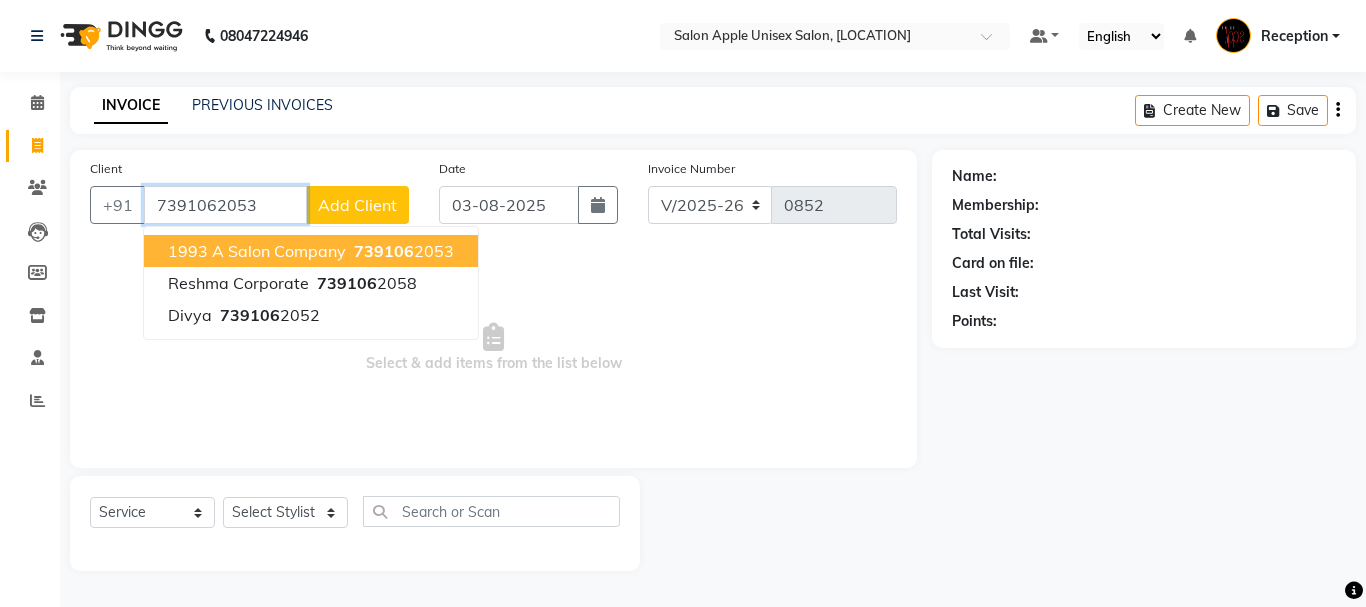 type on "7391062053" 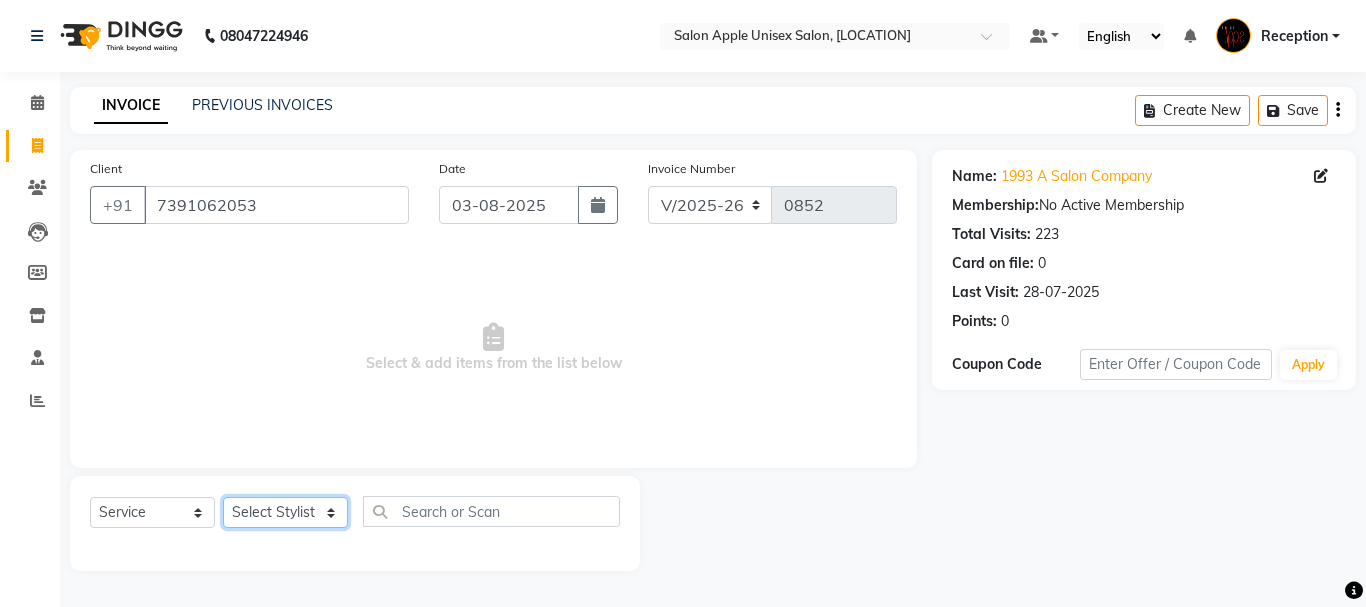 click on "Select Stylist [FIRST] [LAST] [FIRST] [LAST] Reception [FIRST] [LAST] training department [FIRST] [LAST]" 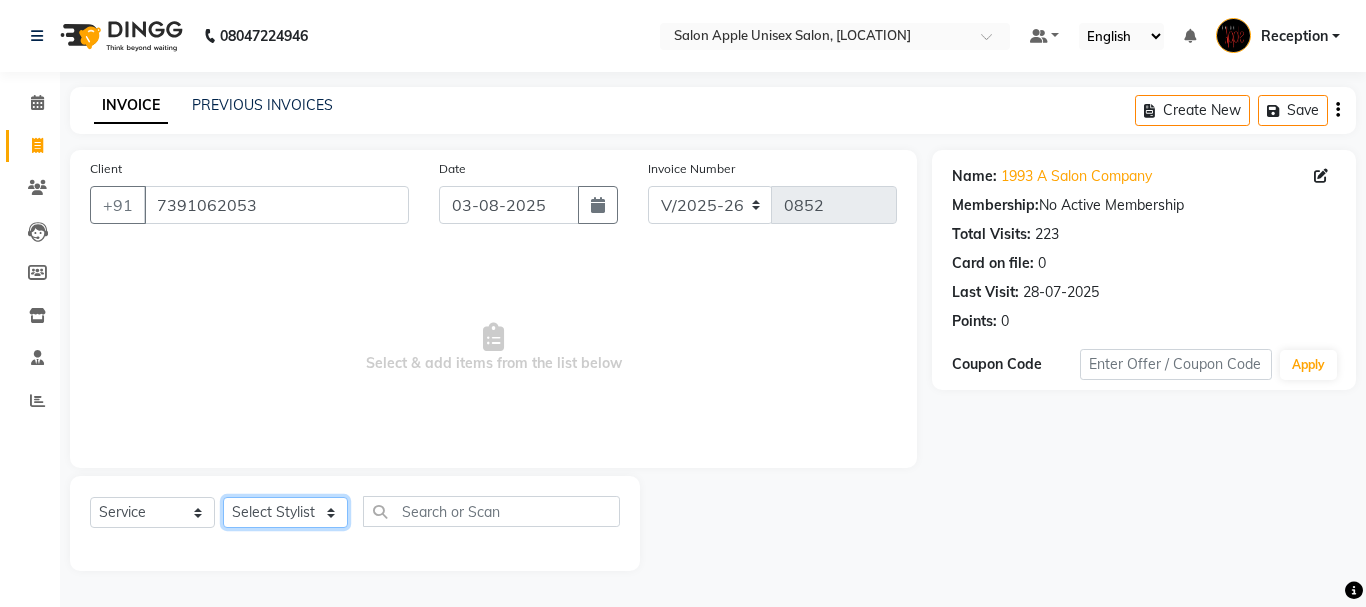 select on "83257" 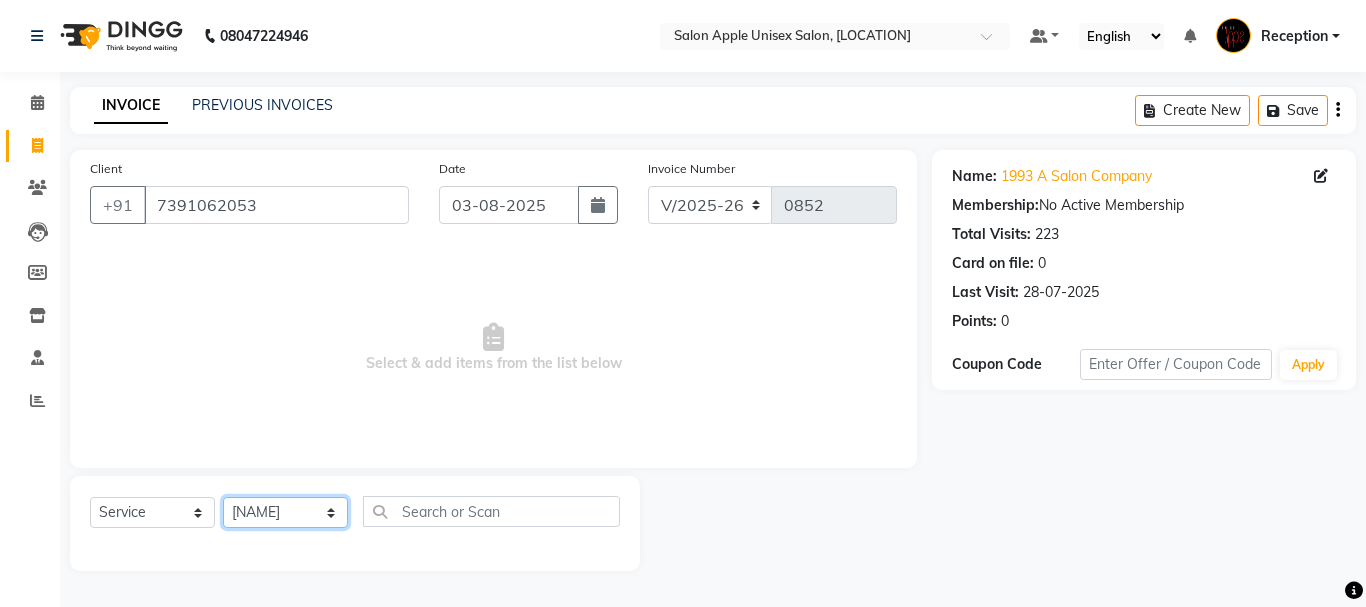 click on "Select Stylist [FIRST] [LAST] [FIRST] [LAST] Reception [FIRST] [LAST] training department [FIRST] [LAST]" 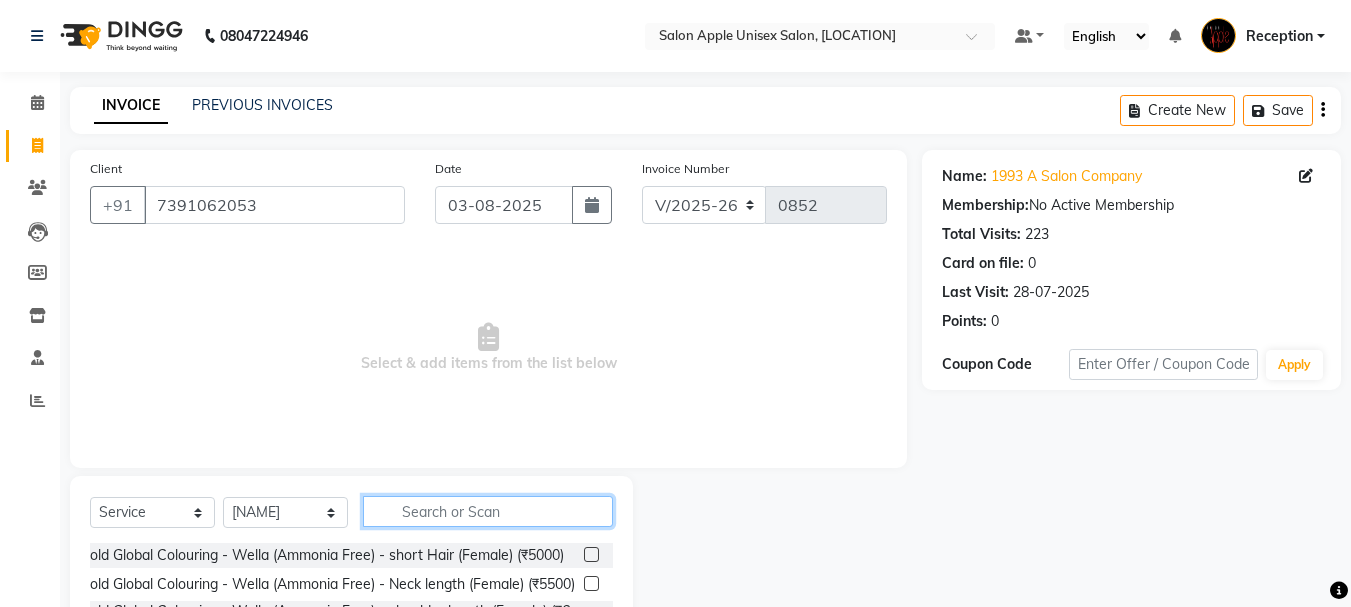 click 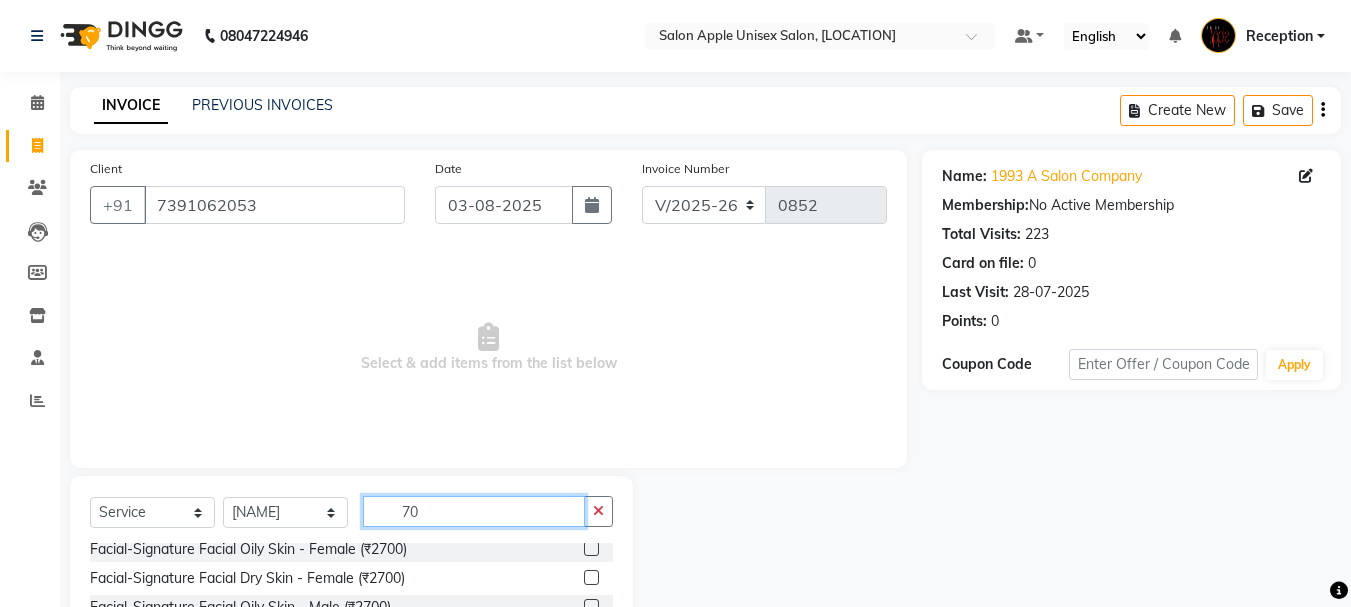 scroll, scrollTop: 200, scrollLeft: 0, axis: vertical 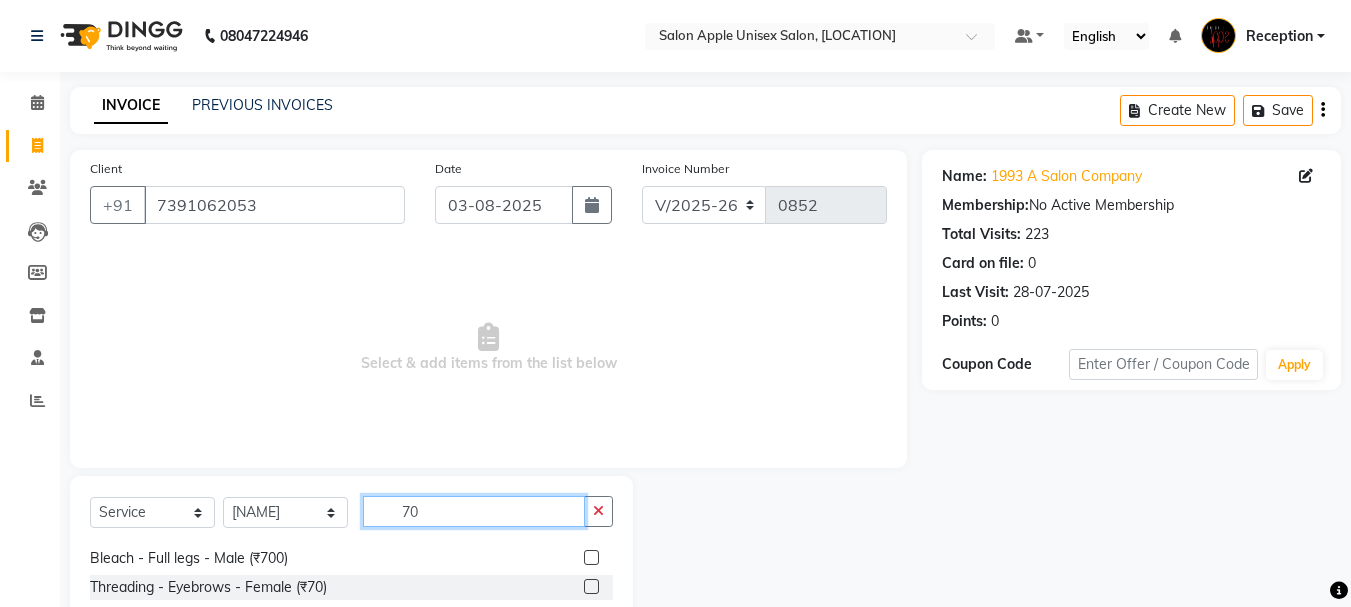 type on "70" 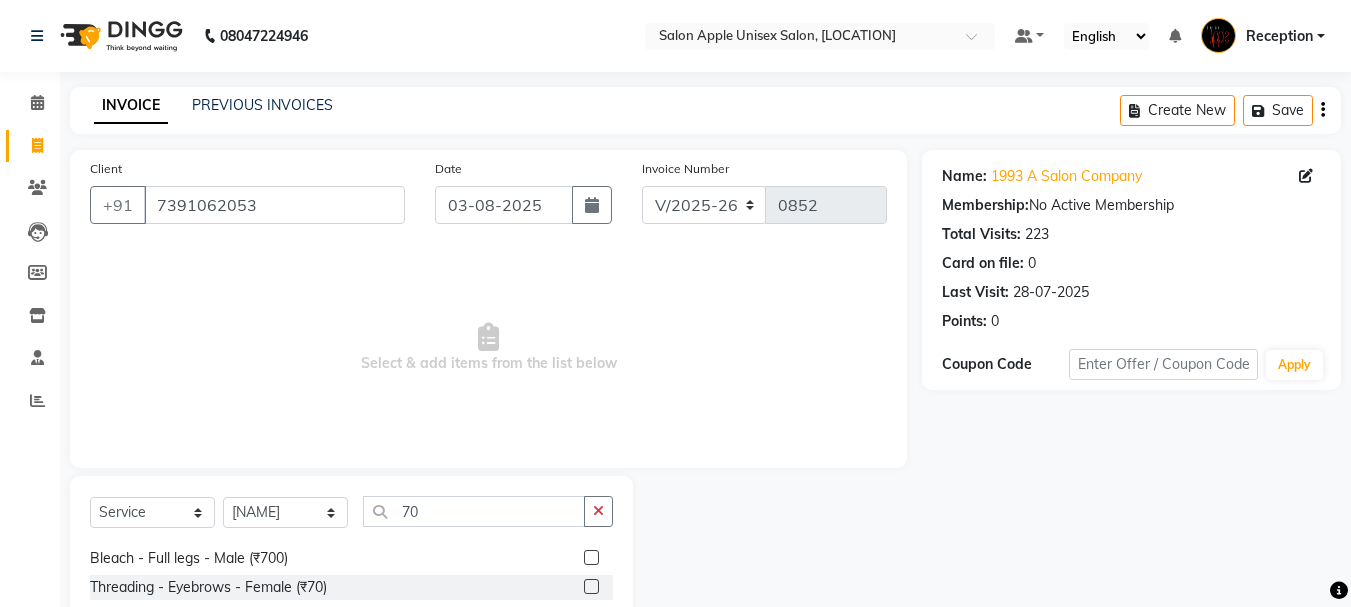 click 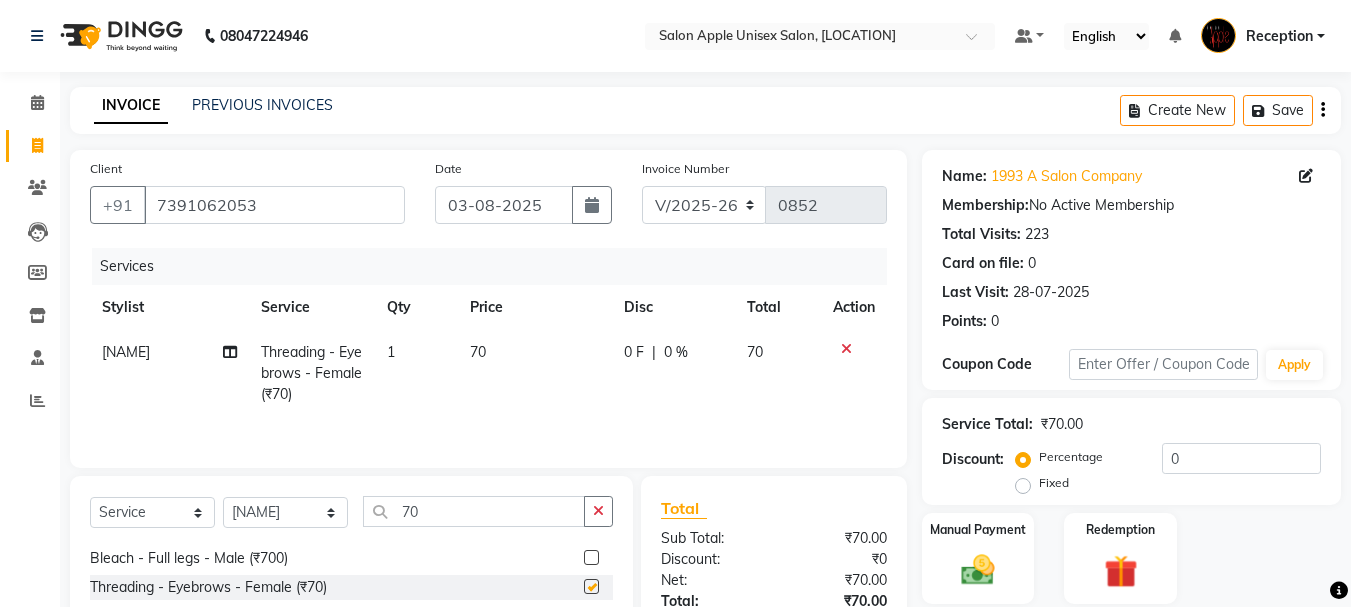 checkbox on "false" 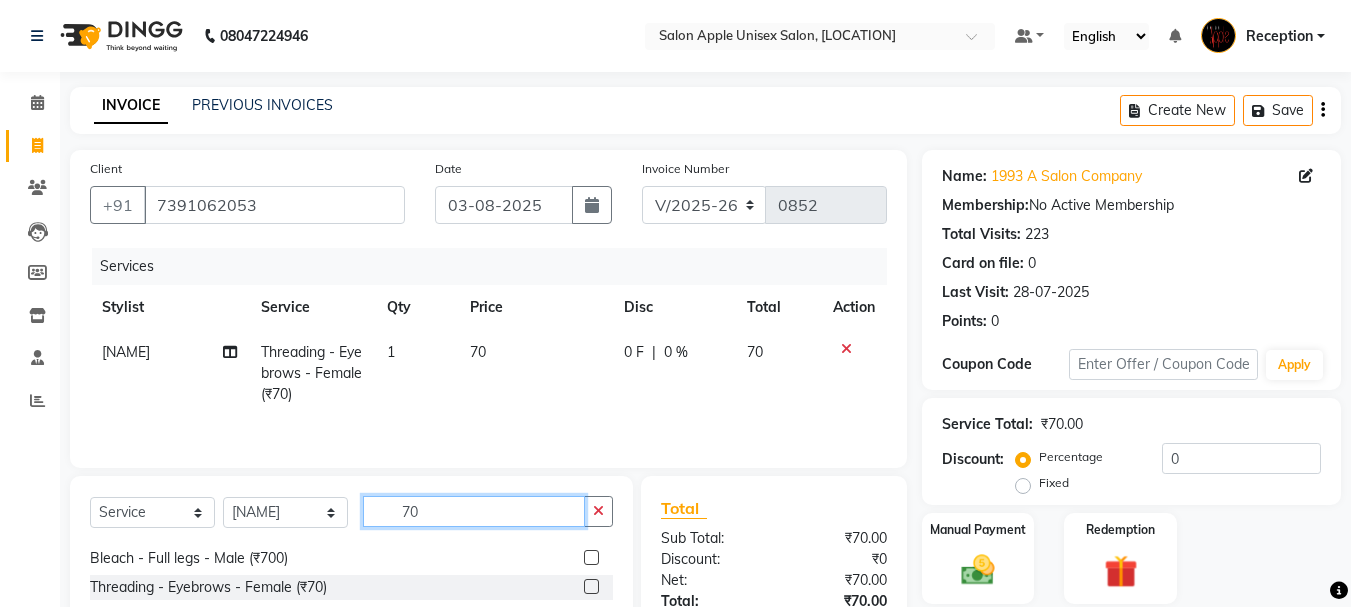 click on "70" 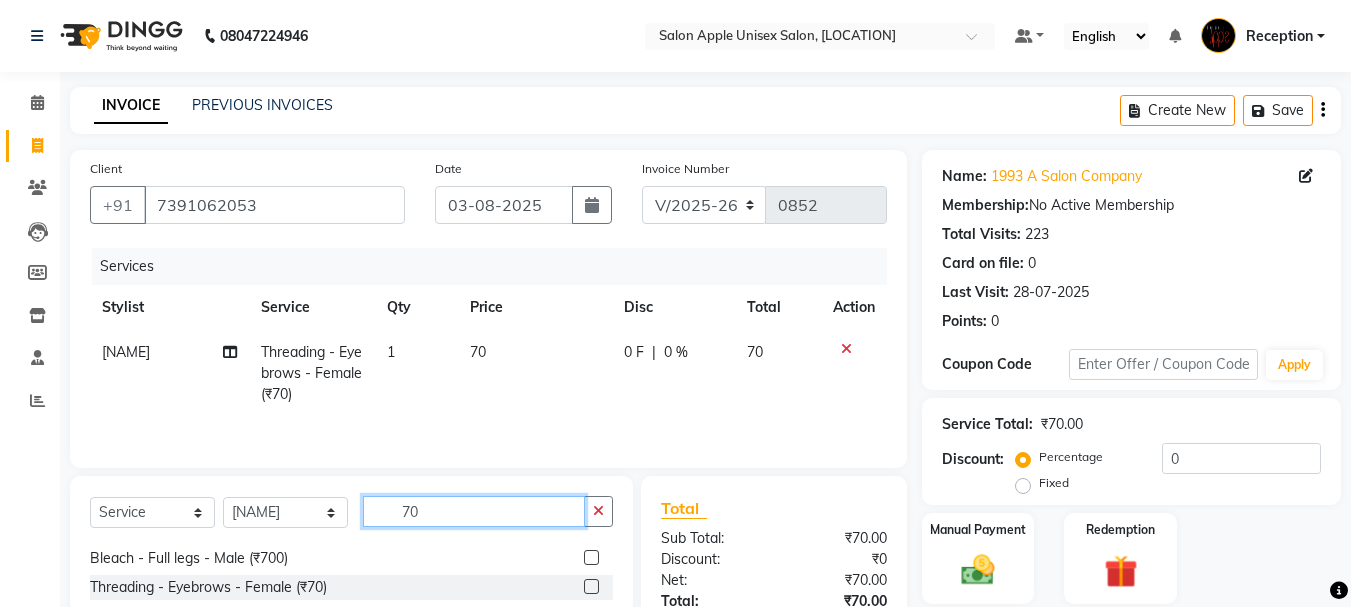 type on "7" 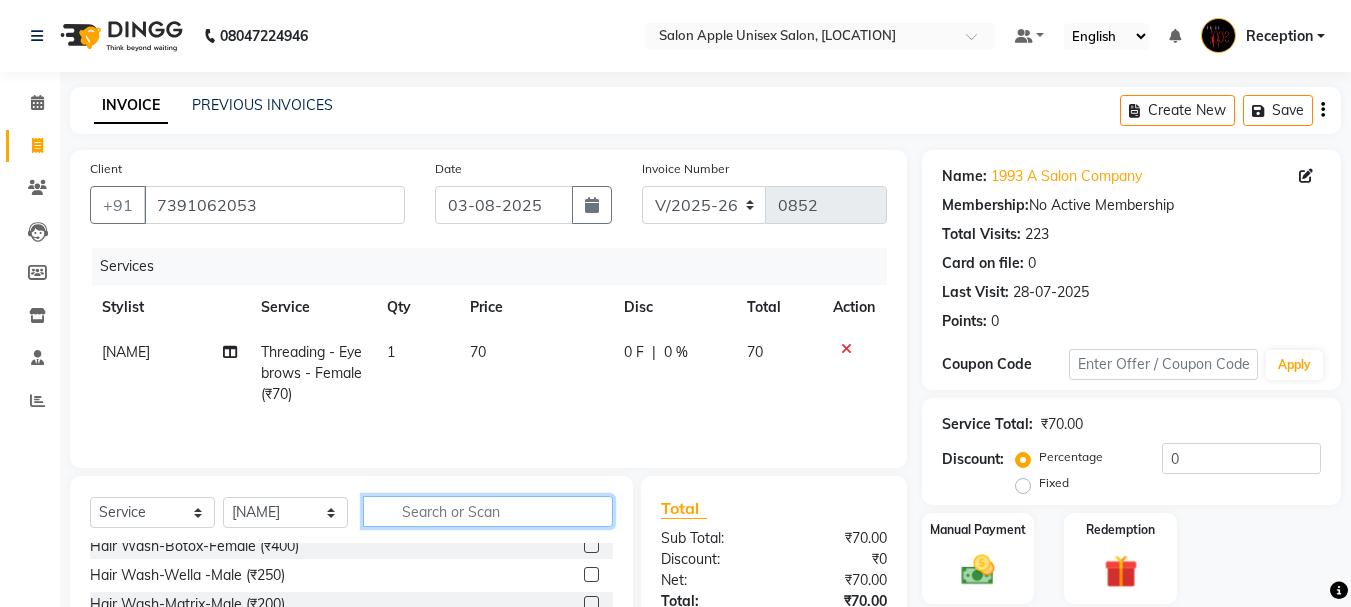 type 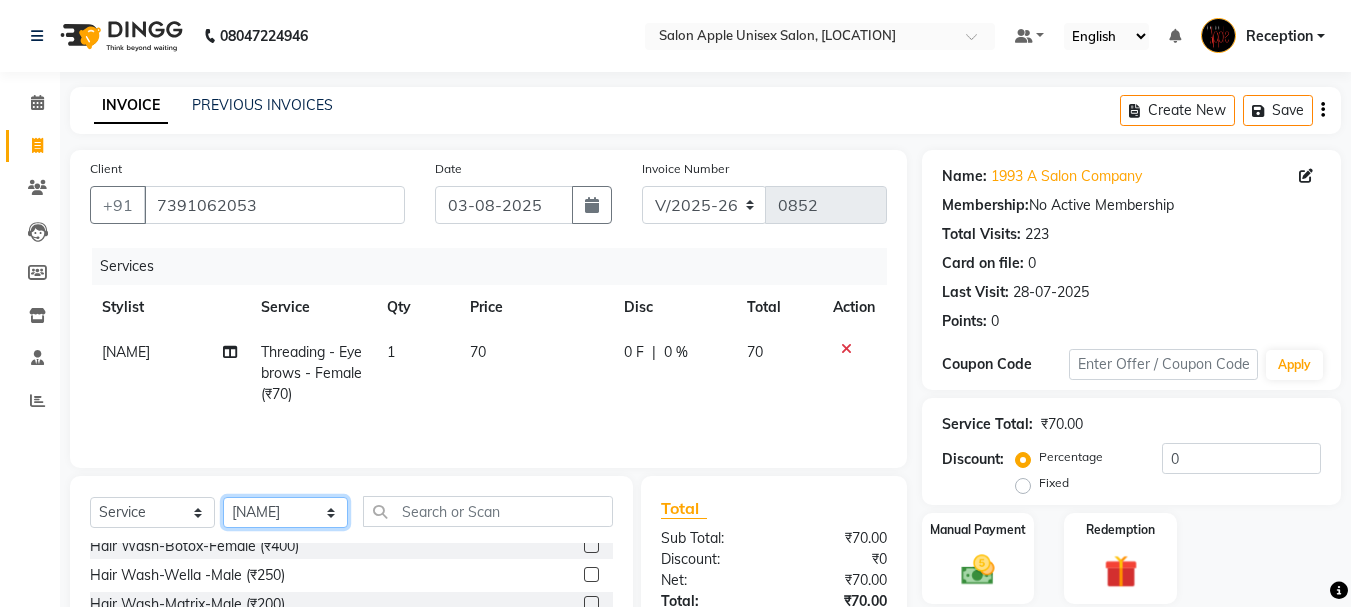 click on "Select Stylist [FIRST] [LAST] [FIRST] [LAST] Reception [FIRST] [LAST] training department [FIRST] [LAST]" 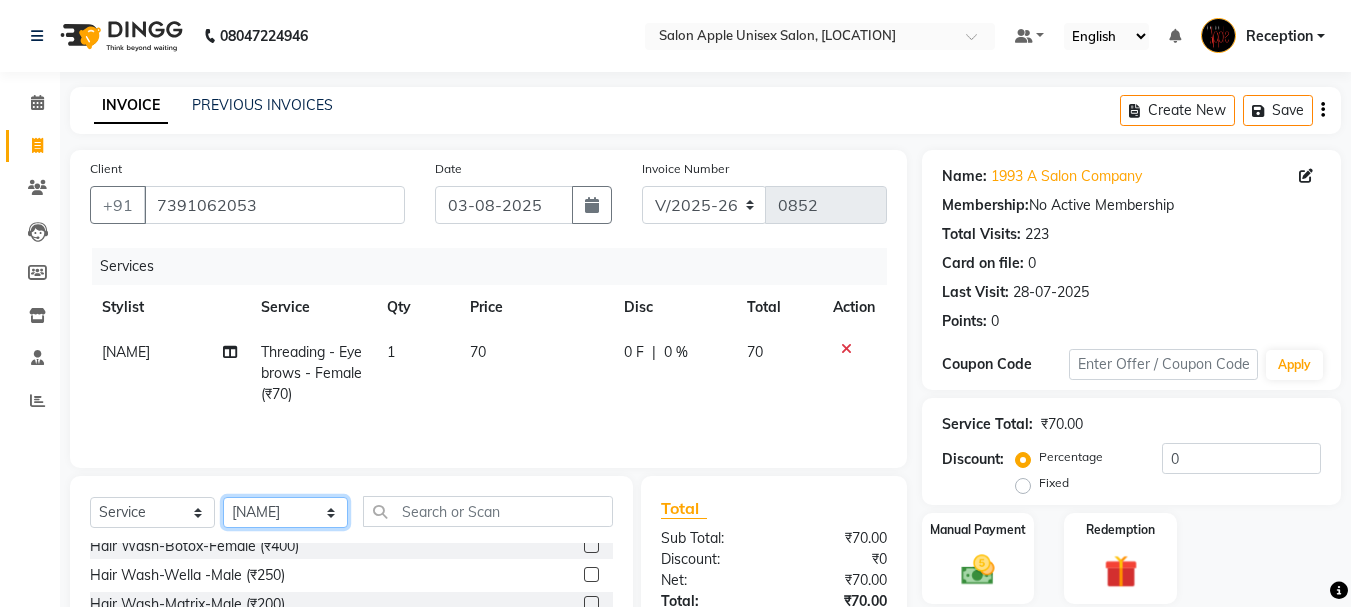 select on "87134" 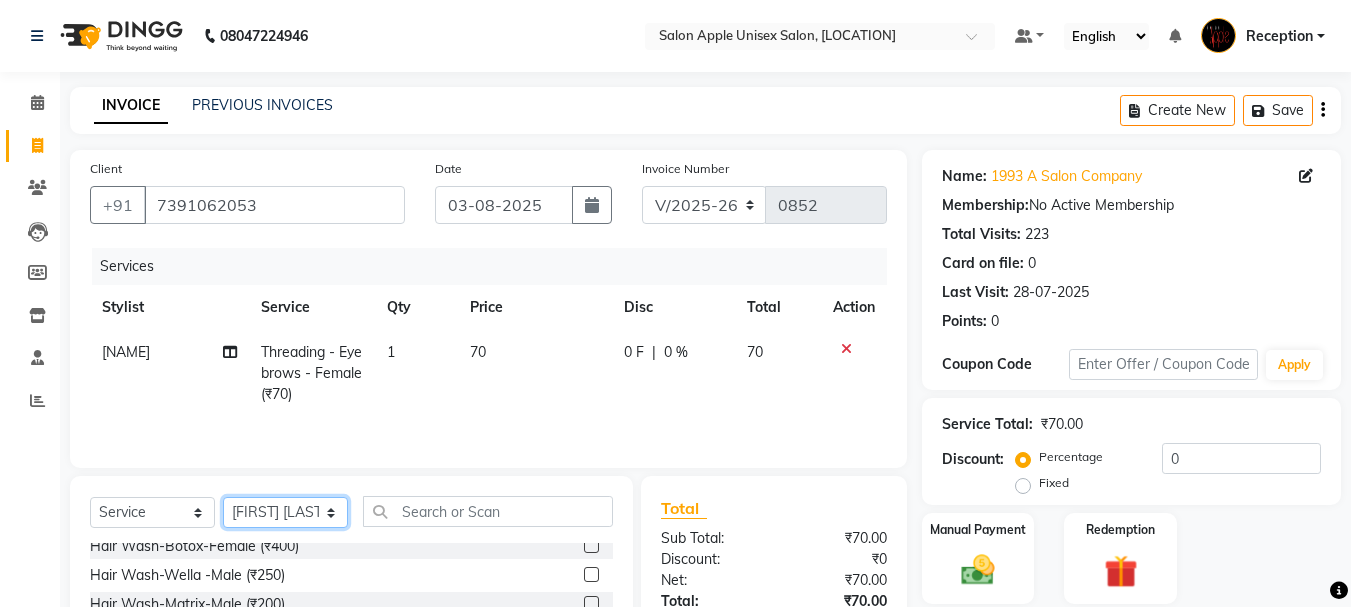 click on "Select Stylist [FIRST] [LAST] [FIRST] [LAST] Reception [FIRST] [LAST] training department [FIRST] [LAST]" 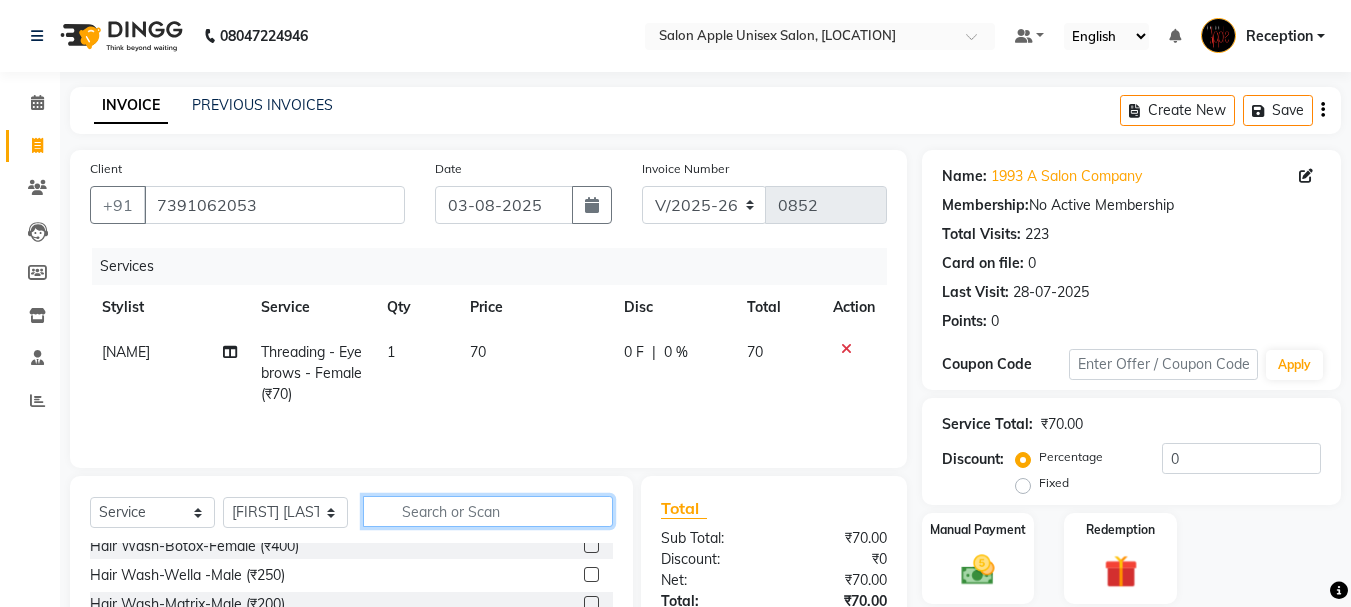 click 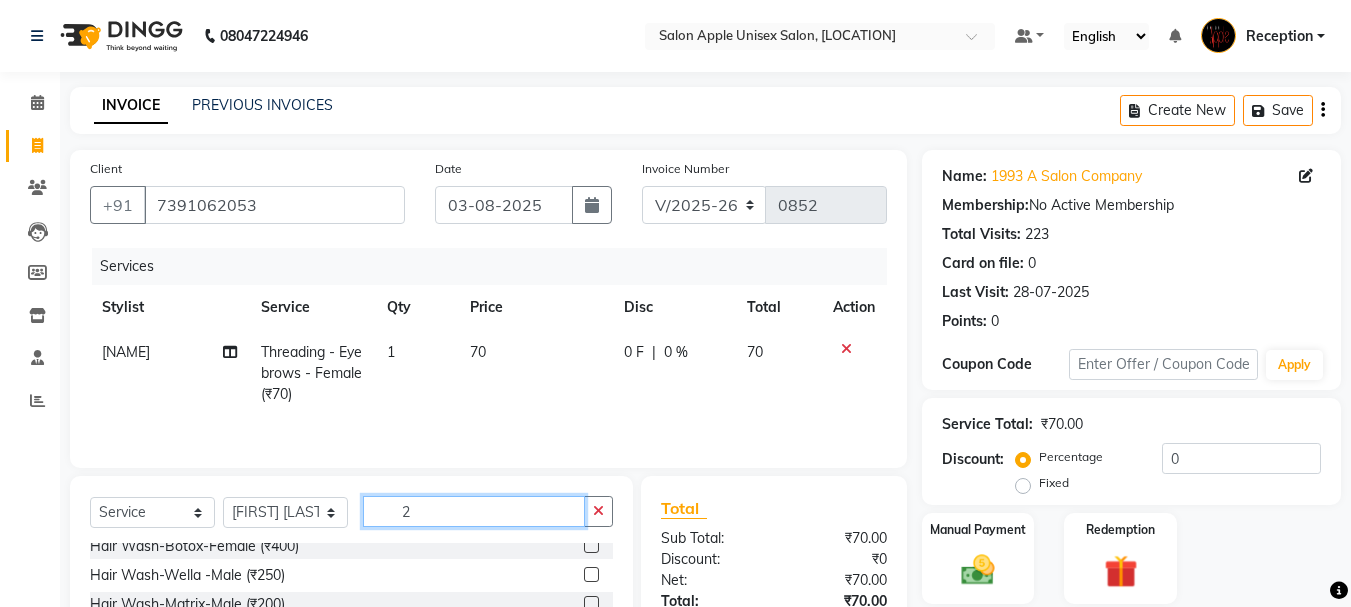 scroll, scrollTop: 0, scrollLeft: 0, axis: both 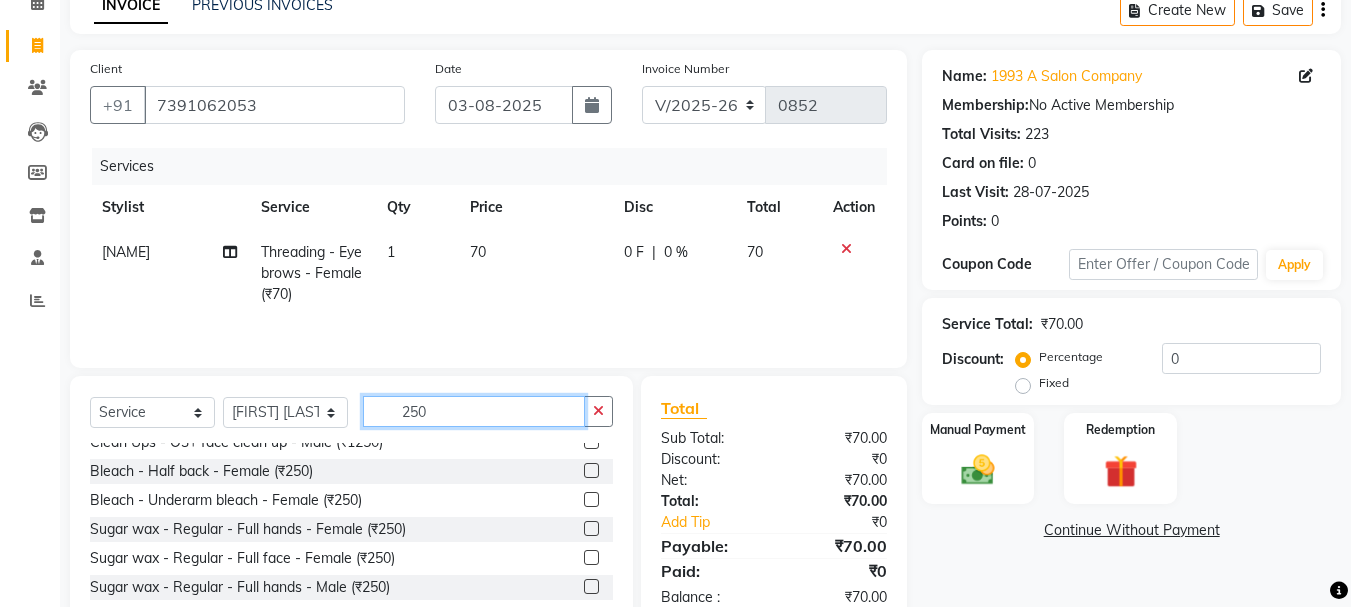 type on "250" 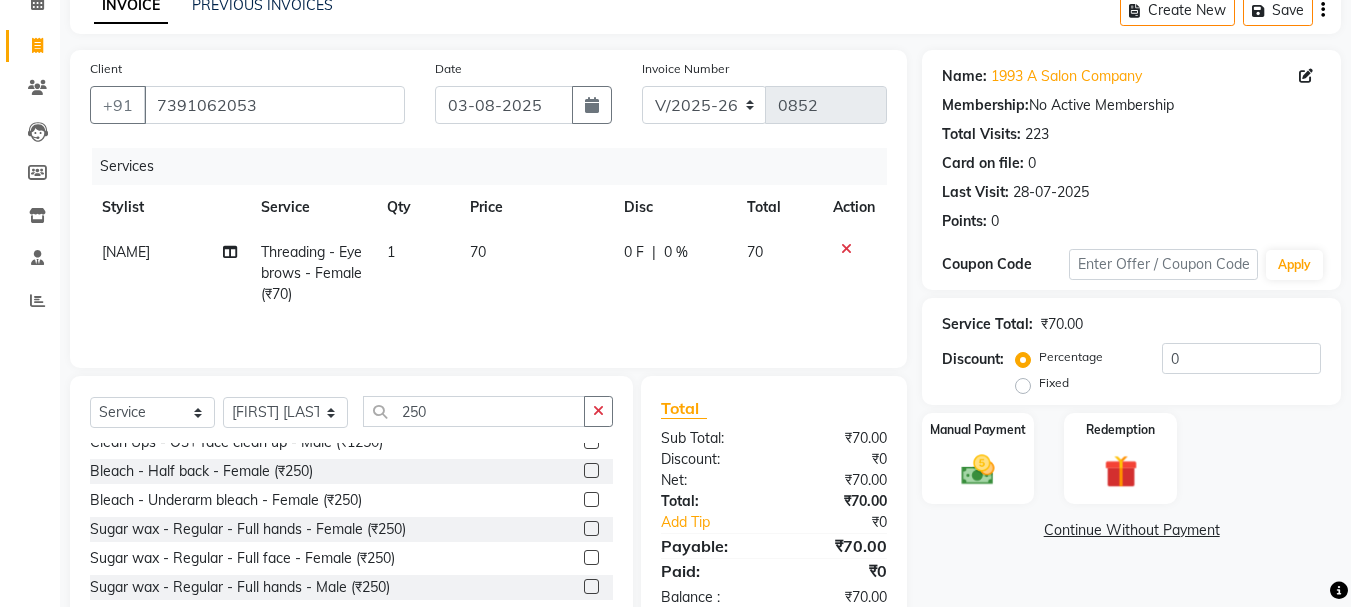 click 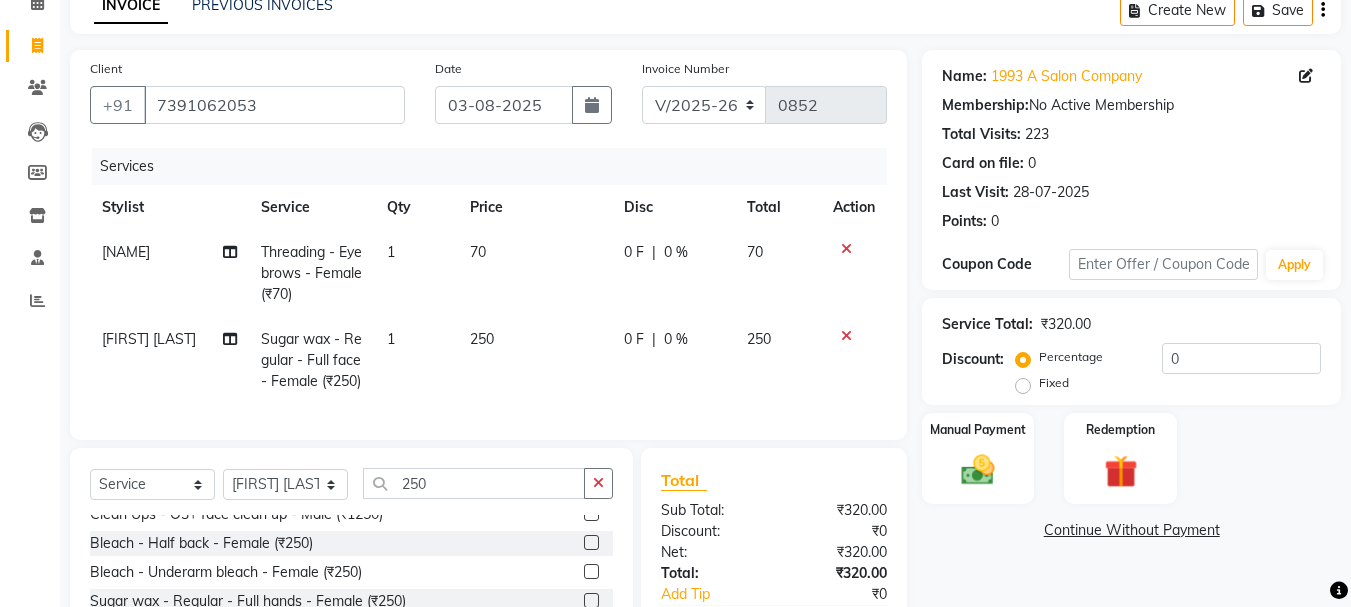 checkbox on "false" 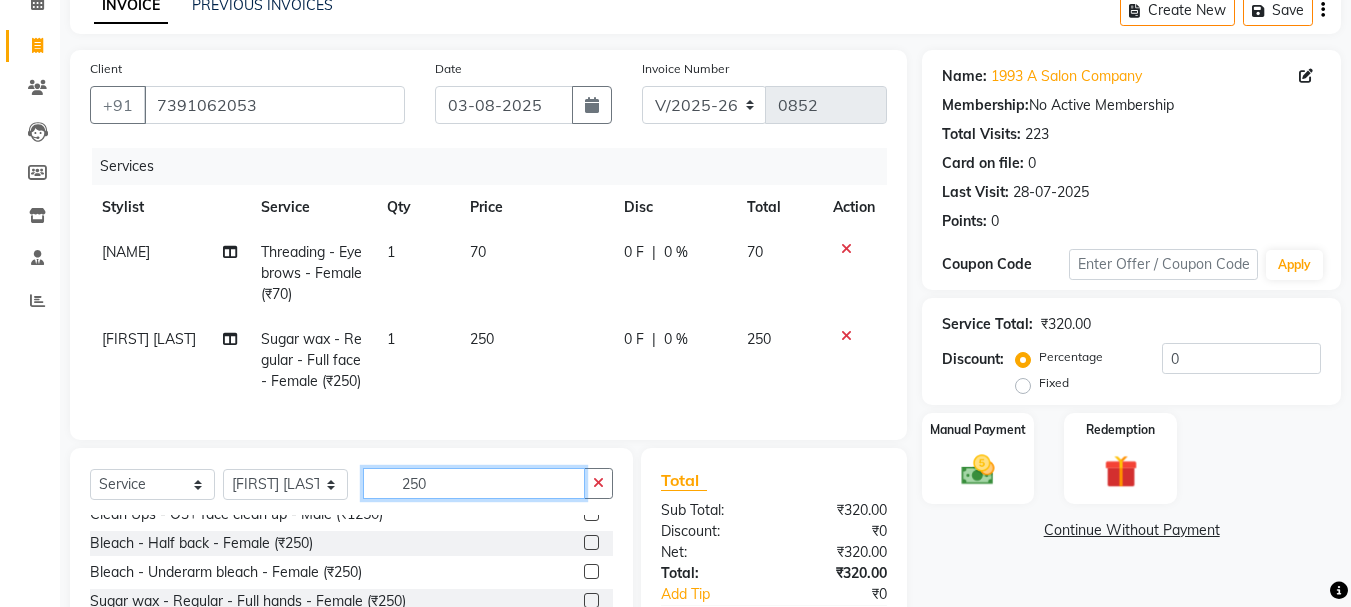 click on "250" 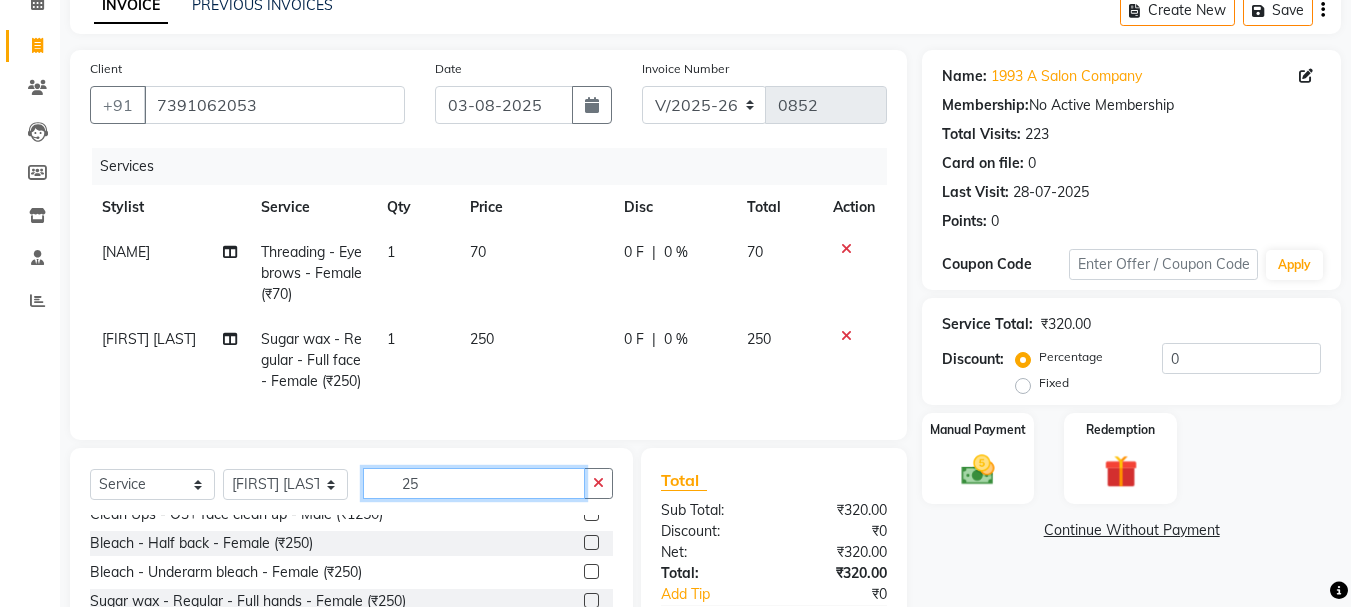 type on "2" 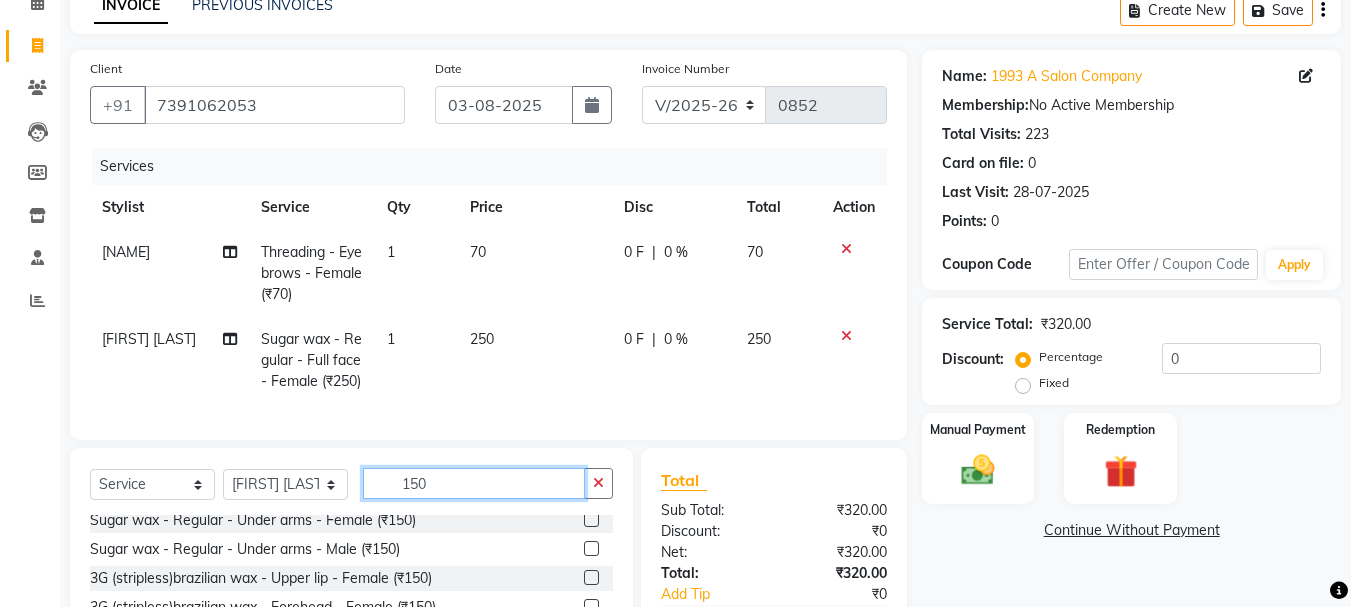 scroll, scrollTop: 100, scrollLeft: 0, axis: vertical 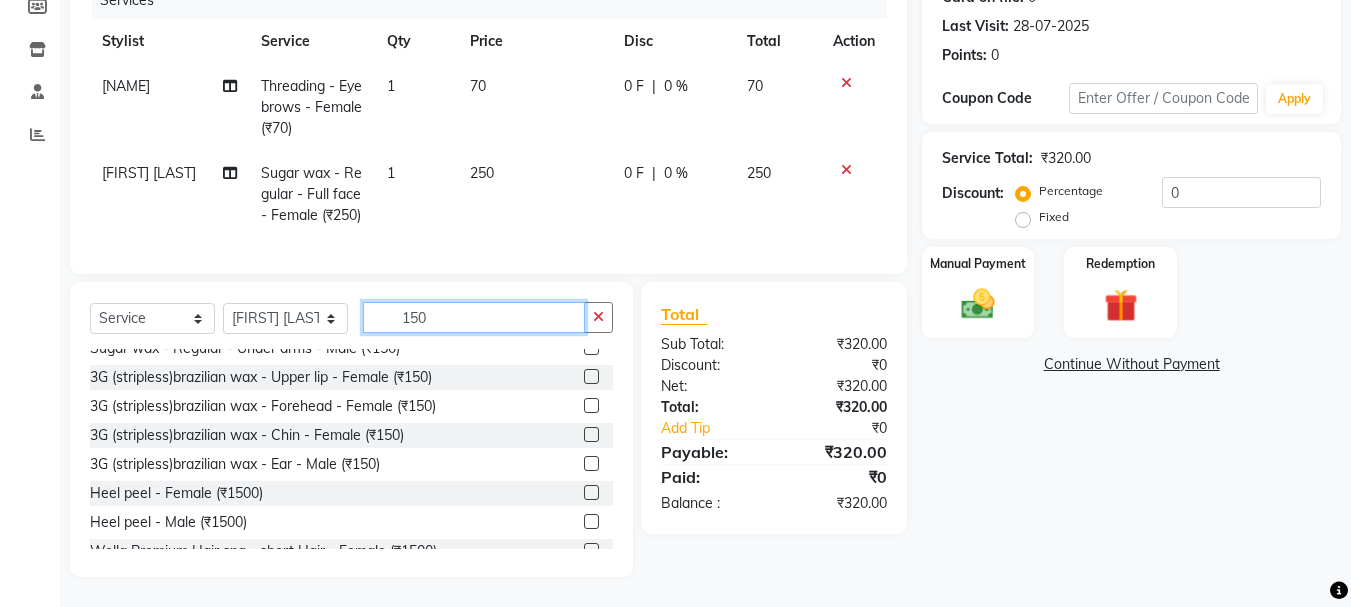 type on "150" 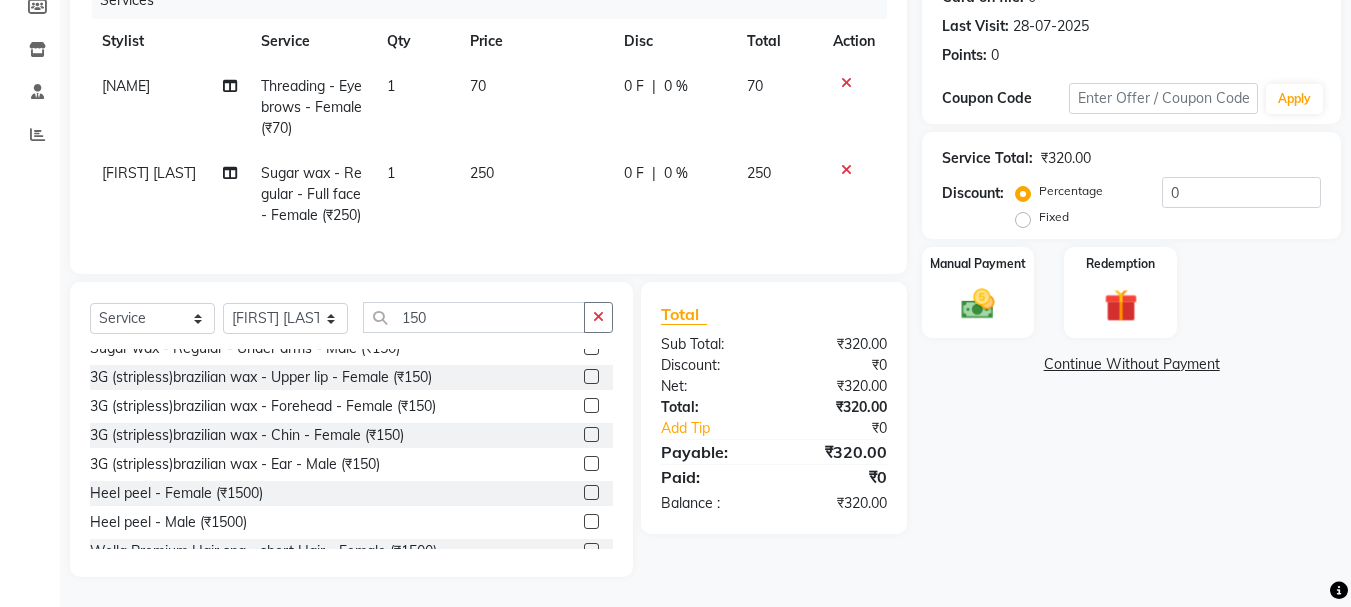 click 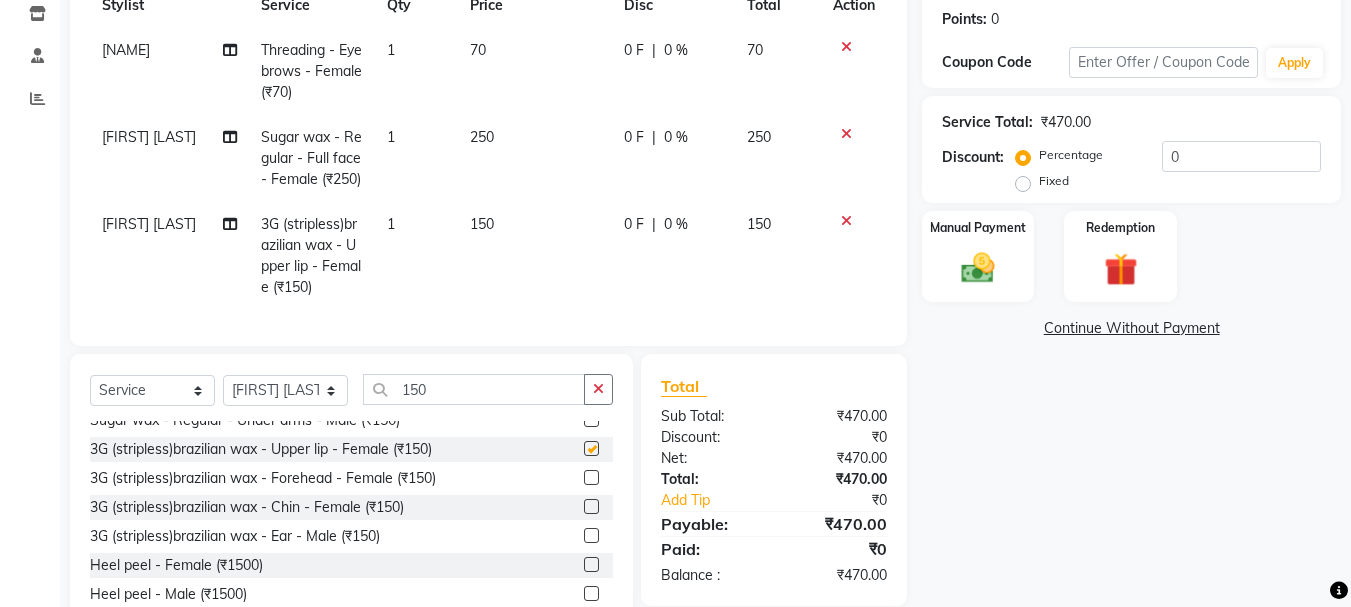 checkbox on "false" 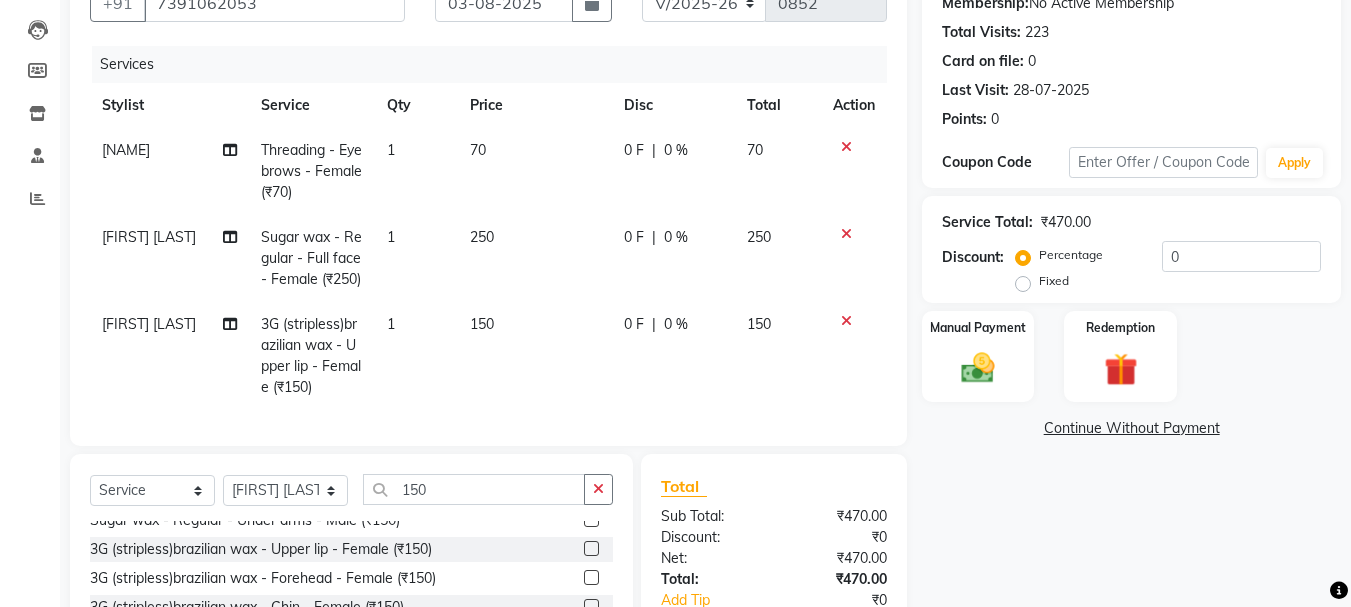 scroll, scrollTop: 302, scrollLeft: 0, axis: vertical 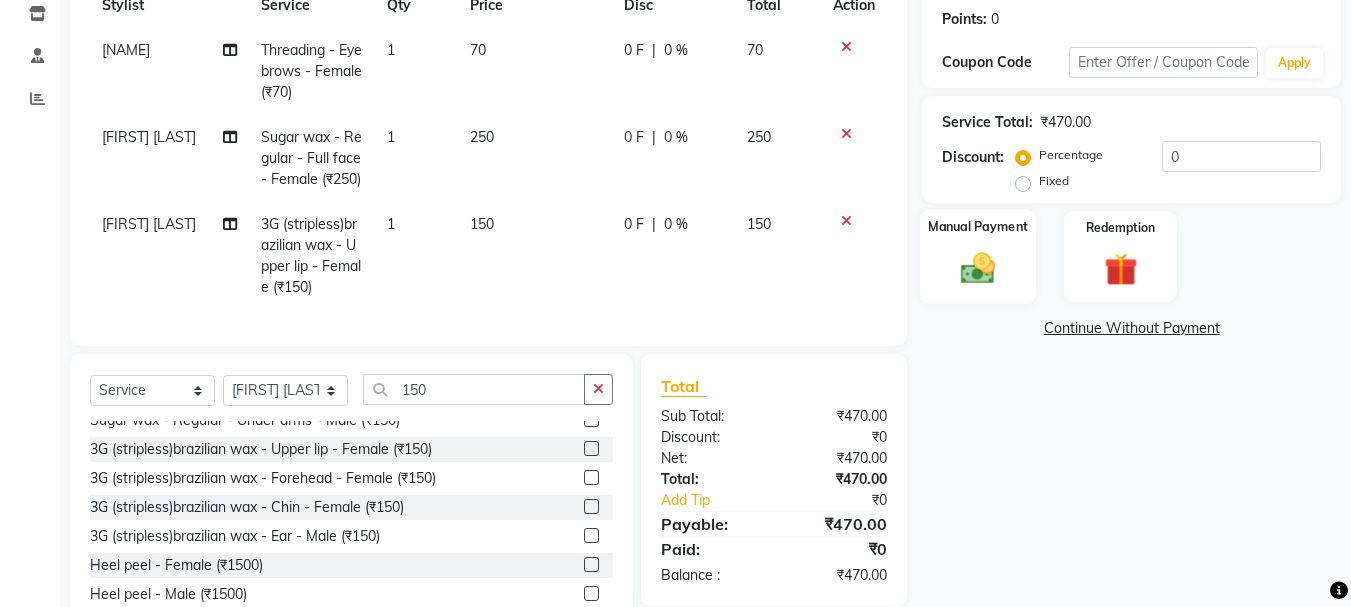 click 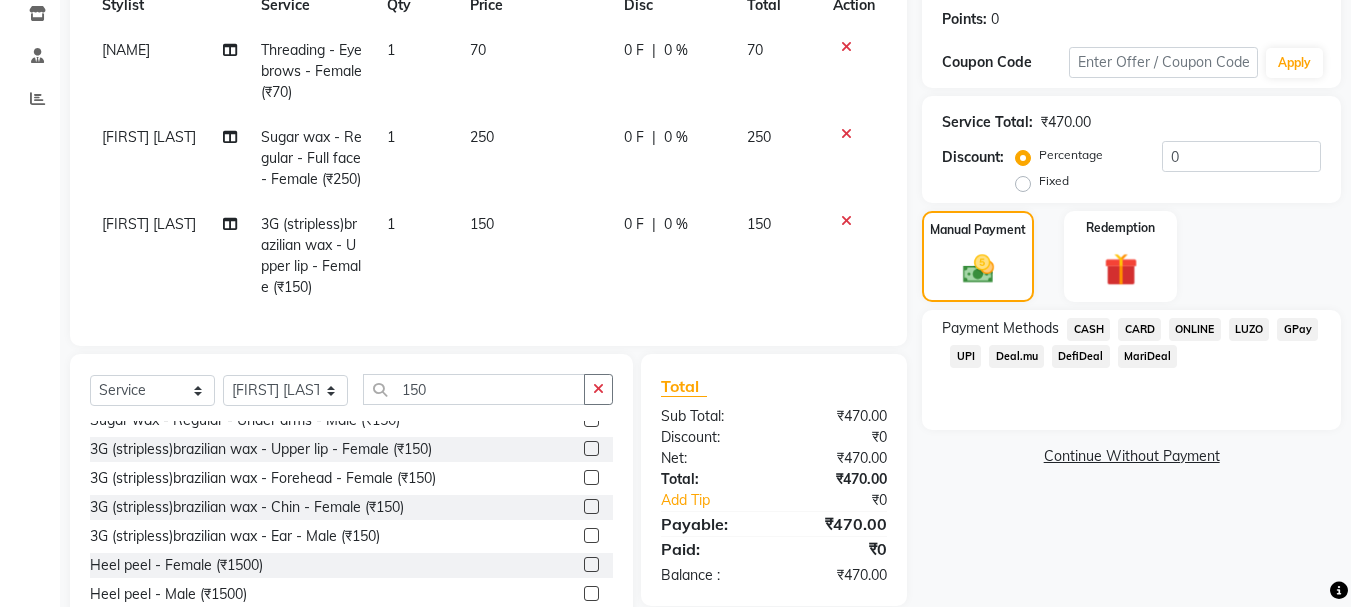 click on "ONLINE" 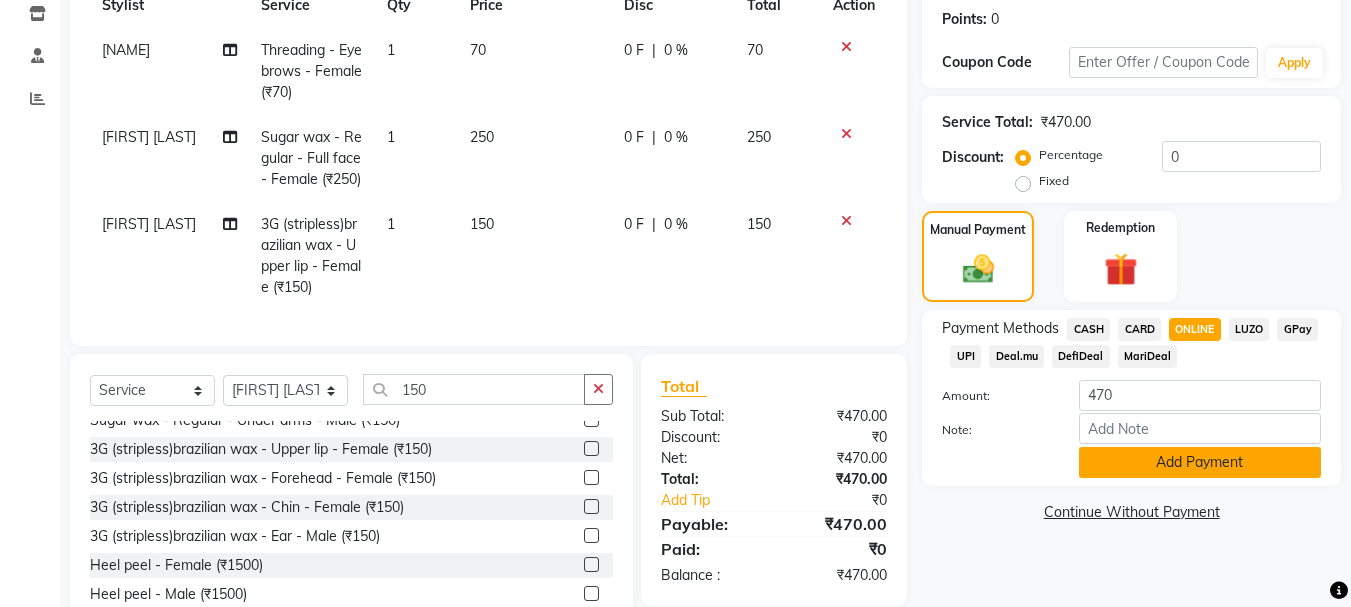click on "Add Payment" 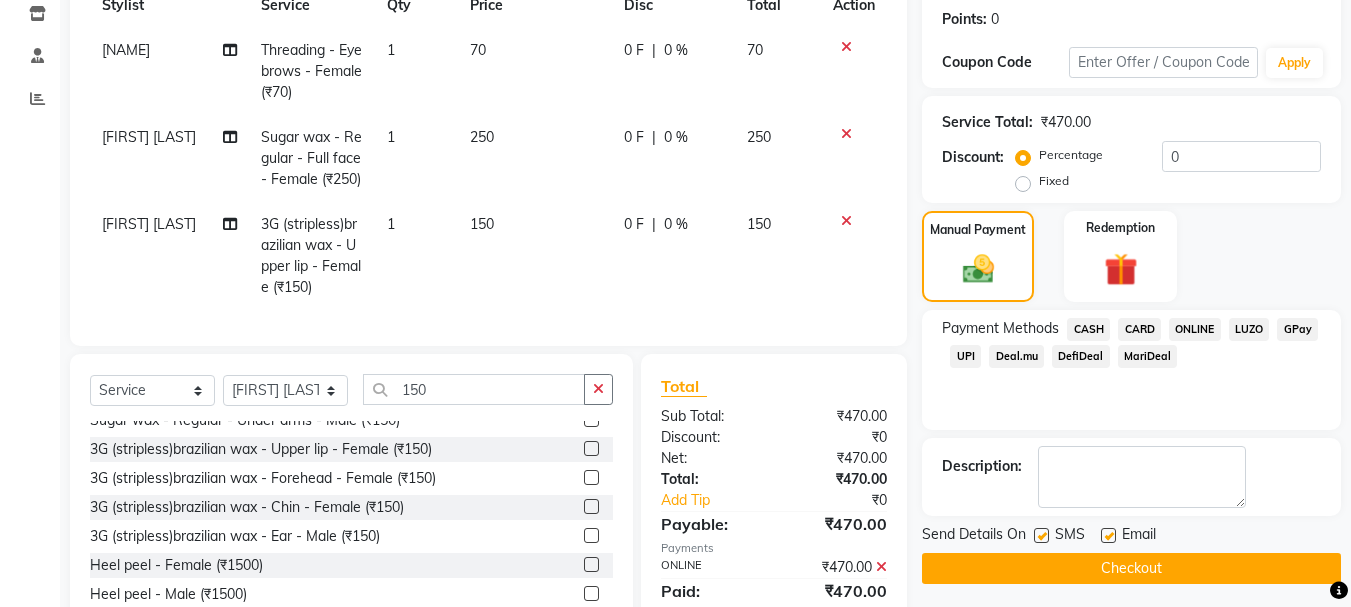 click on "Checkout" 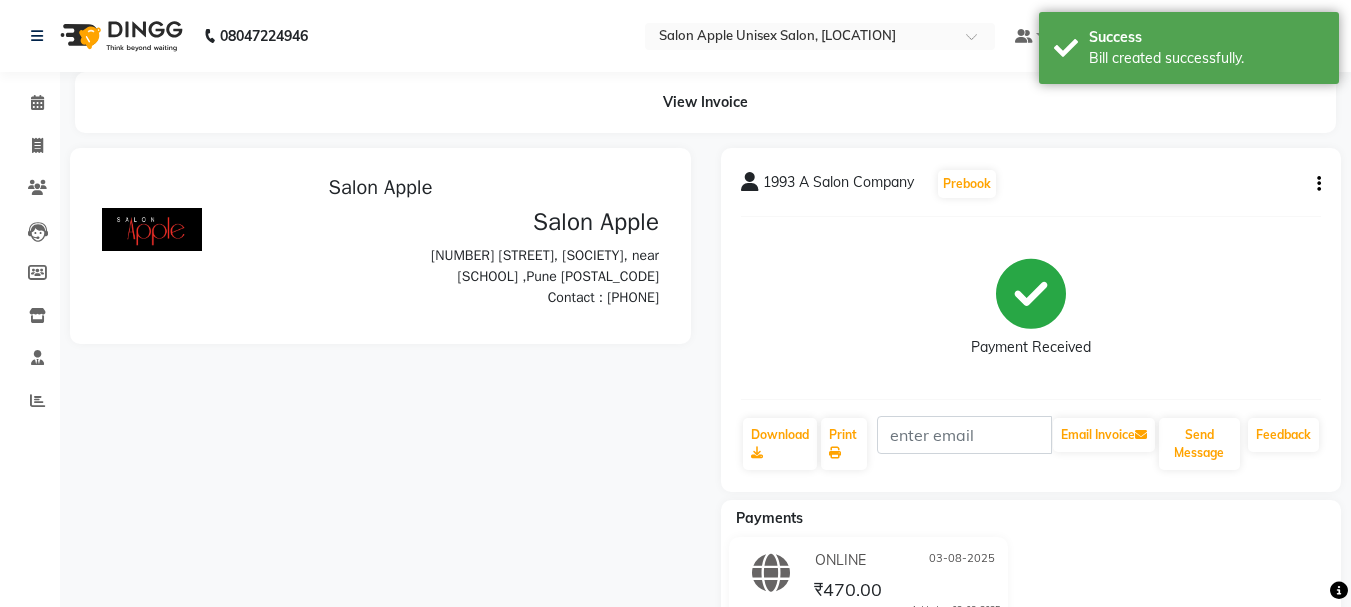 scroll, scrollTop: 0, scrollLeft: 0, axis: both 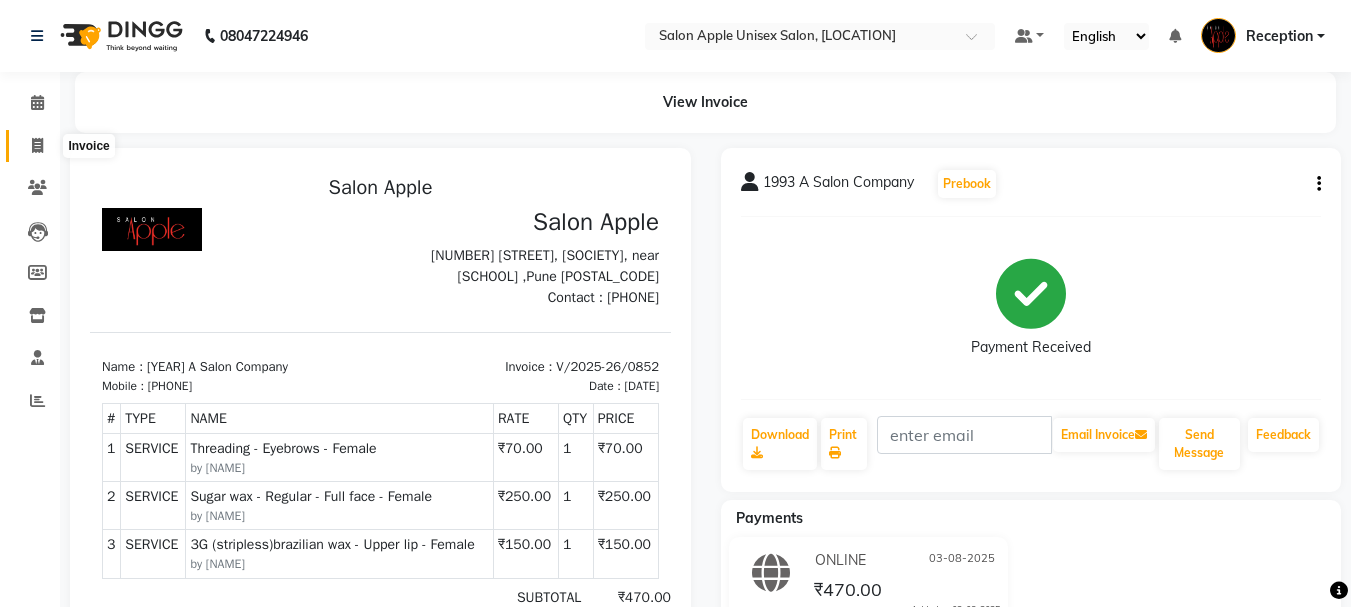 click 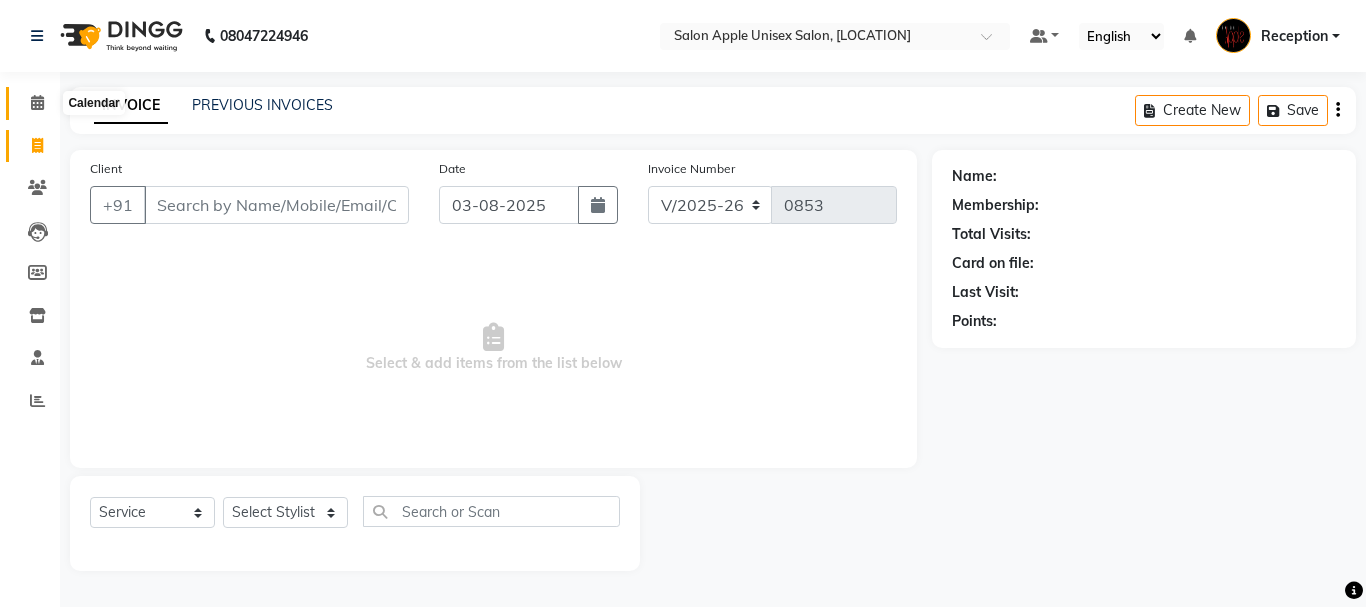 click 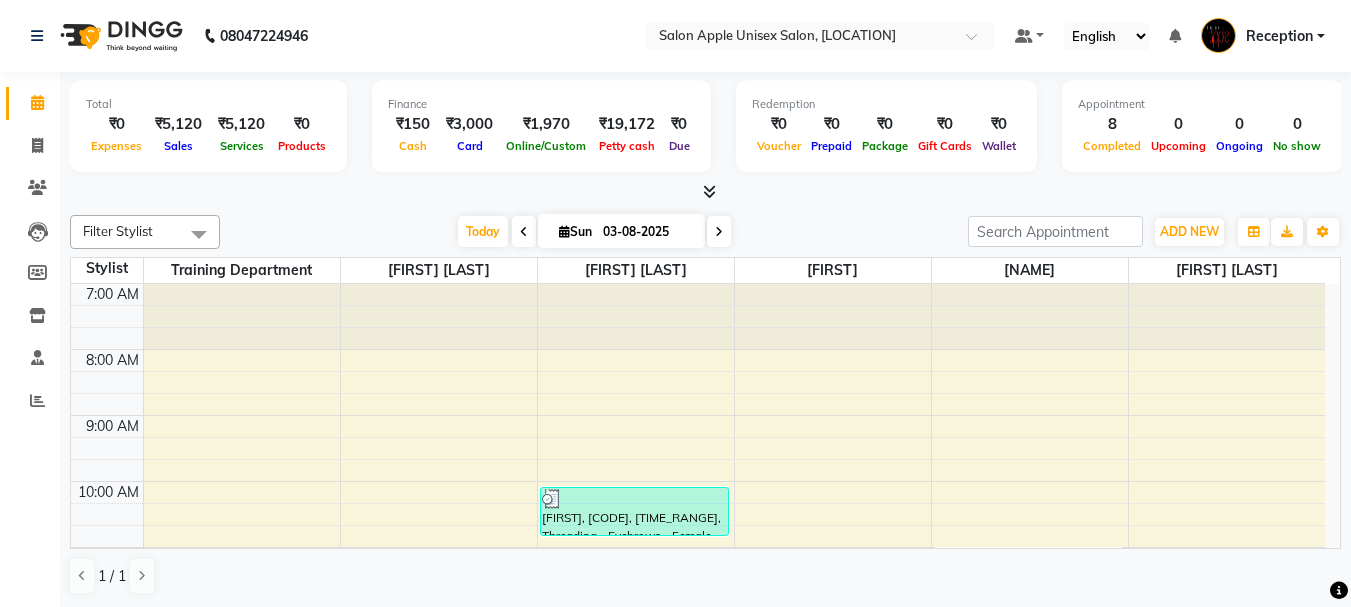click at bounding box center (709, 191) 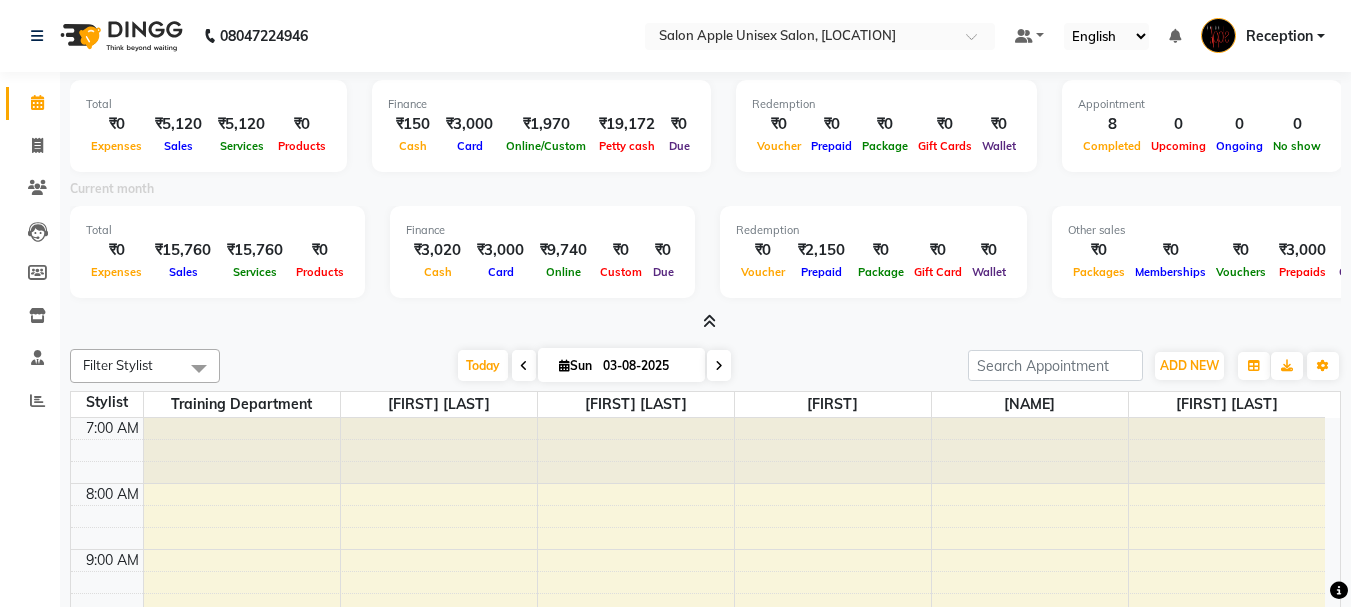 click at bounding box center (709, 321) 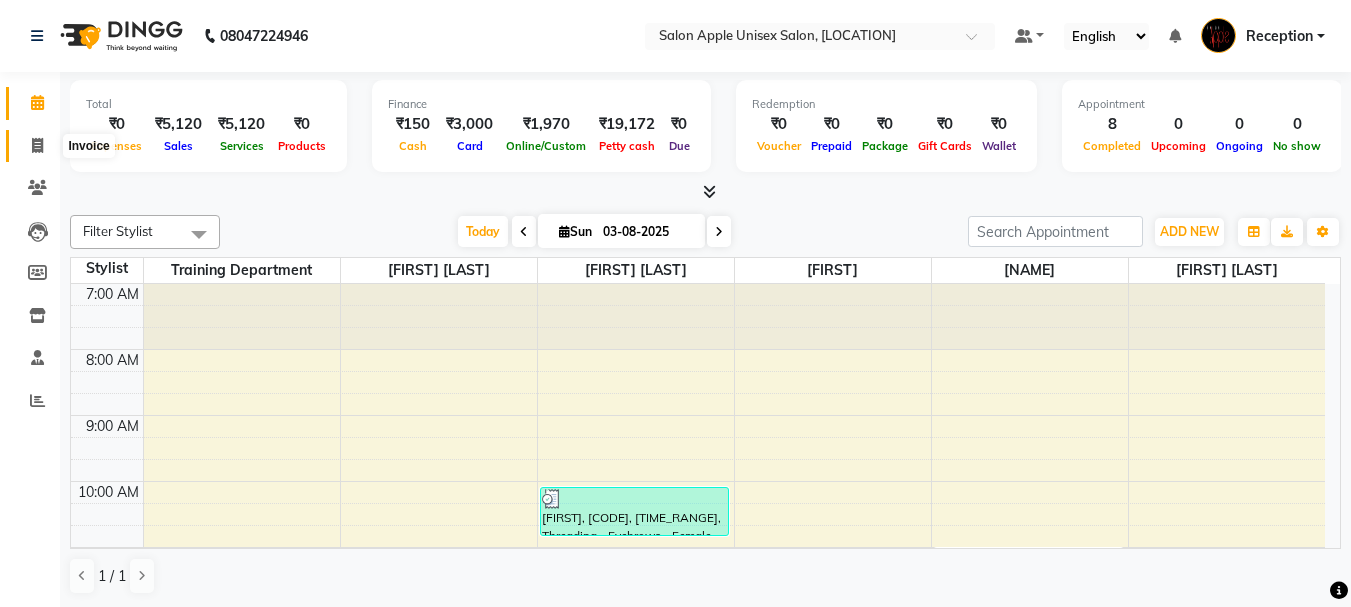 click 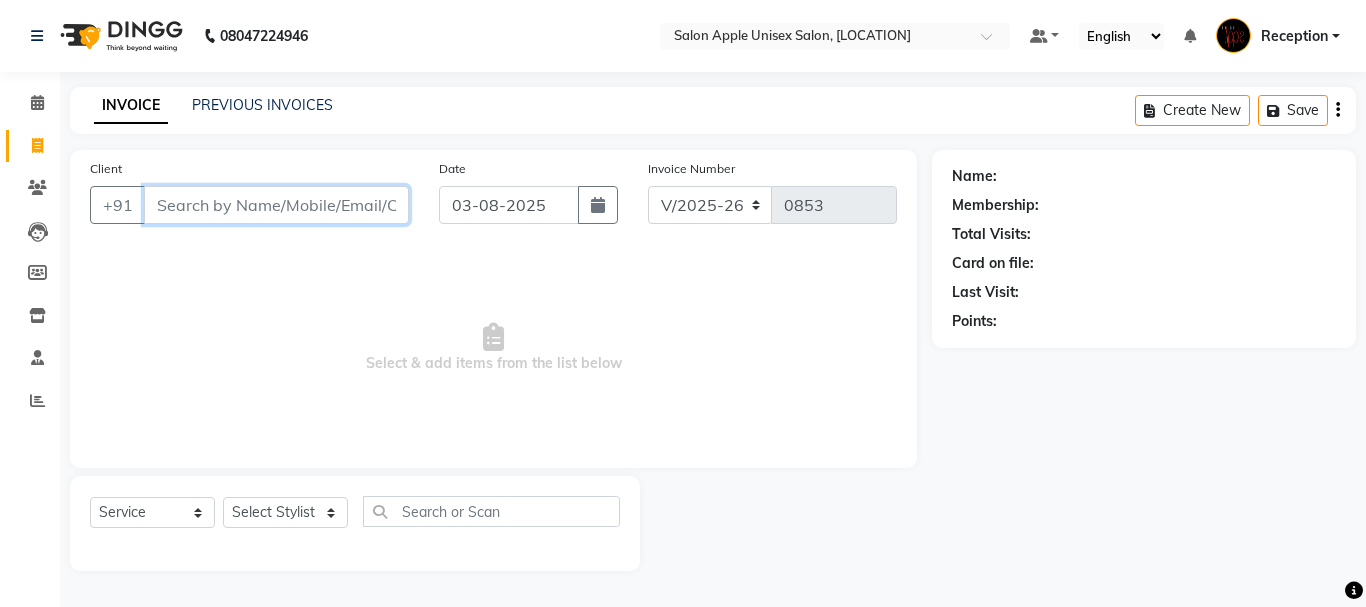 click on "Client" at bounding box center [276, 205] 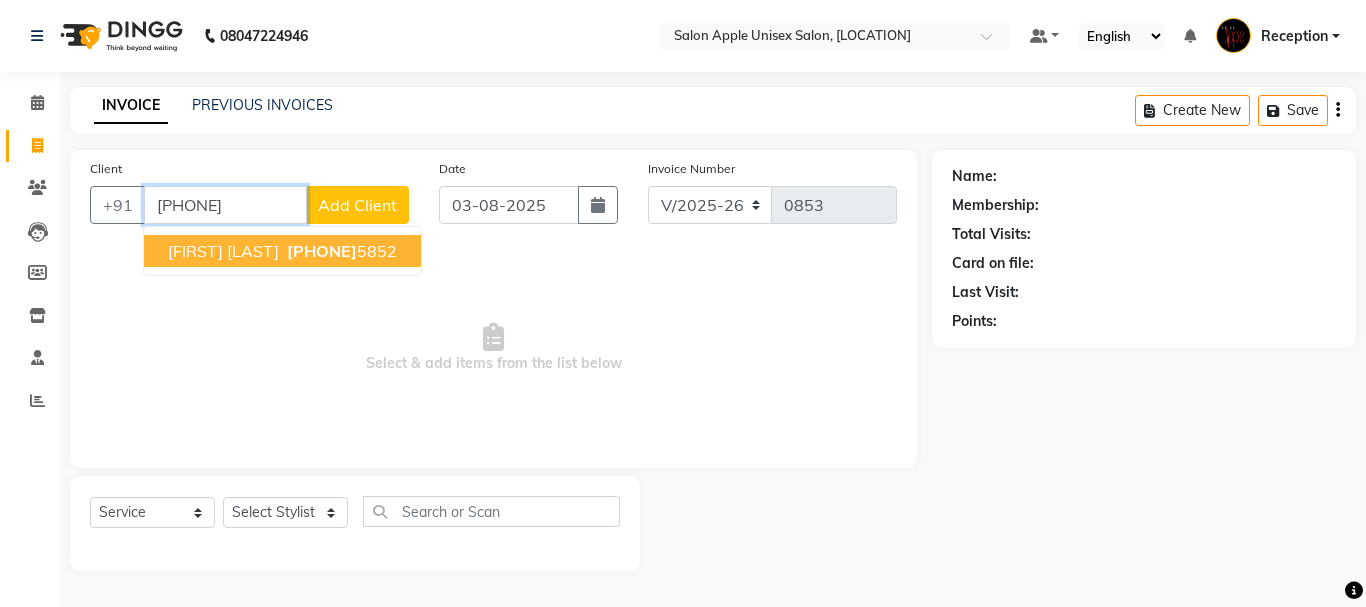 click on "[PHONE]" at bounding box center (322, 251) 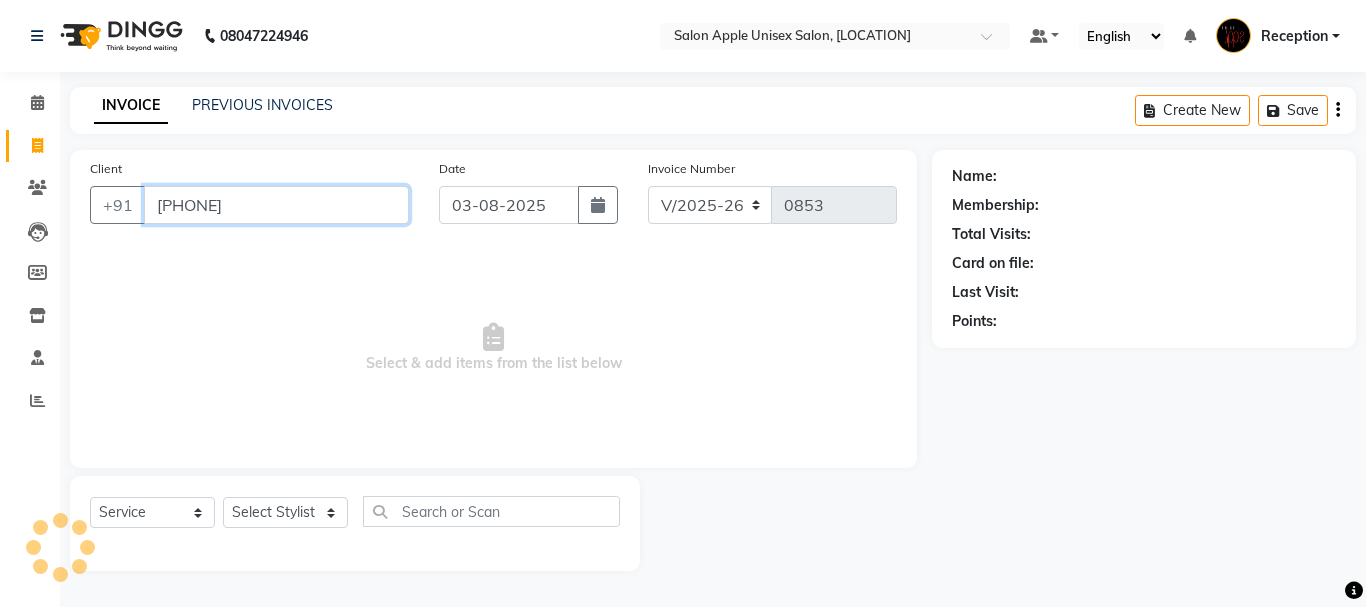 type on "[PHONE]" 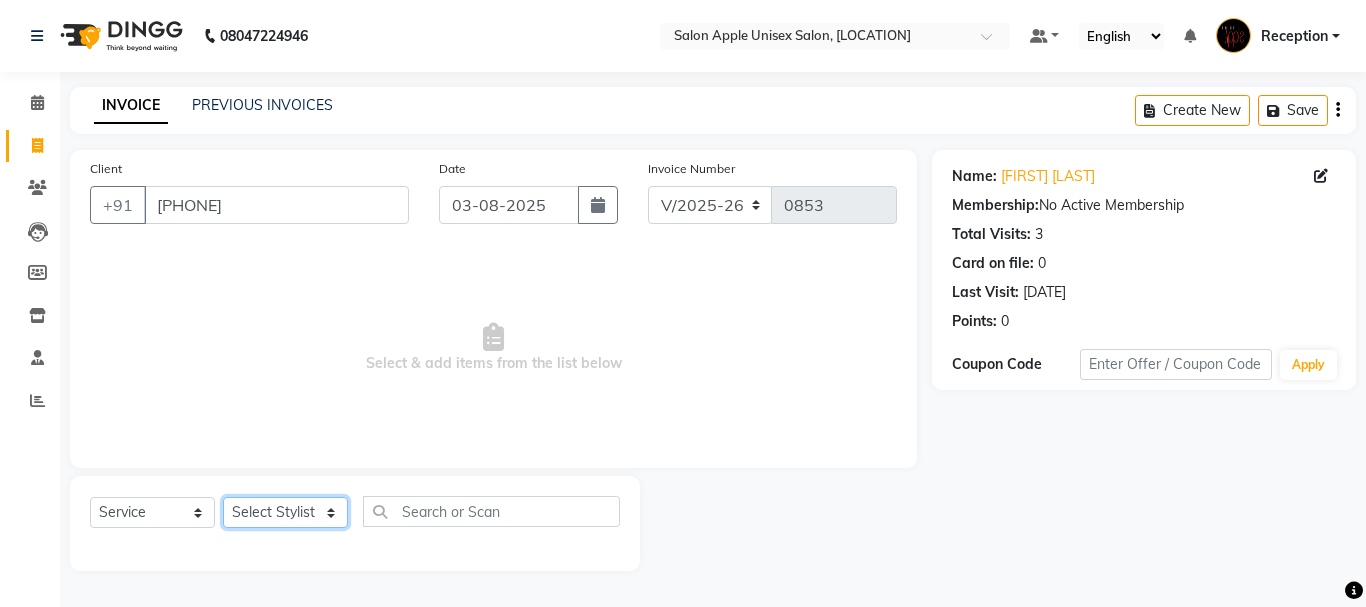 click on "Select Stylist [FIRST] [LAST] [FIRST] [LAST] Reception [FIRST] [LAST] training department [FIRST] [LAST]" 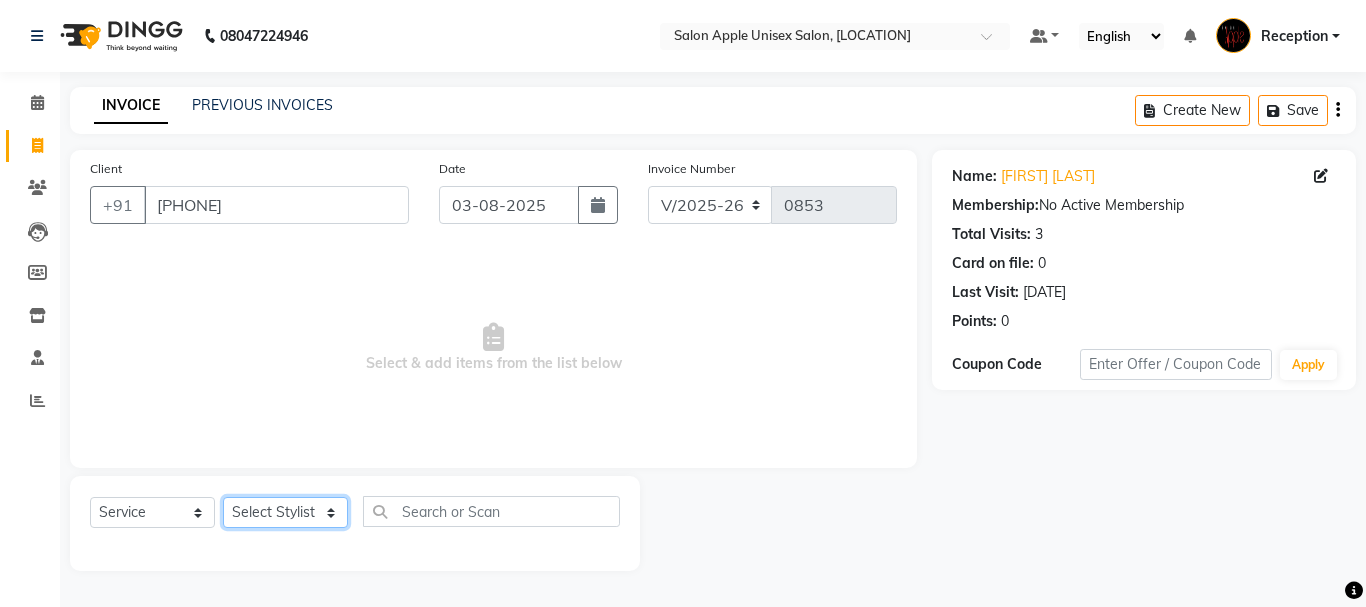 select on "67826" 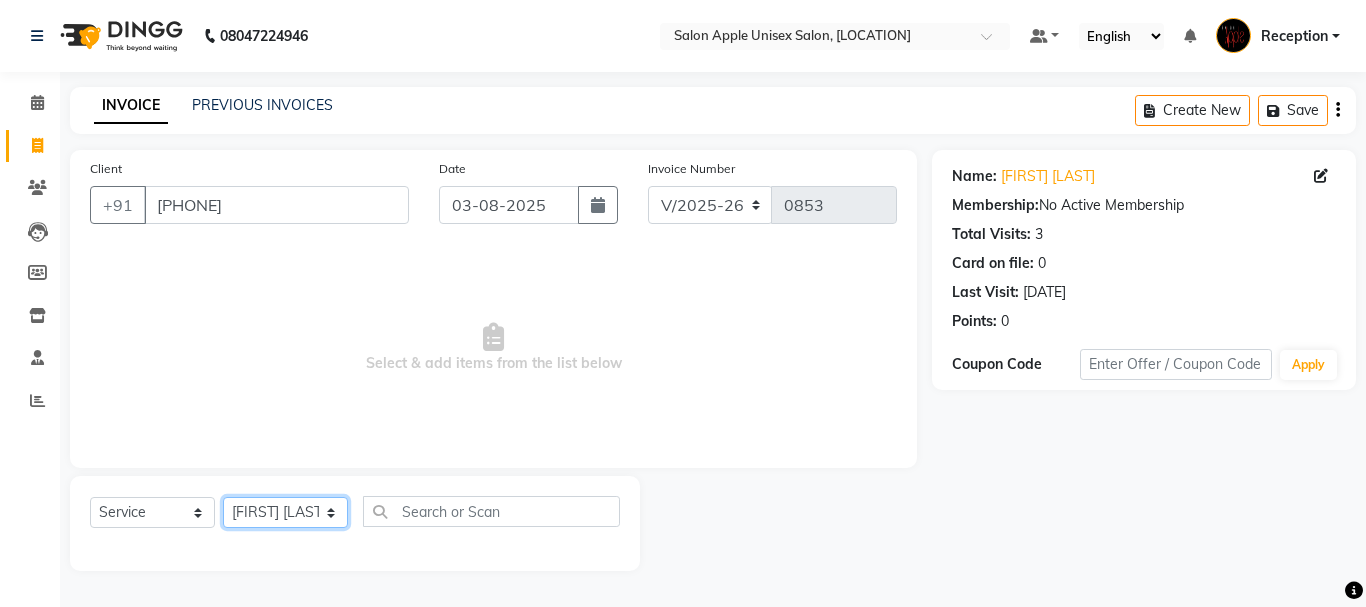 click on "Select Stylist [FIRST] [LAST] [FIRST] [LAST] Reception [FIRST] [LAST] training department [FIRST] [LAST]" 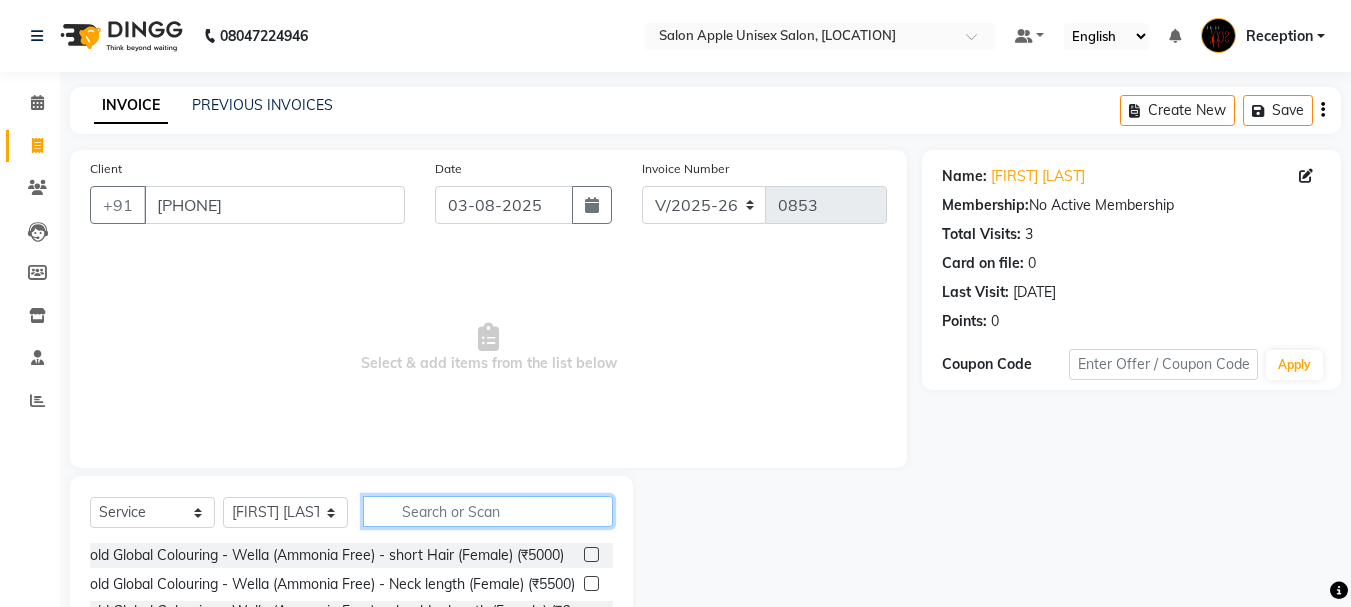 click 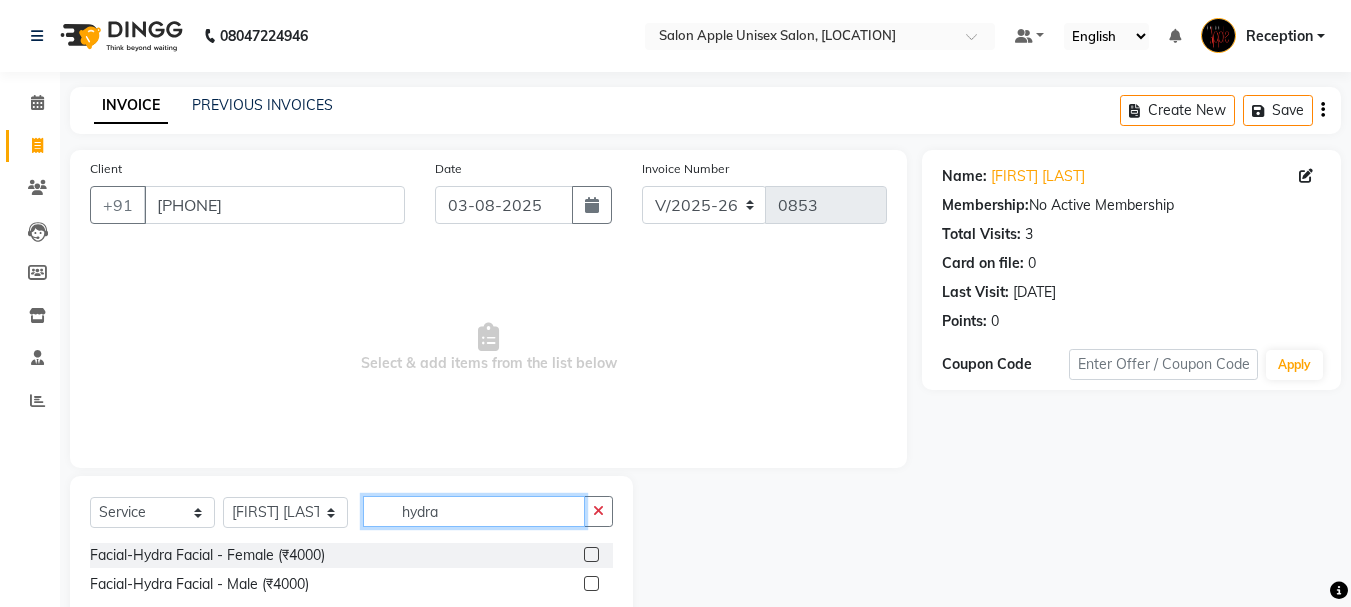 type on "hydra" 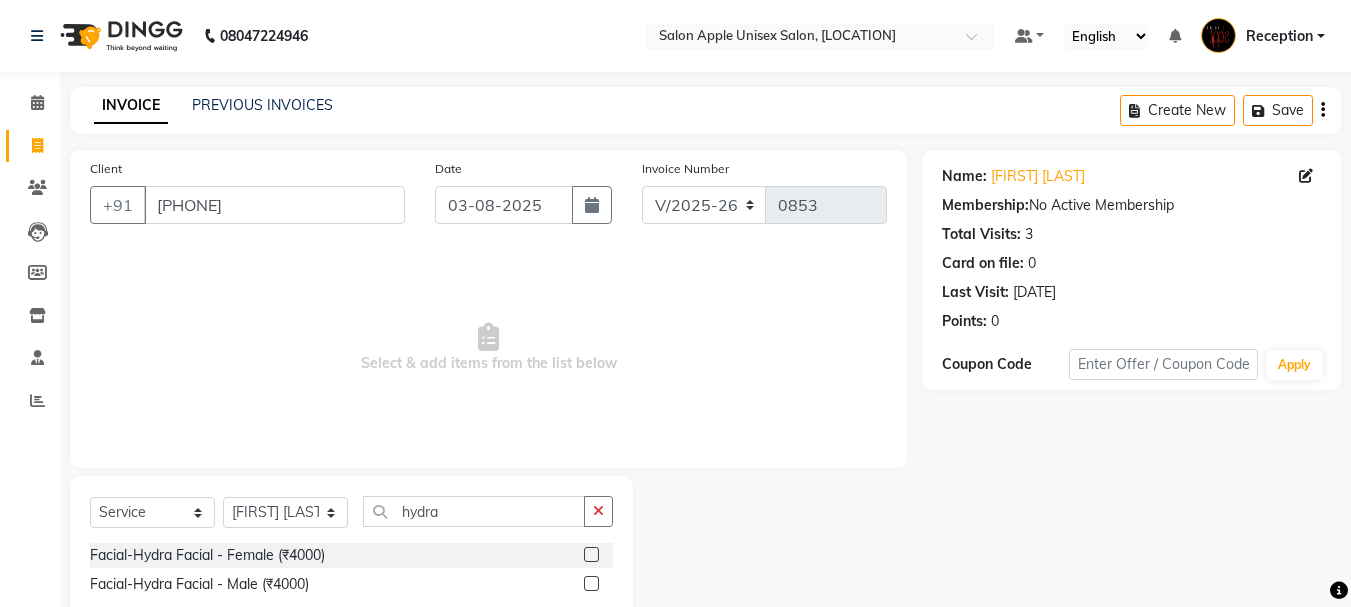 click 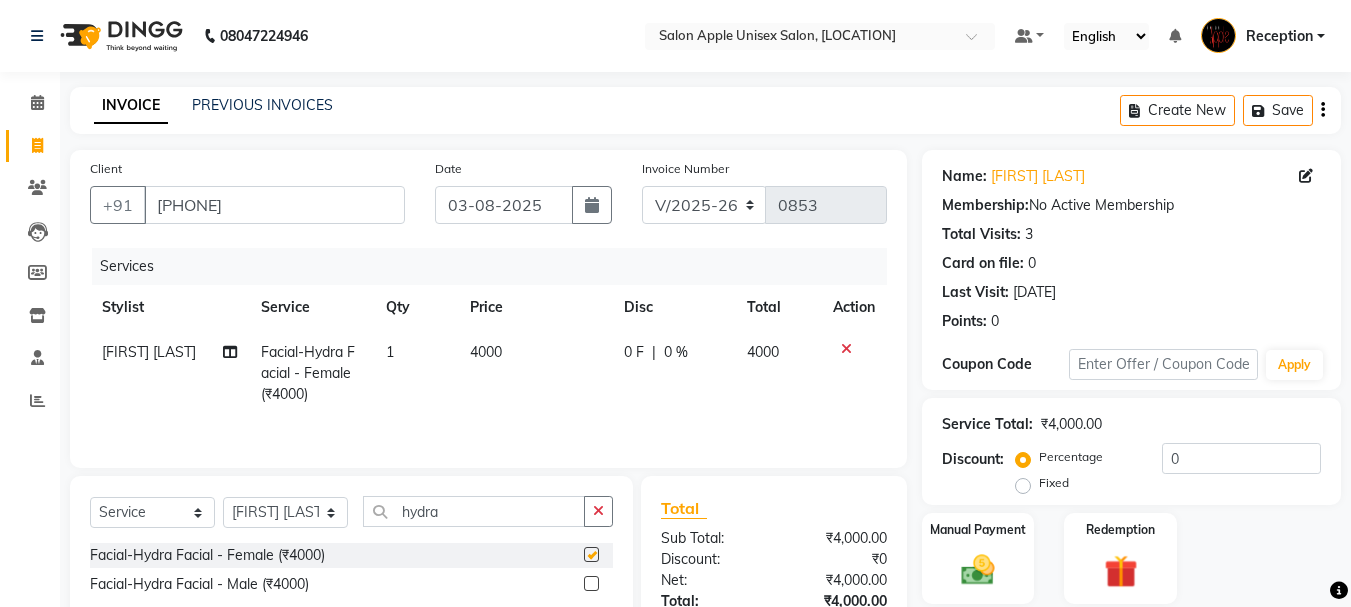 checkbox on "false" 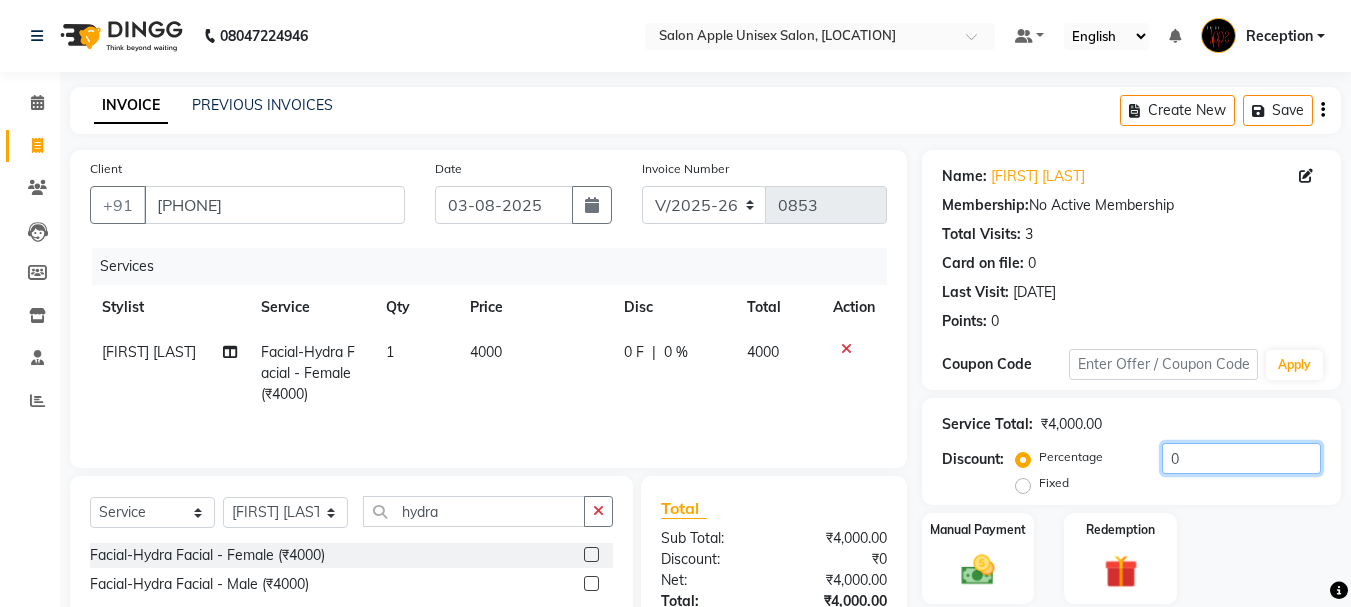 click on "0" 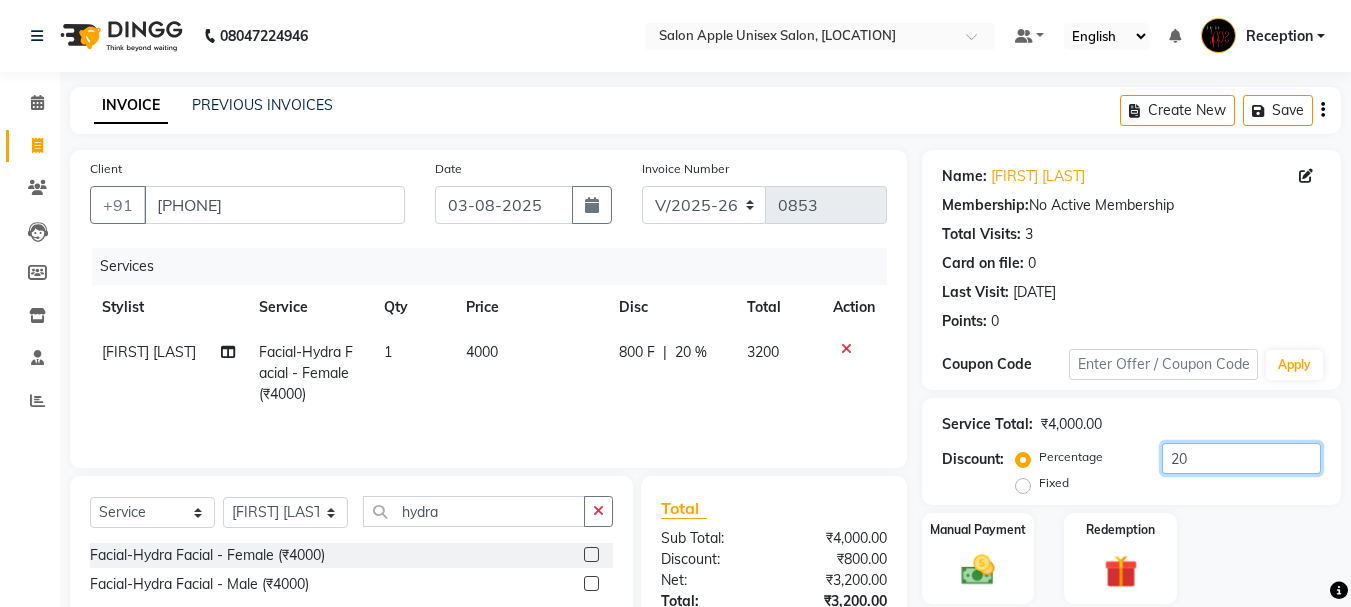scroll, scrollTop: 151, scrollLeft: 0, axis: vertical 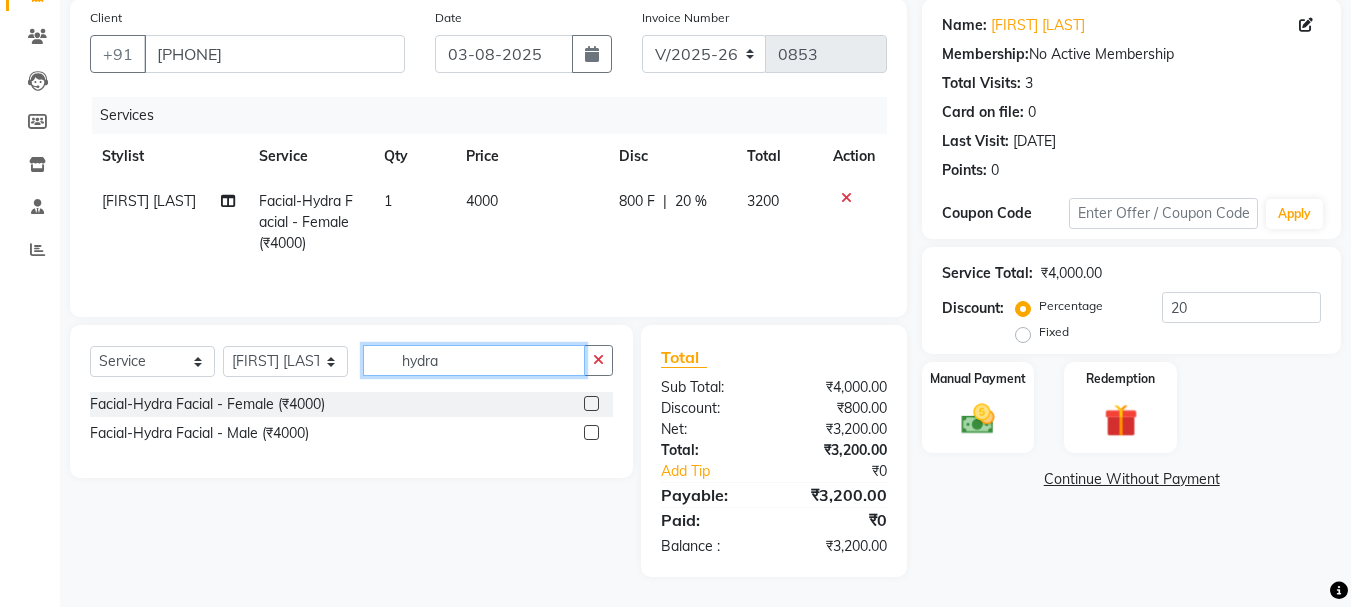 click on "hydra" 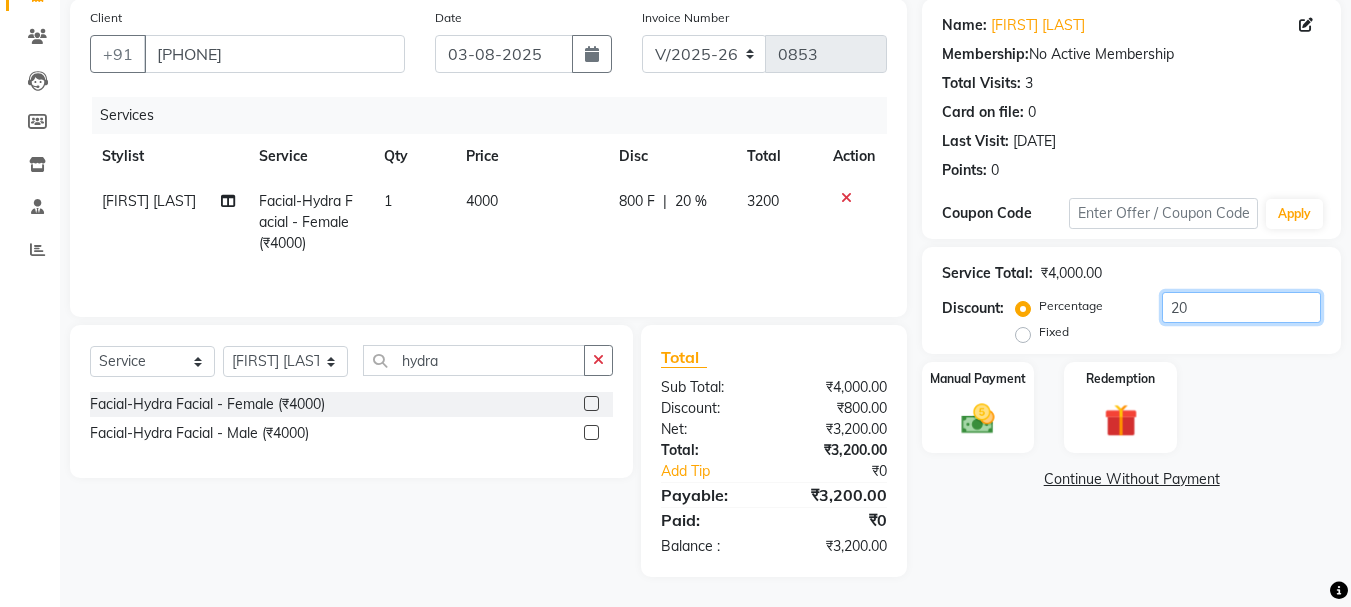 click on "20" 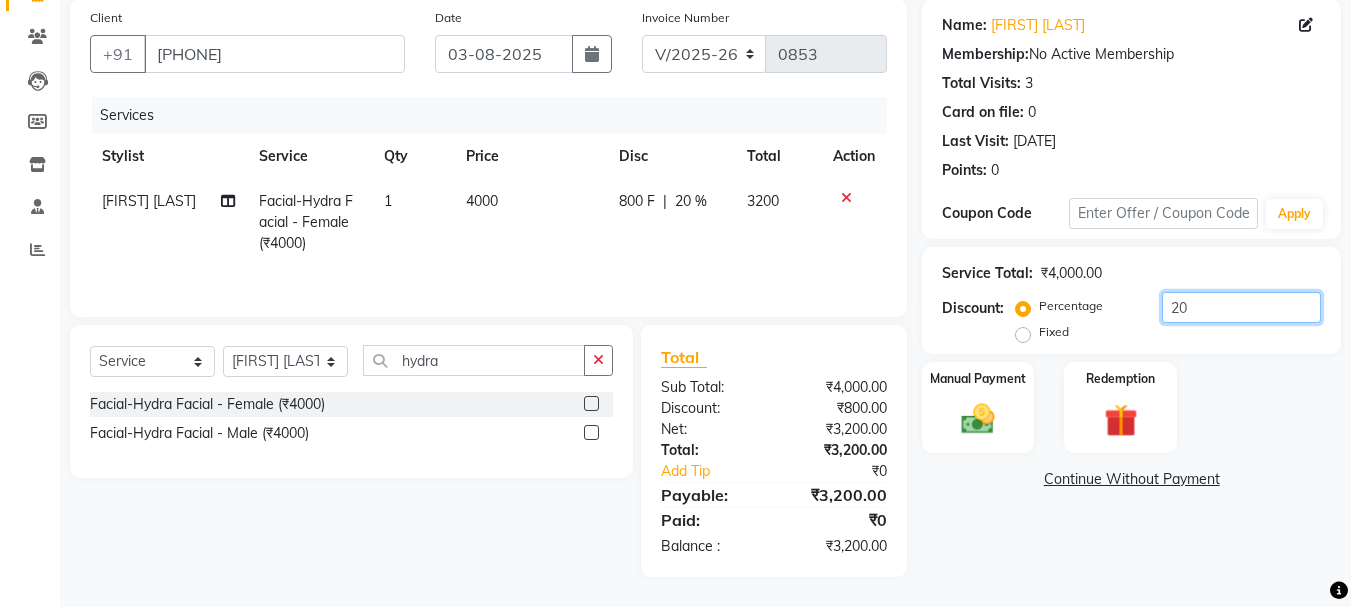 type on "2" 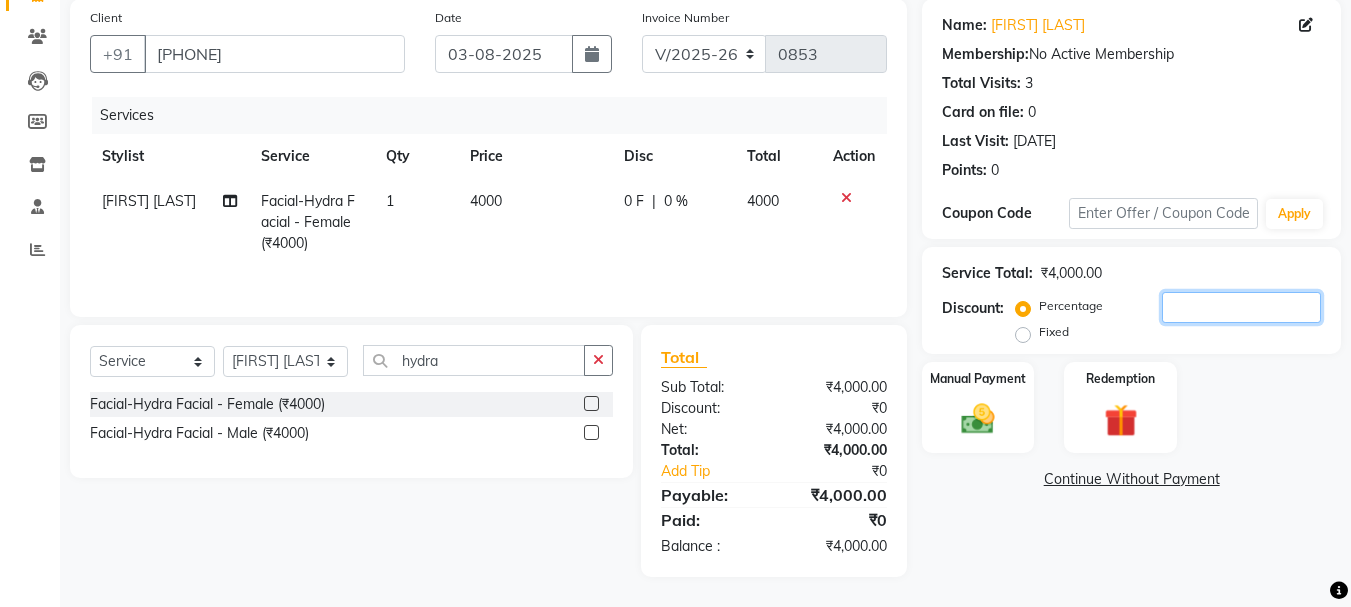 type 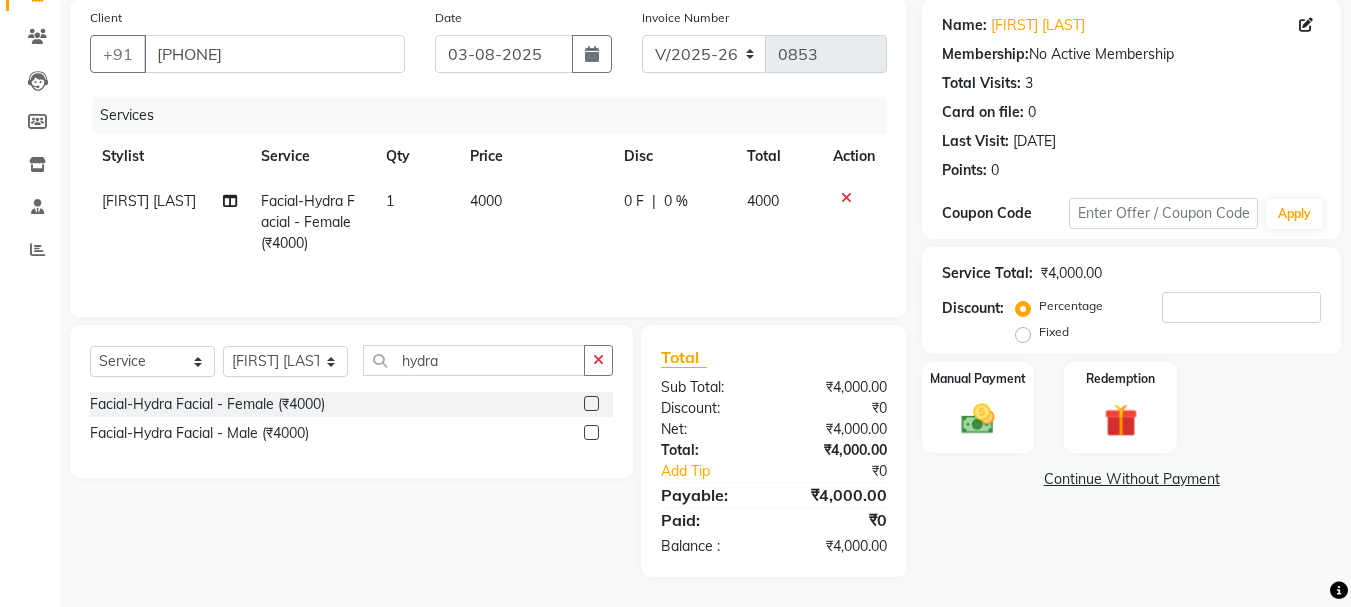 click on "4000" 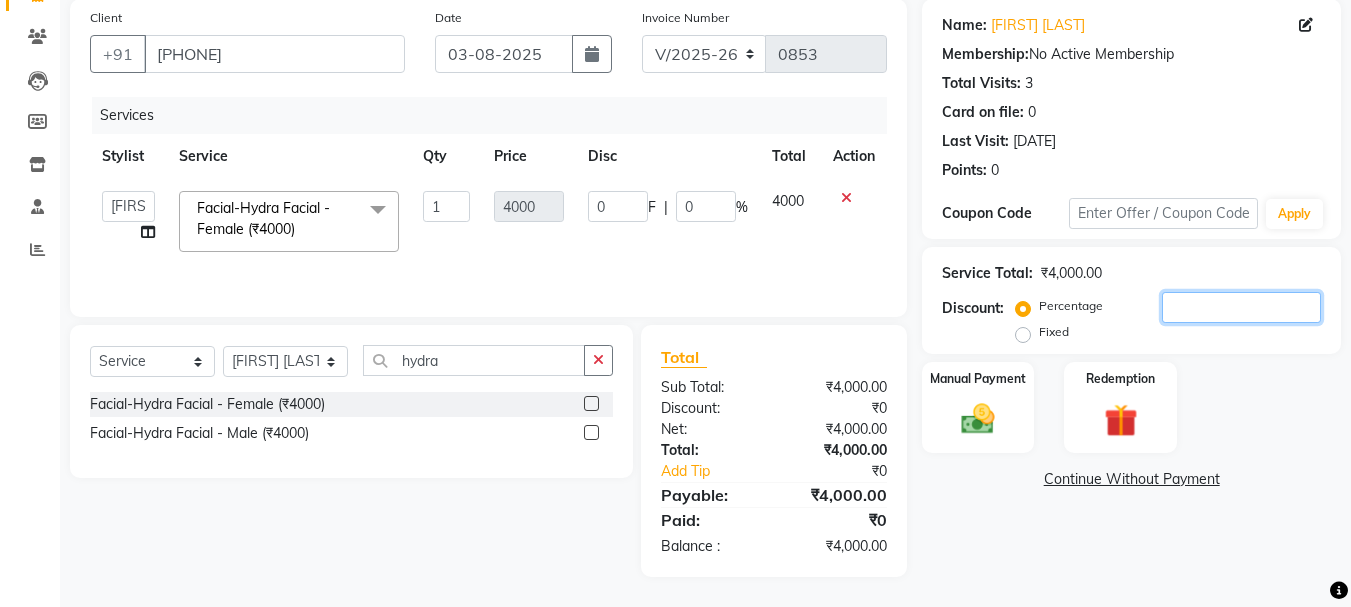 click 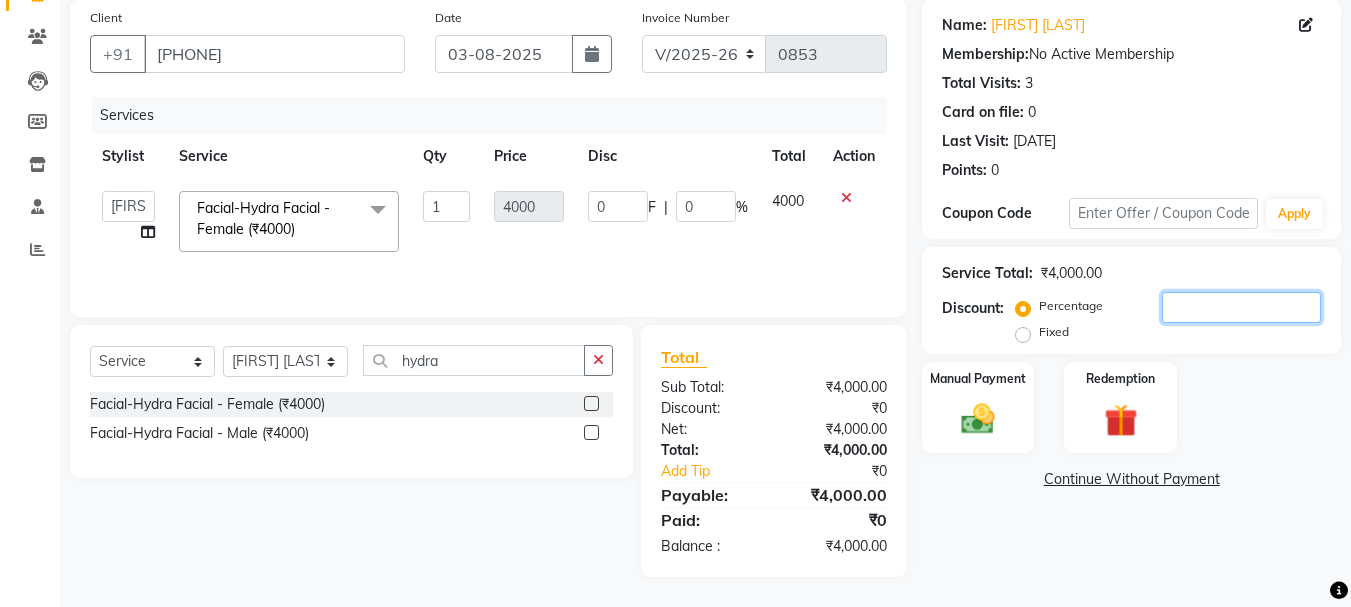 type on "2" 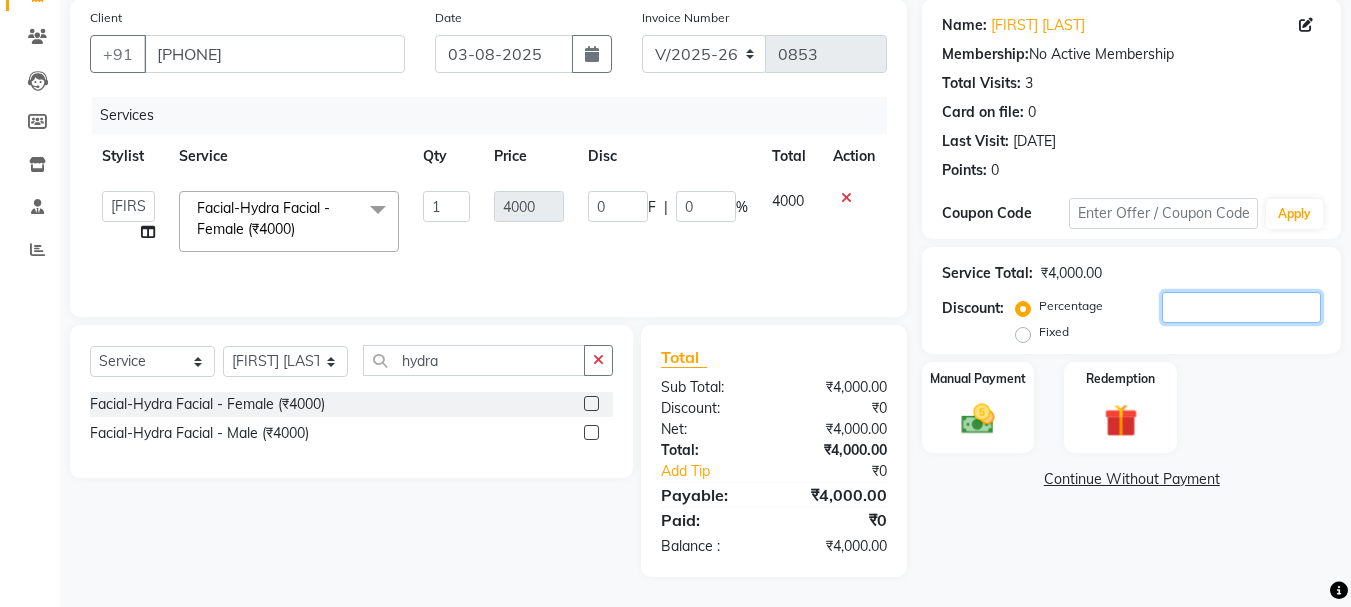 type on "80" 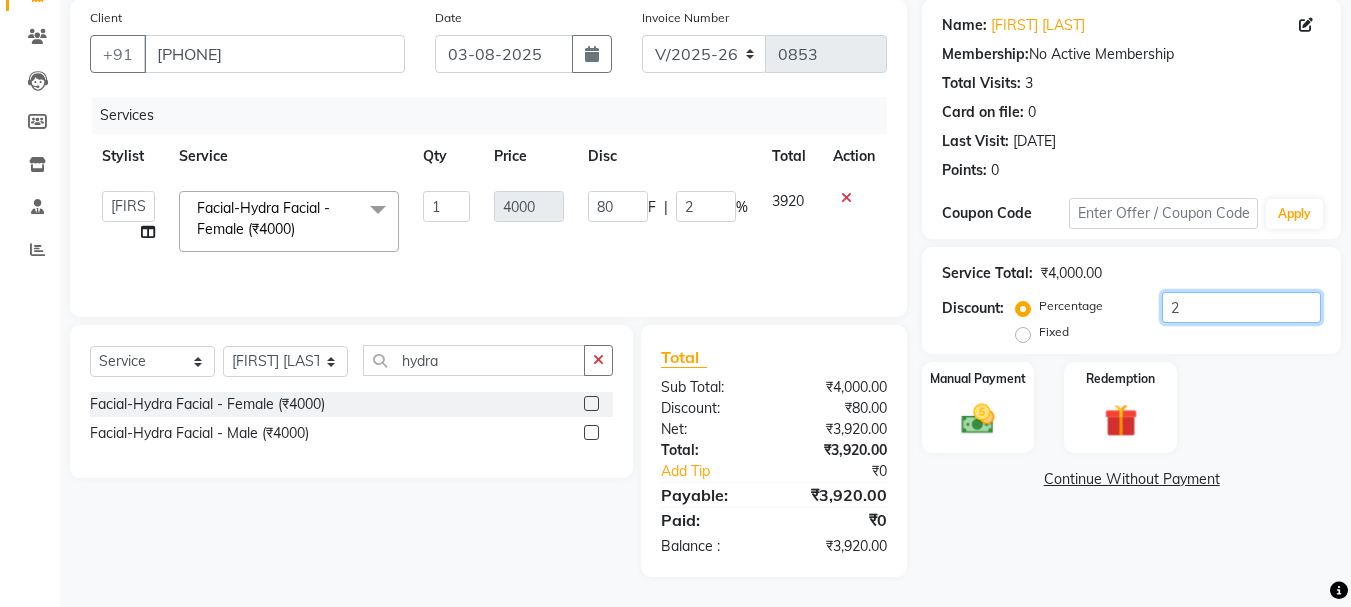type on "20" 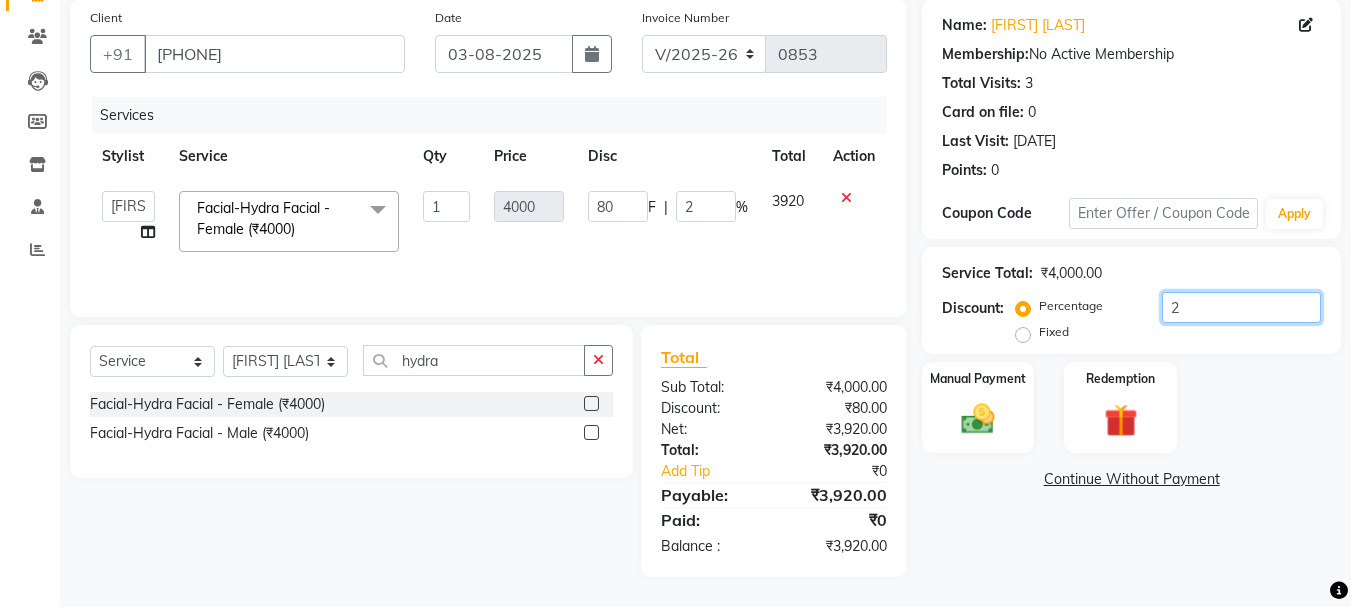 type on "800" 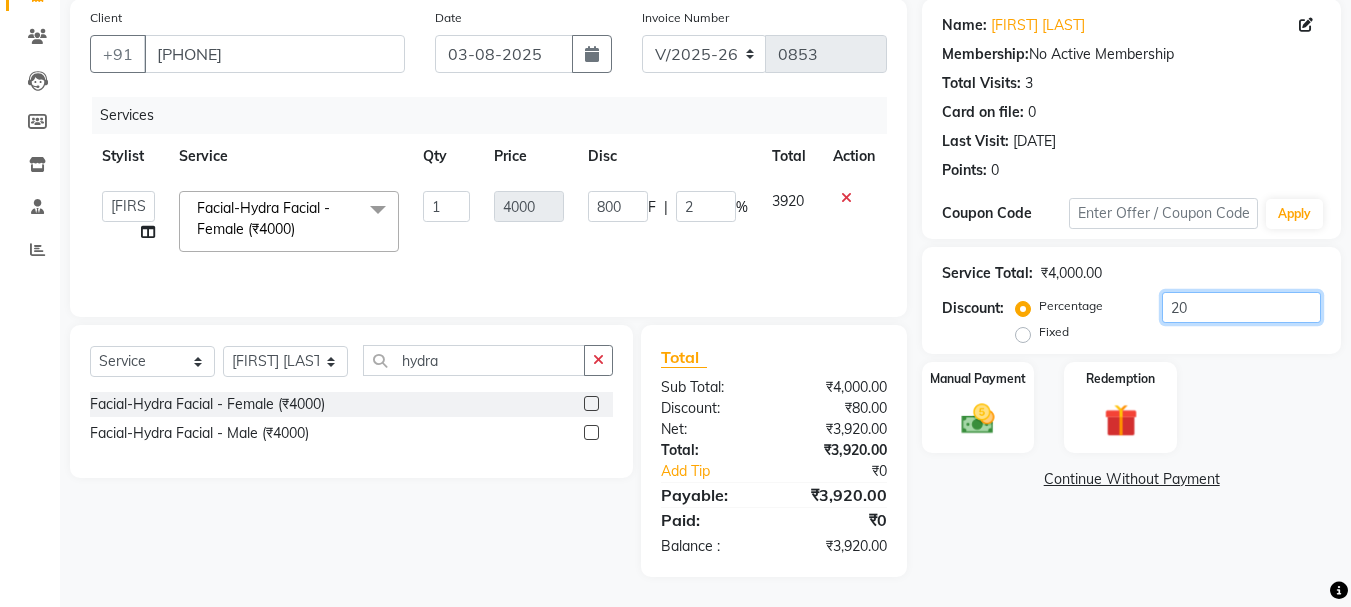 type on "20" 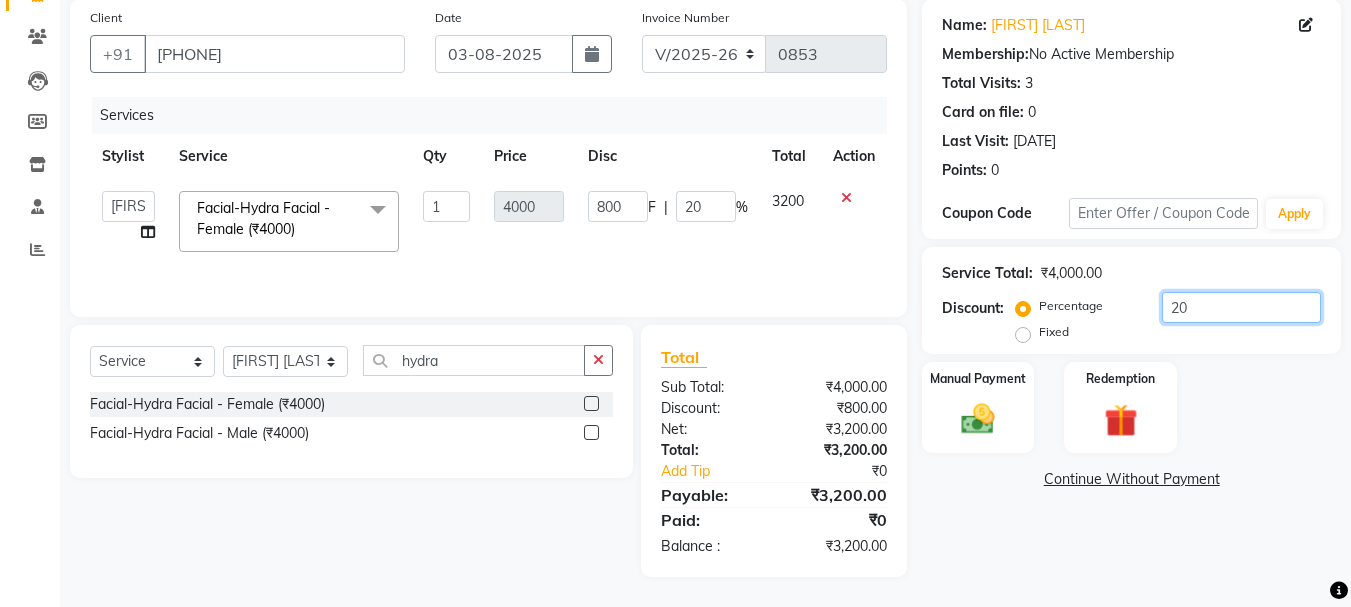 type on "20" 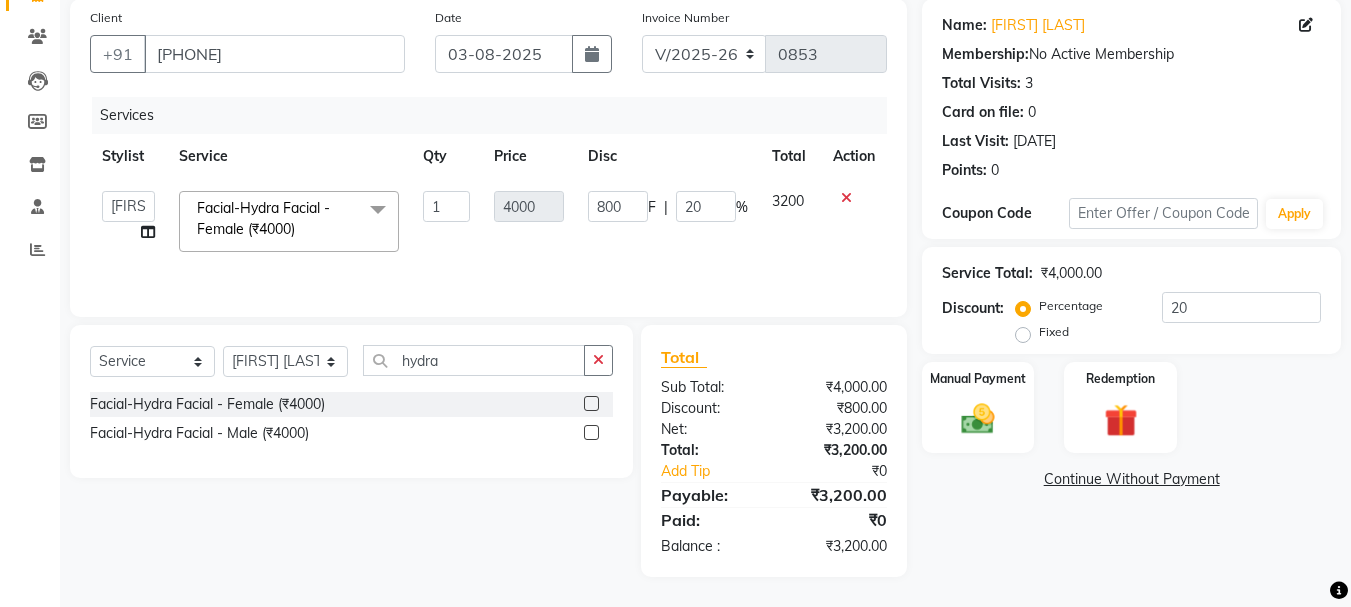 click on "Services Stylist Service Qty Price Disc Total Action Ganeshan R MRIDULA Rahul ghodke Reception SONALI JHA training department vaishali bhagwan badgujar Facial-Hydra Facial - Female (₹4000) x old Global Colouring - Wella (Ammonia Free) - short Hair (Female) (₹5000) old Global Colouring - Wella (Ammonia Free) - Neck length (Female) (₹5500) old Global Colouring - Wella (Ammonia Free) - shoulder length (Female) (₹6000) Hair Wash-Wella -Female (₹350) Hair Wash-Matrix-Female (₹300) Hair Wash-Biotop-Female (₹400) Hair Wash-Botox-Female (₹400) Hair Wash-Wella -Male (₹250) Hair Wash-Matrix-Male (₹200) Hair Wash-Biotop-Male (₹300) Hair Wash-Botox-Male (₹300) Global Colouring - Wella-Short Hair-Female (₹1700) Global Colouring - Wella-Neck Length-Female (₹1900) Global Colouring - Wella-Shoulder Length-Female (₹2200) Global Colouring - Wella-Upper Midback Length-Female (₹2500) Global Colouring - Wella-Midback Length-Female (₹2800) Facial-Hydra Facial - Female (₹4000) 1" 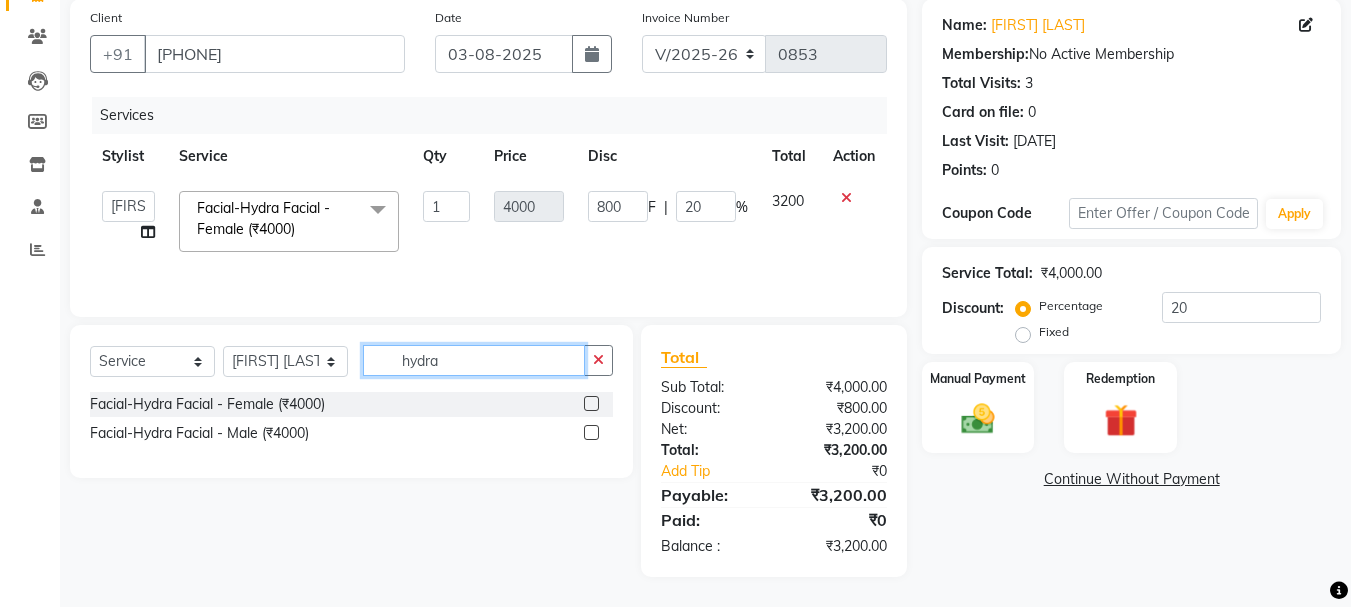 click on "hydra" 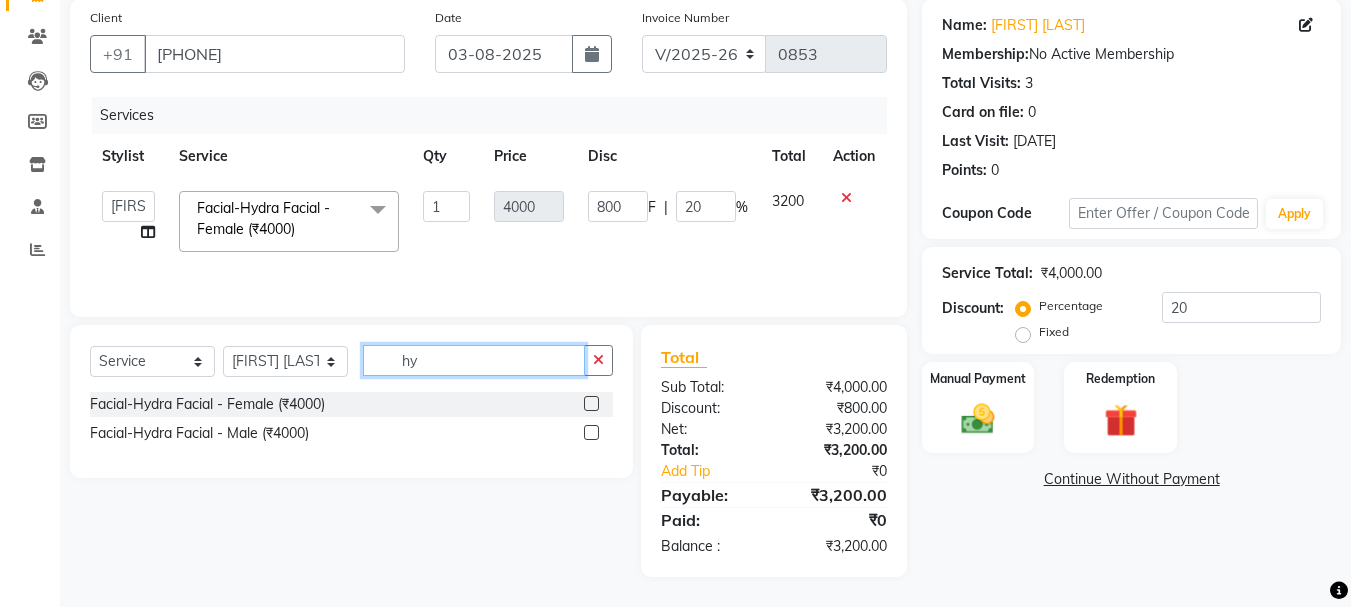 type on "h" 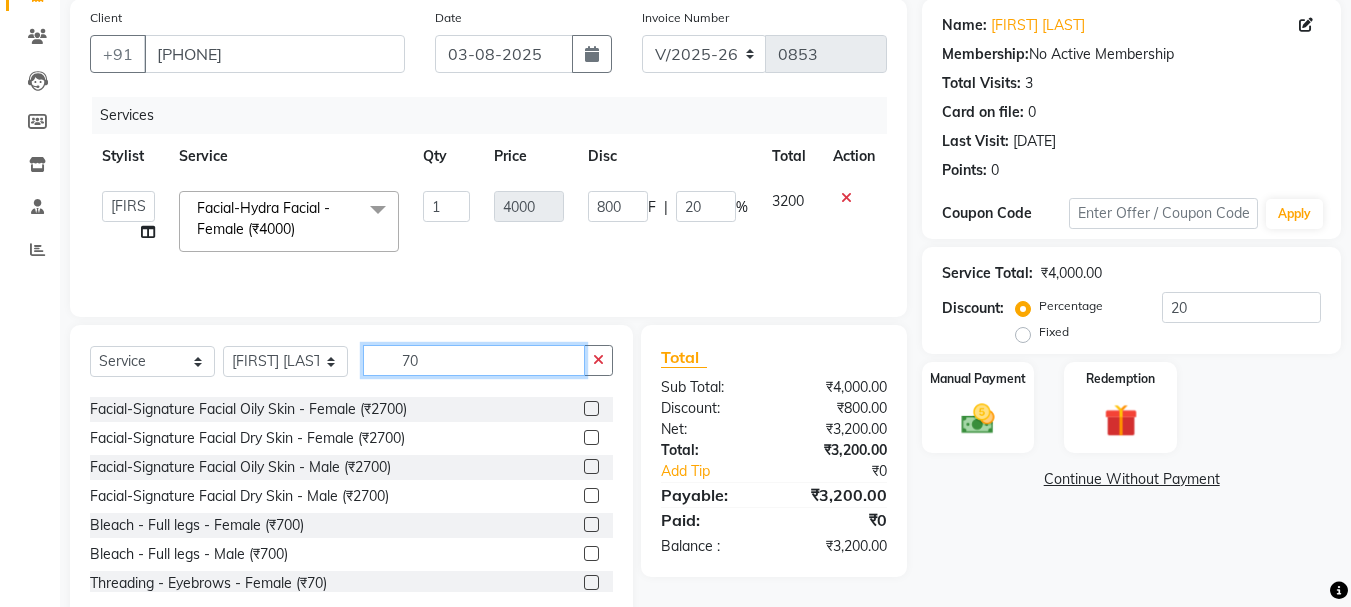 scroll, scrollTop: 100, scrollLeft: 0, axis: vertical 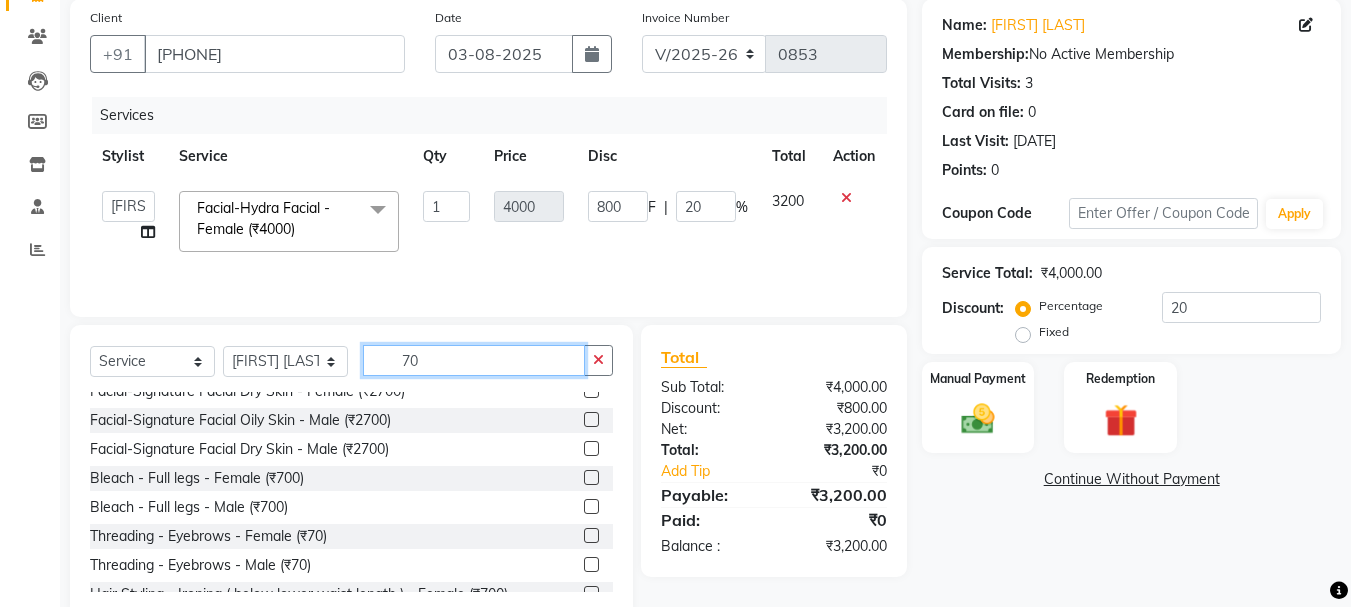 type on "70" 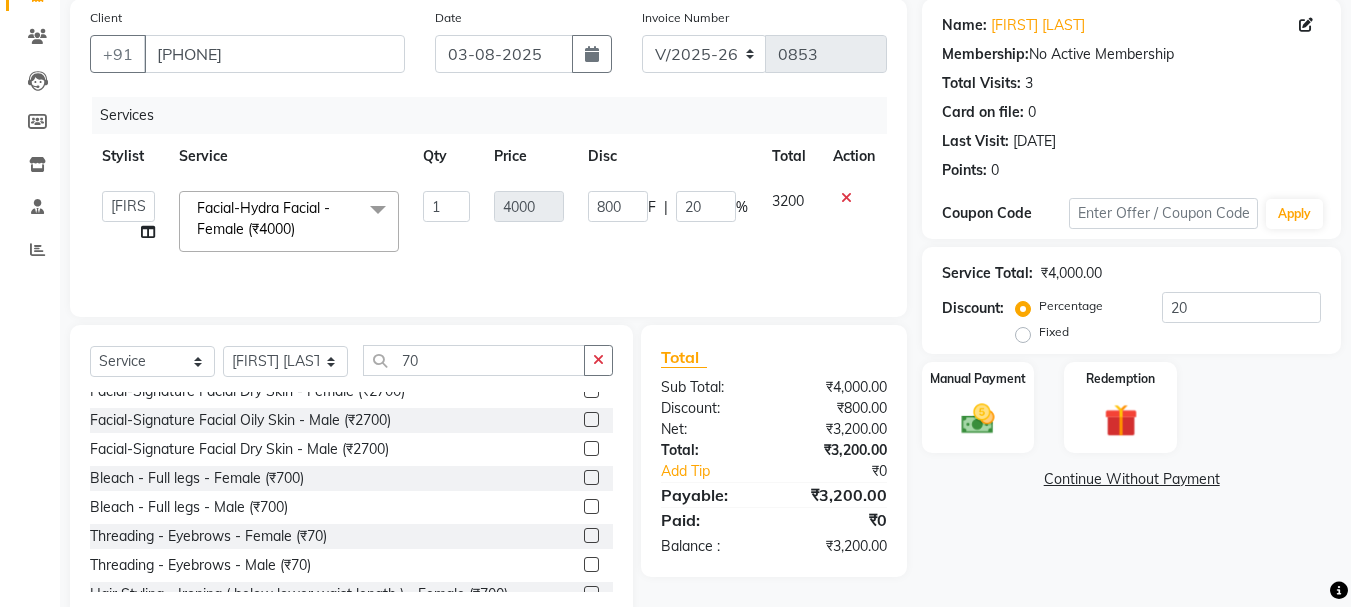 click 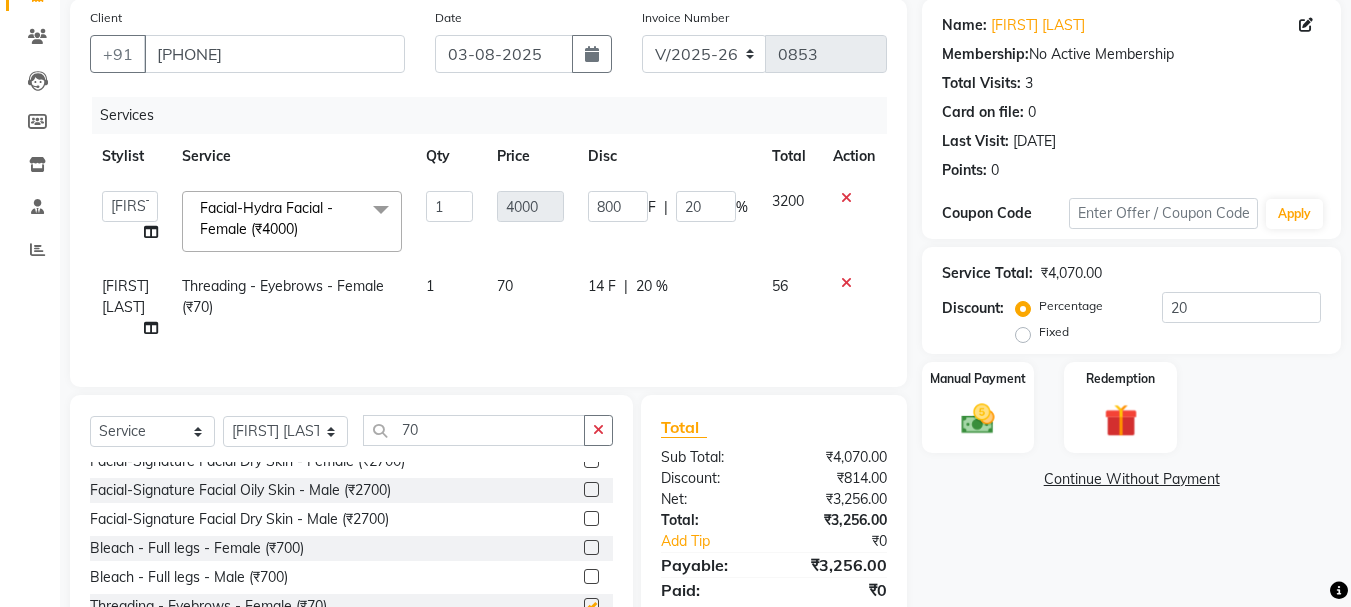 checkbox on "false" 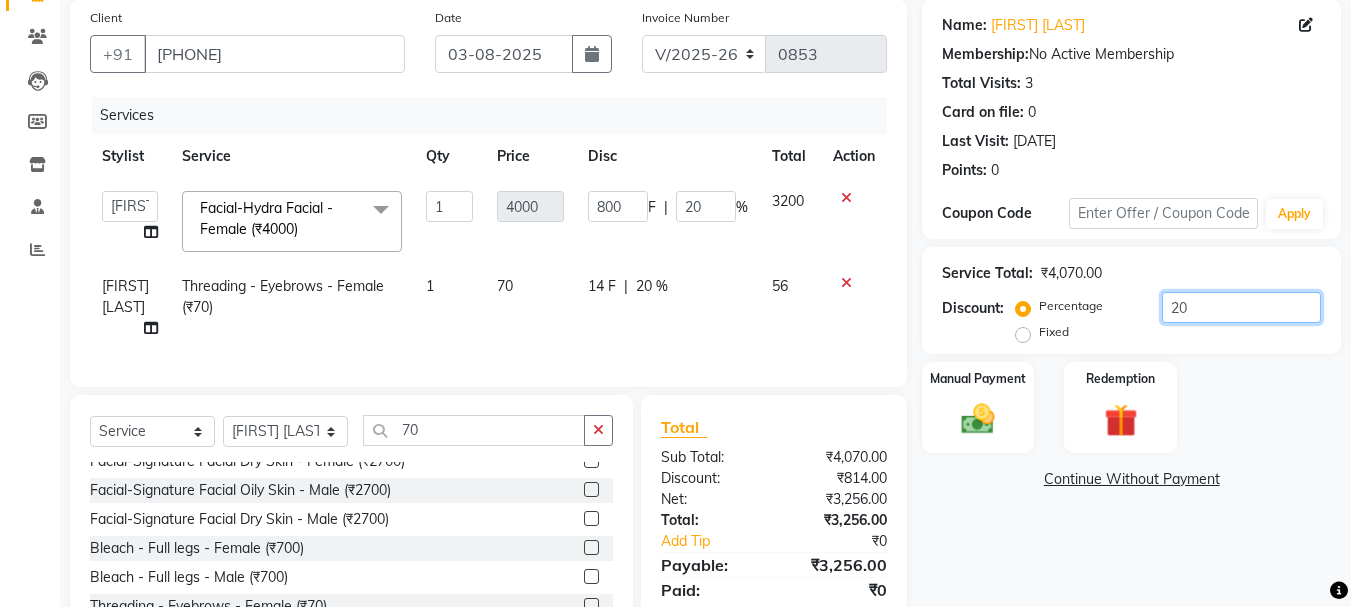 click on "20" 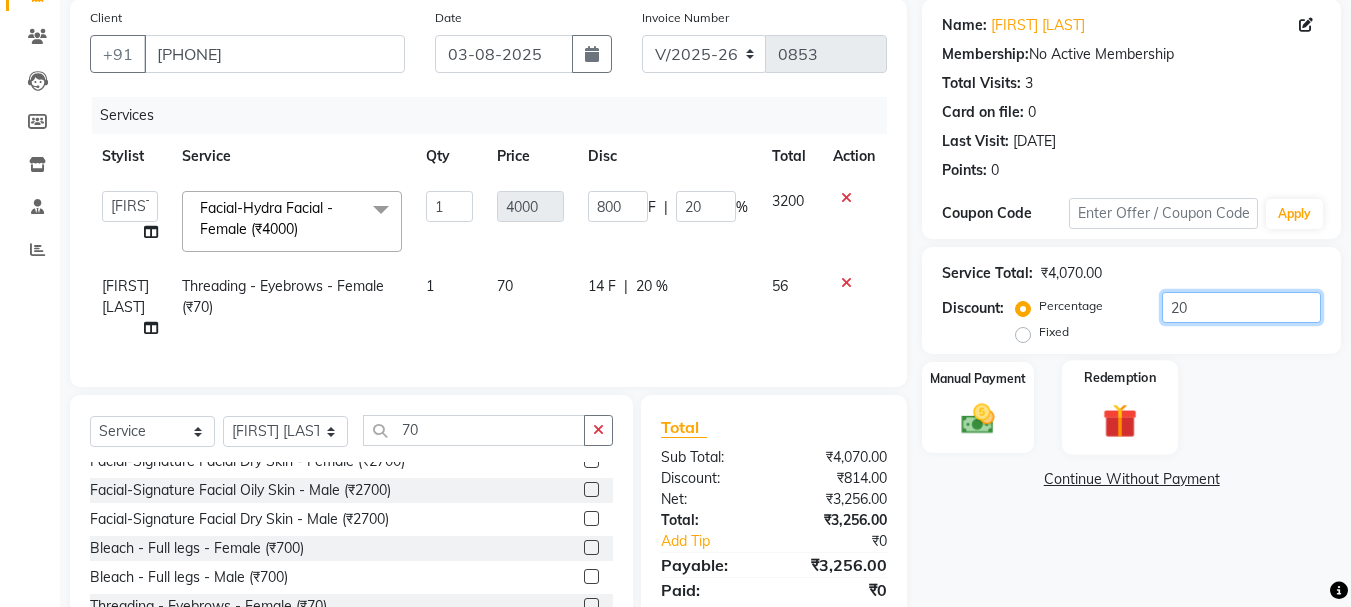 type on "2" 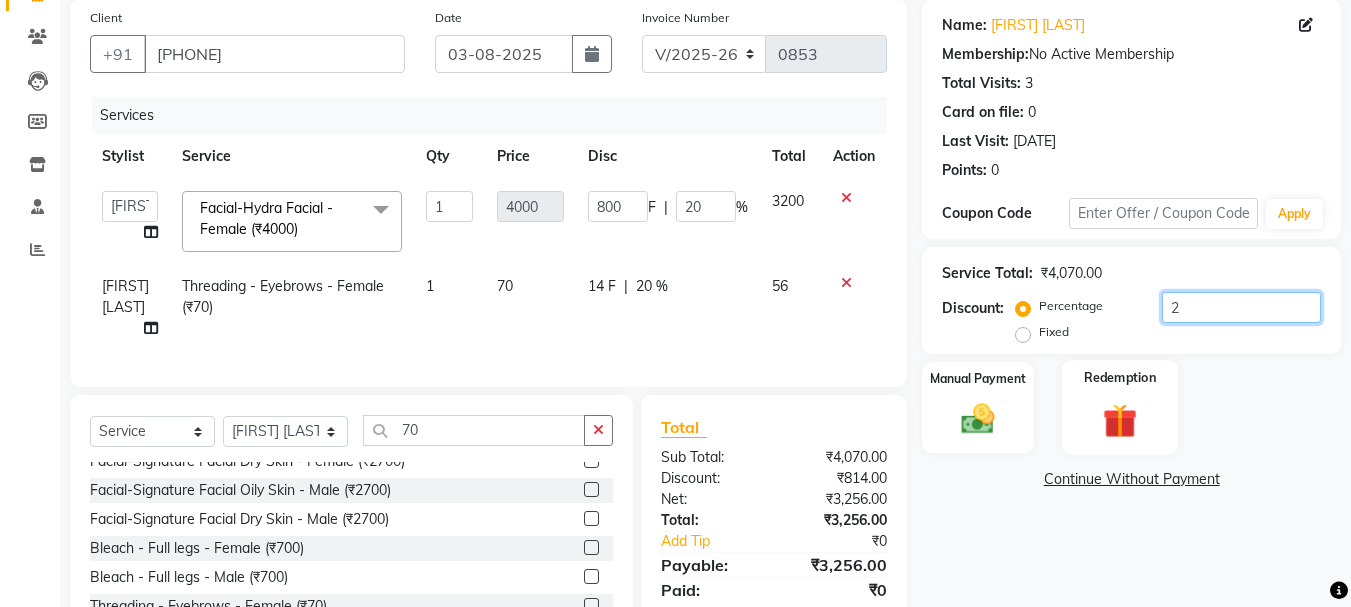 type on "80" 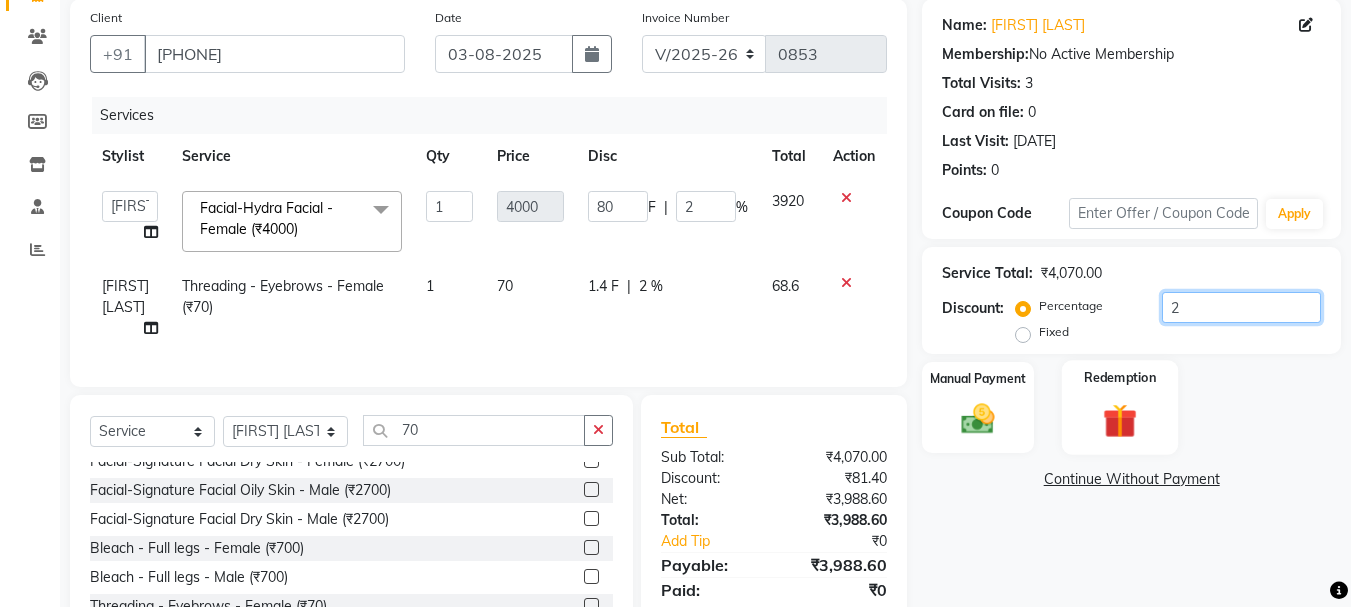 type 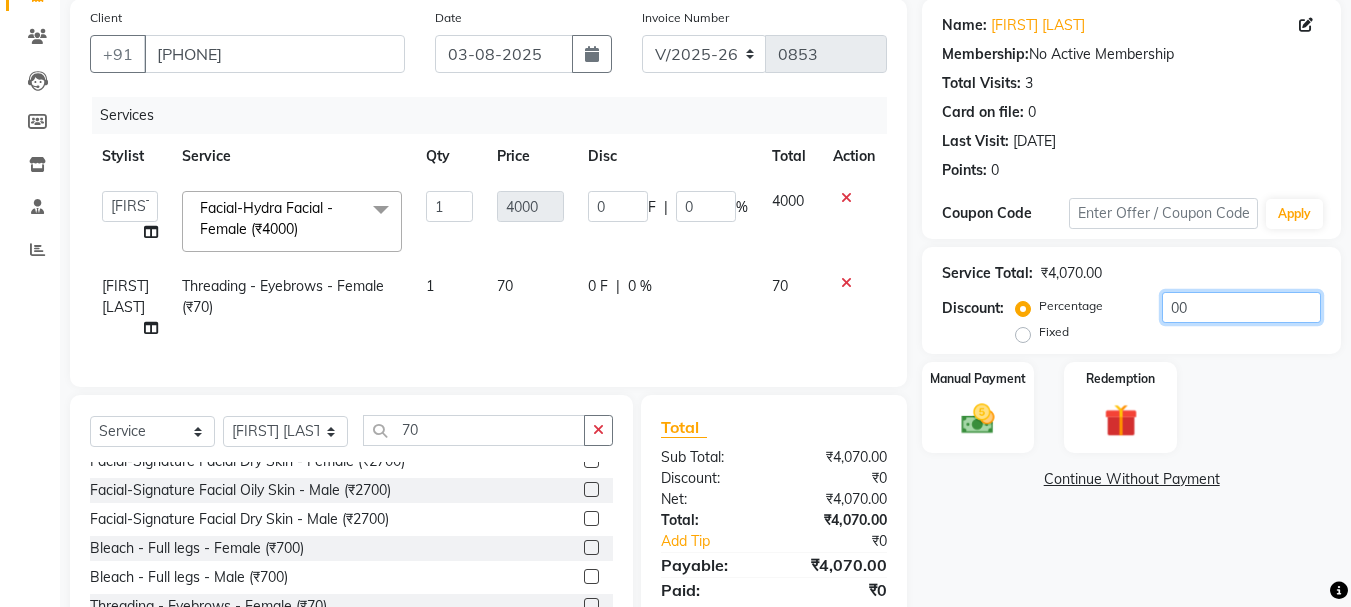 type on "00" 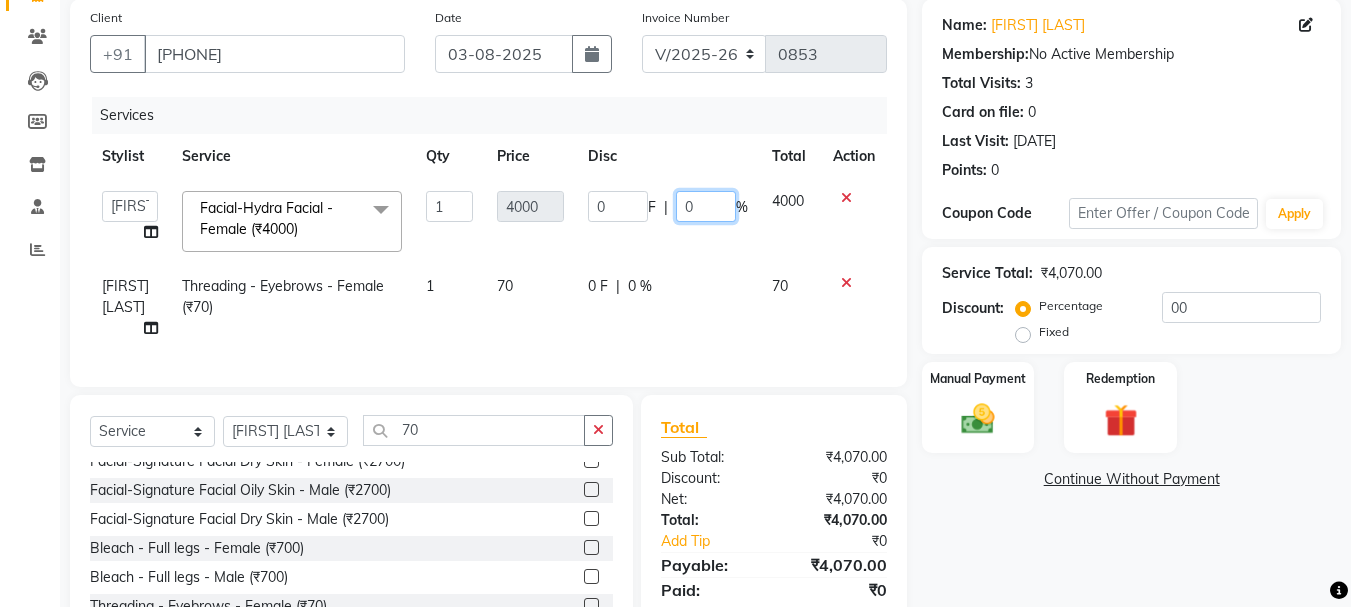 click on "0" 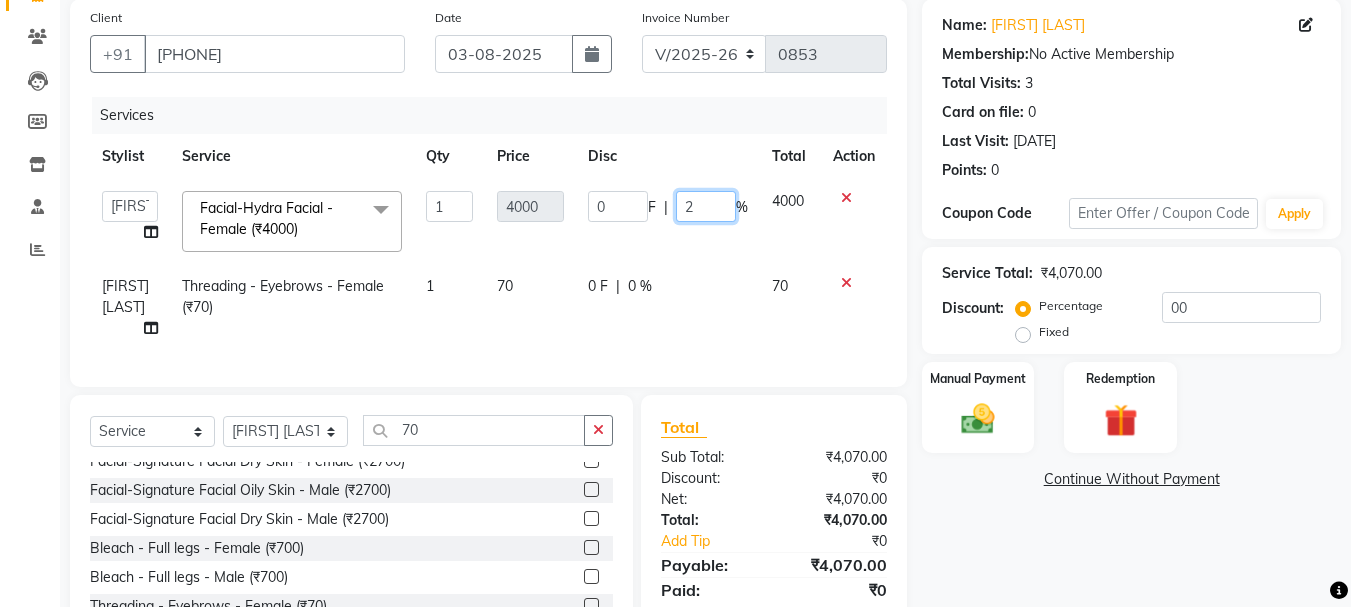 type on "20" 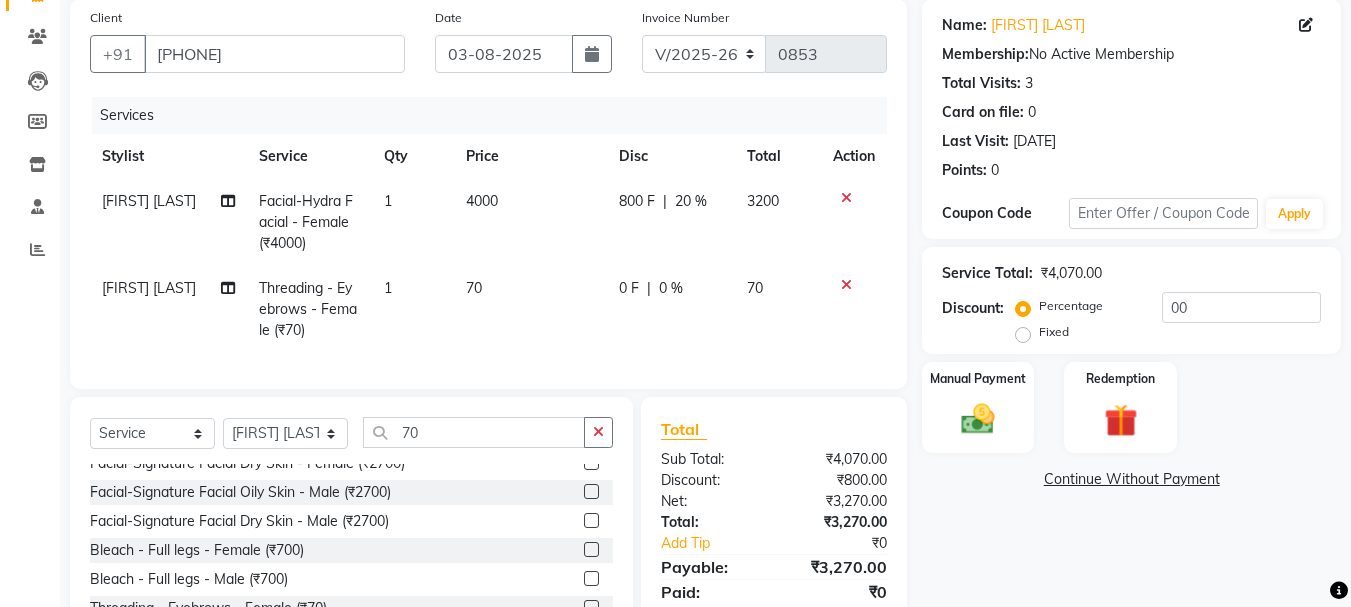 click on "0 F | 0 %" 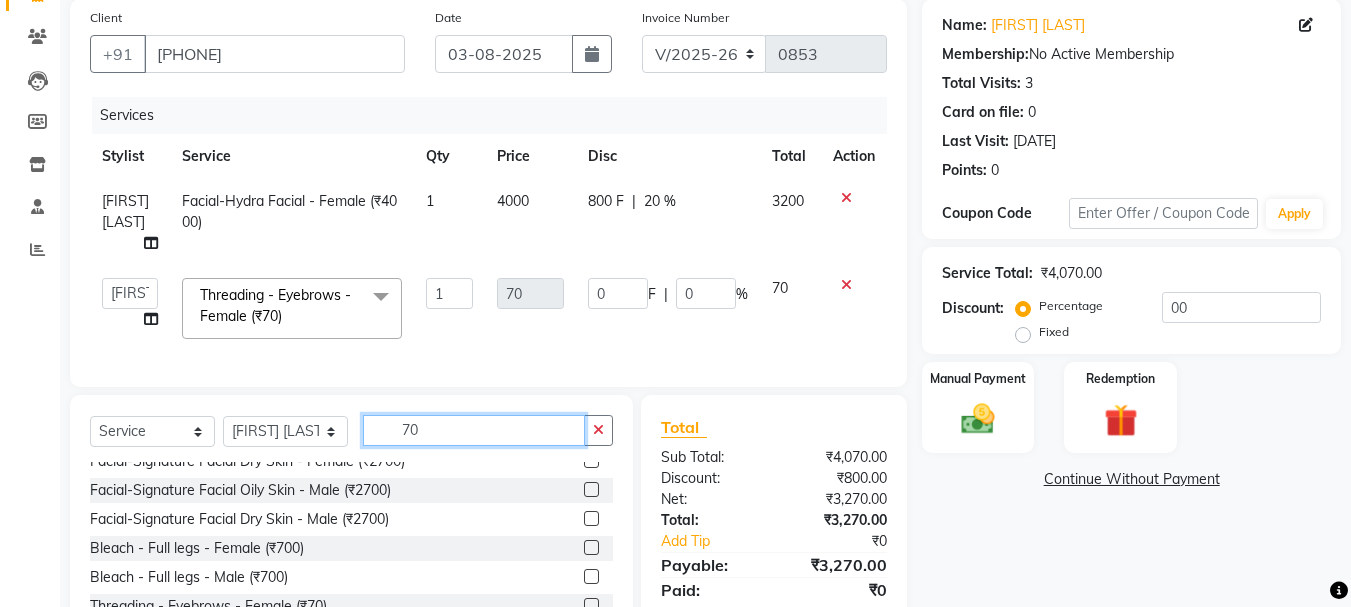 click on "70" 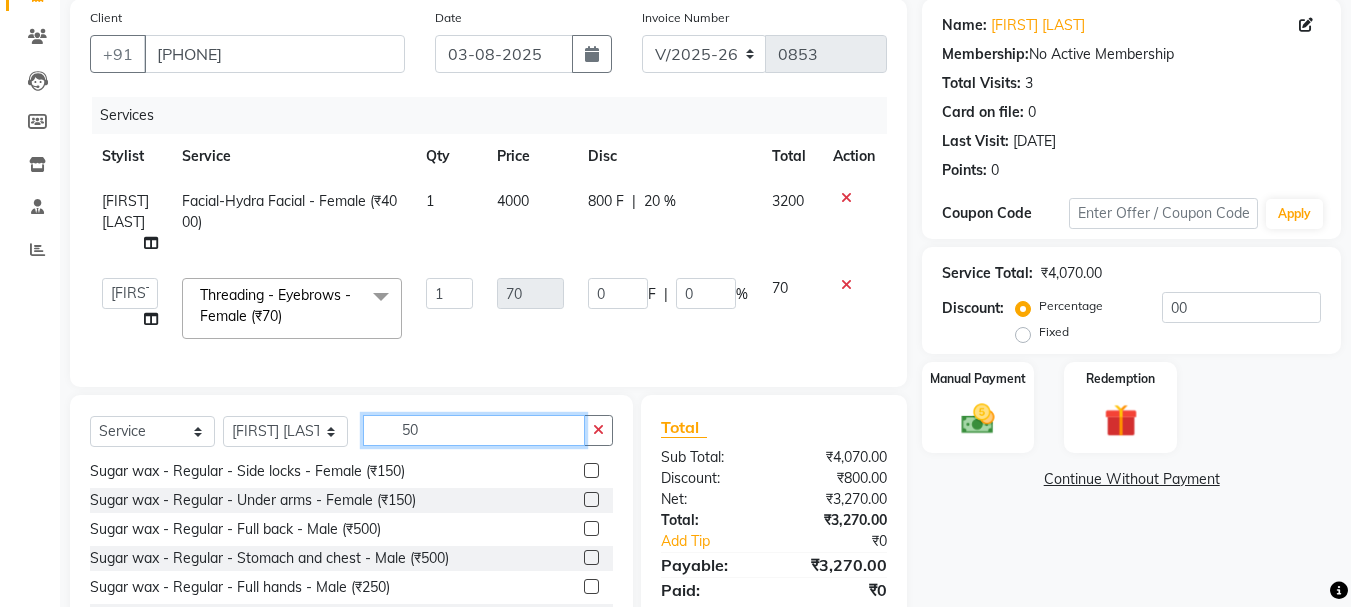 scroll, scrollTop: 1284, scrollLeft: 0, axis: vertical 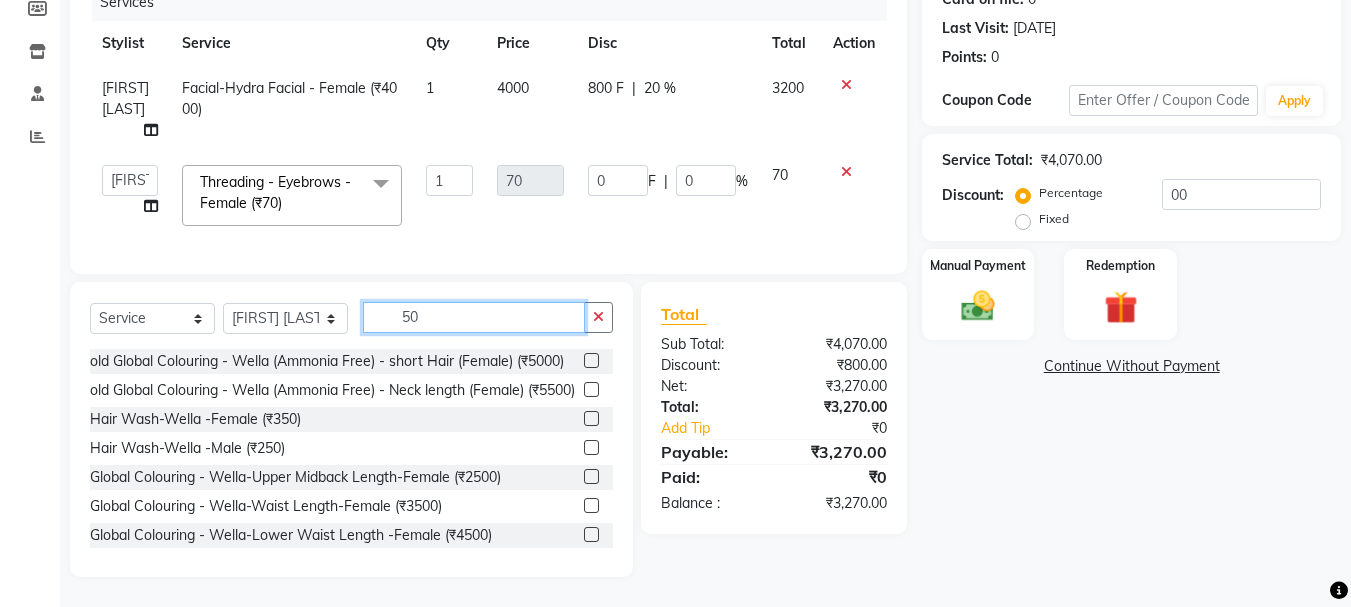 click on "50" 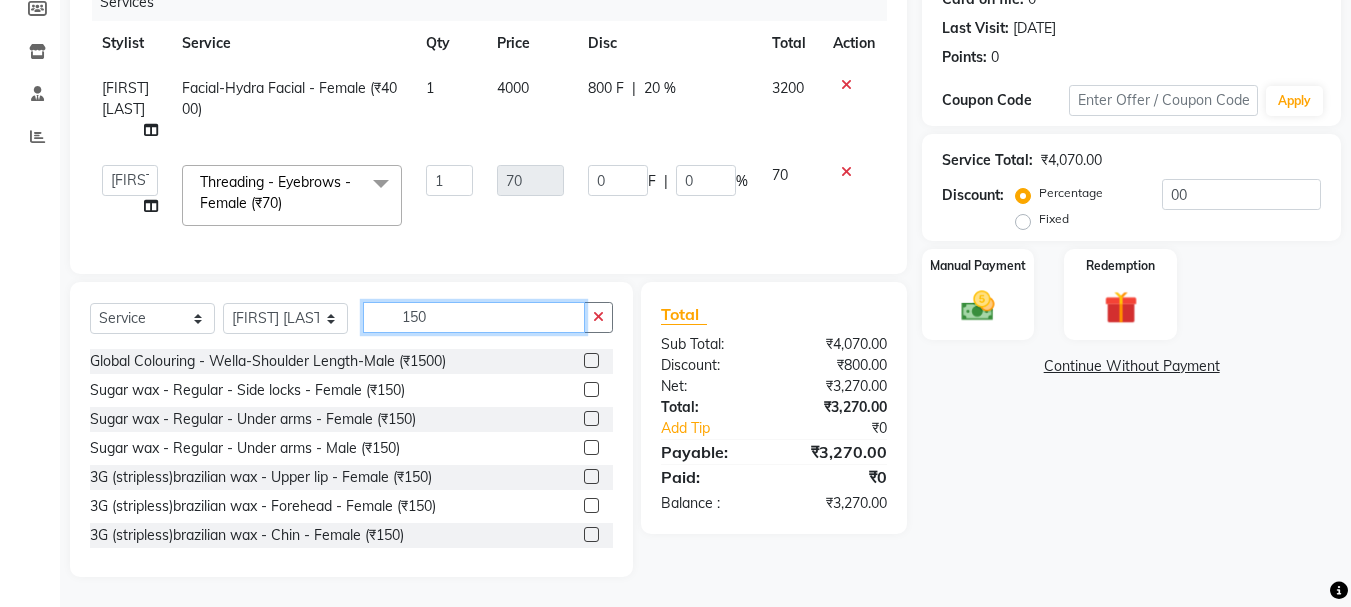 type on "150" 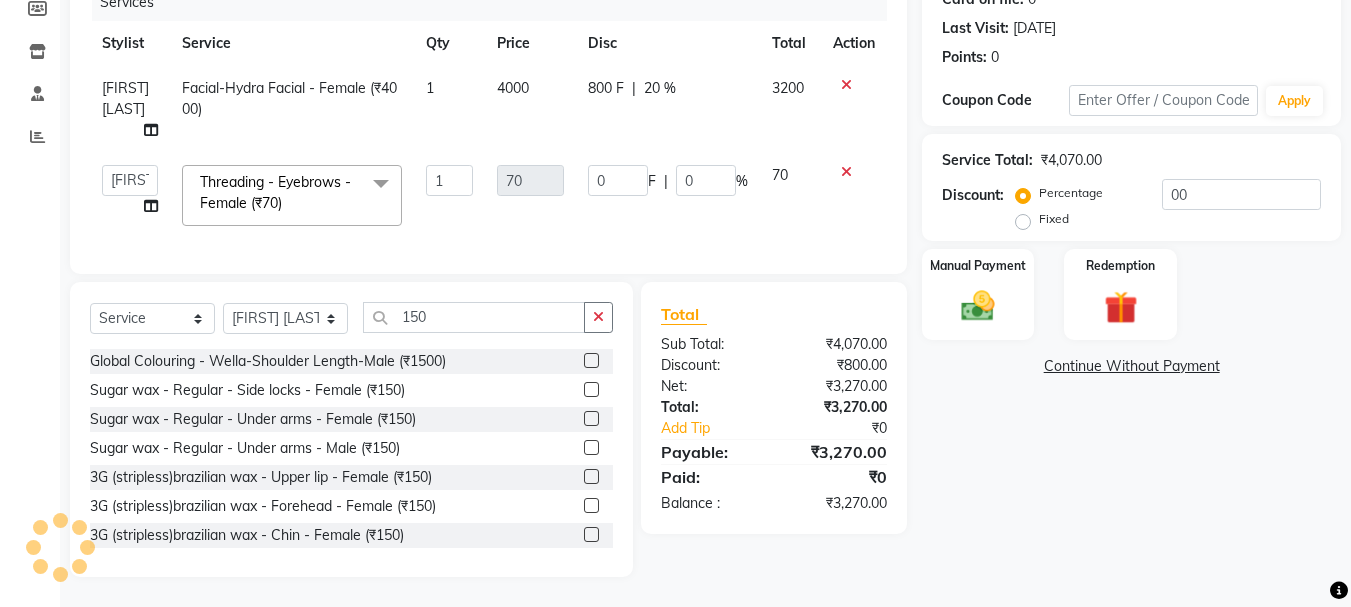 click 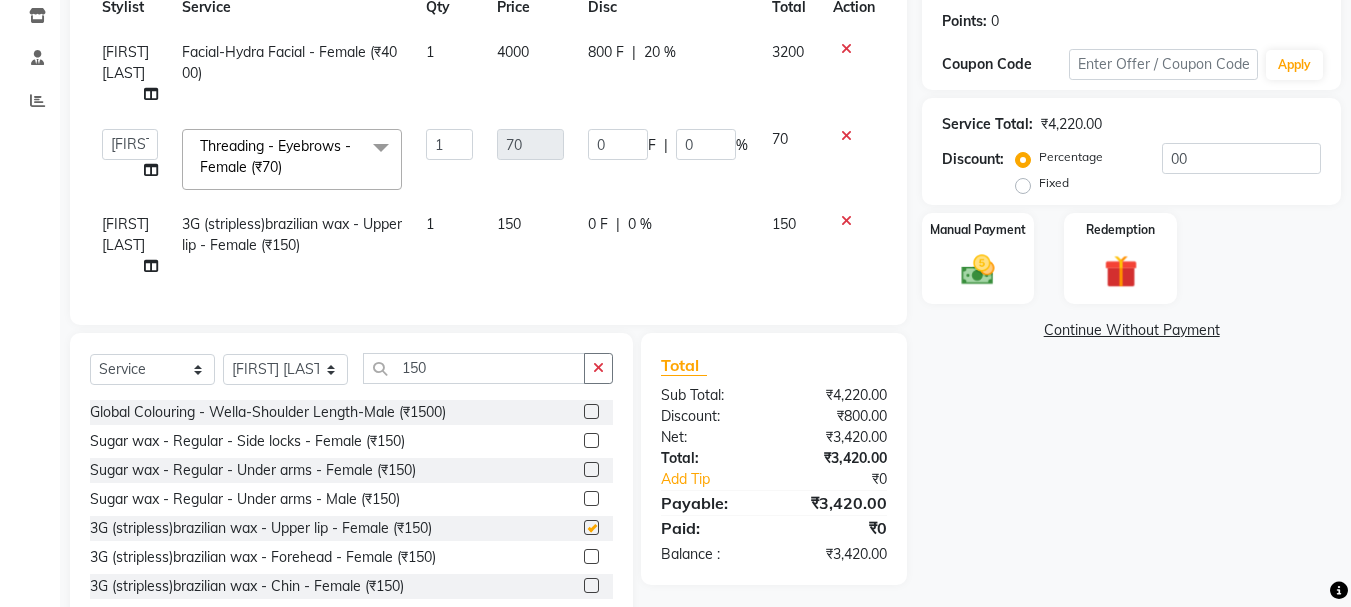 checkbox on "false" 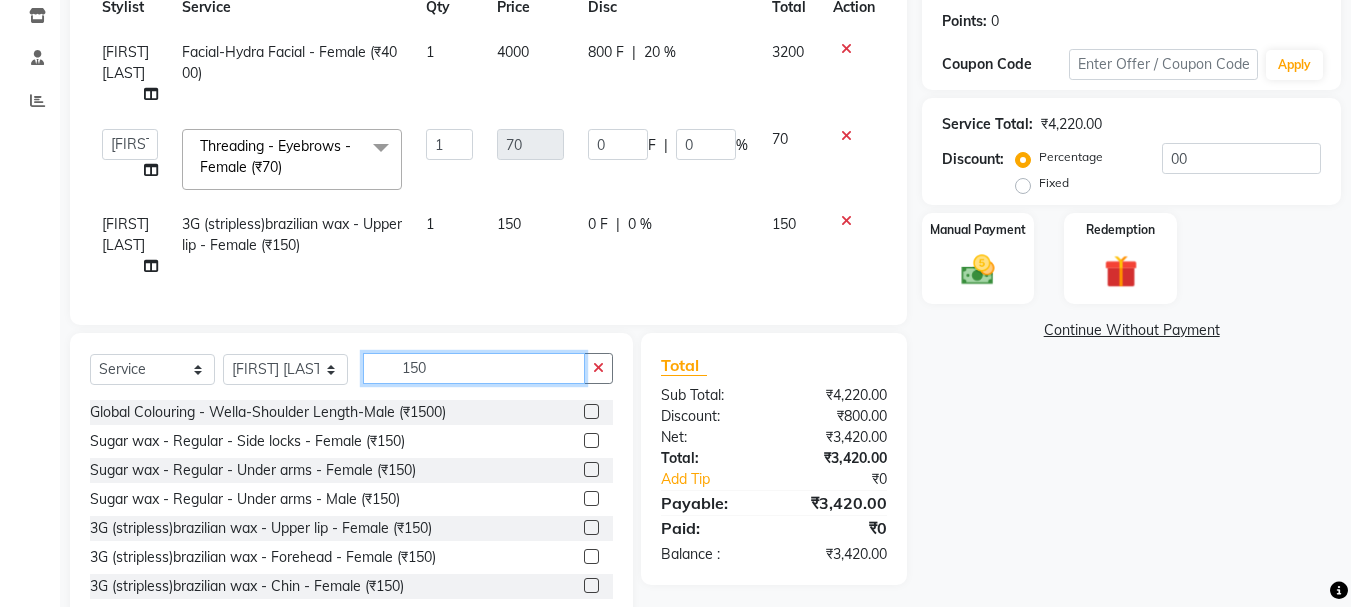 click on "150" 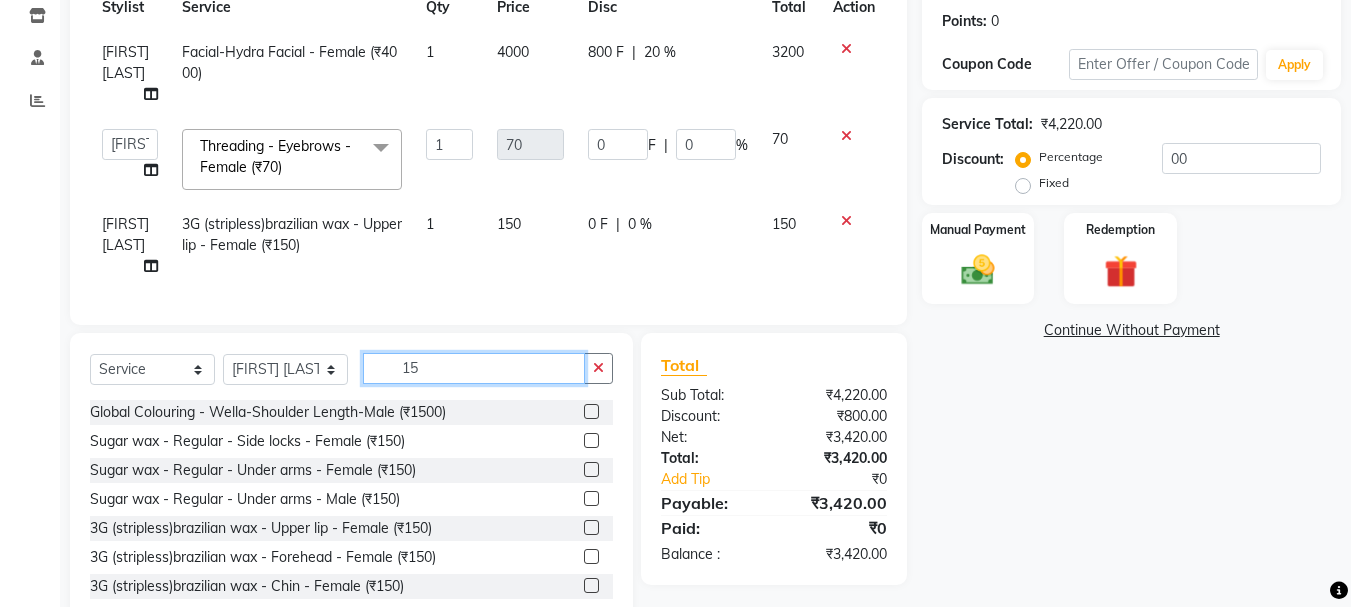type on "1" 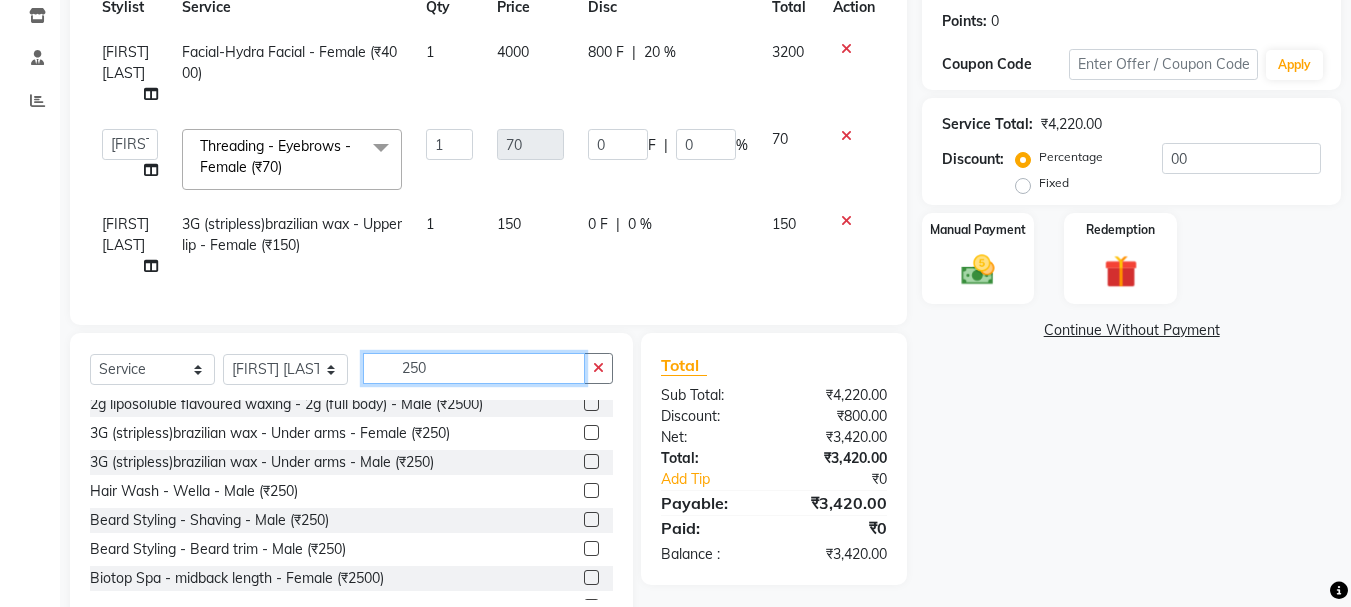 scroll, scrollTop: 300, scrollLeft: 0, axis: vertical 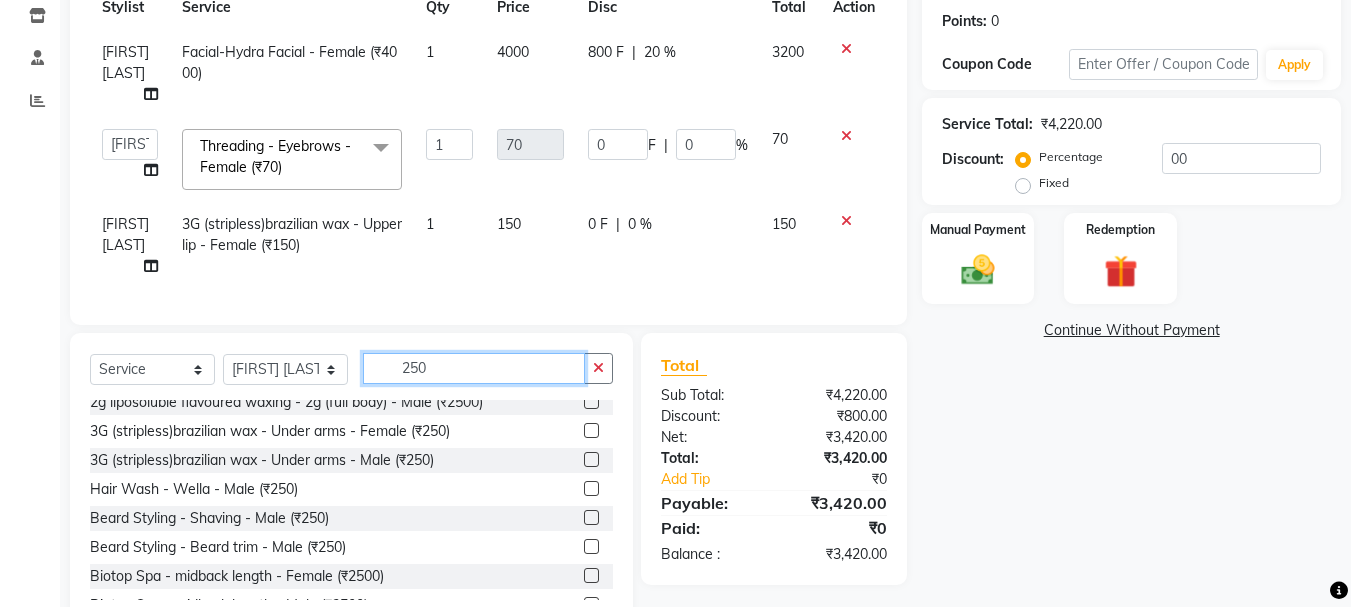 type on "250" 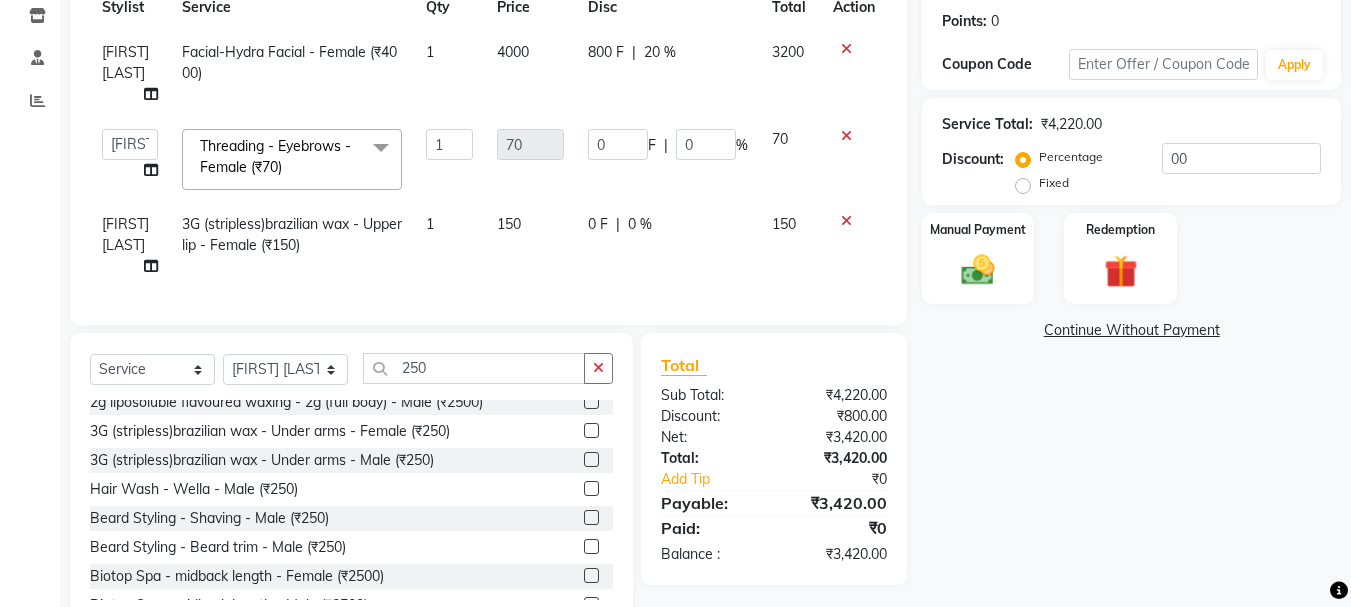 click 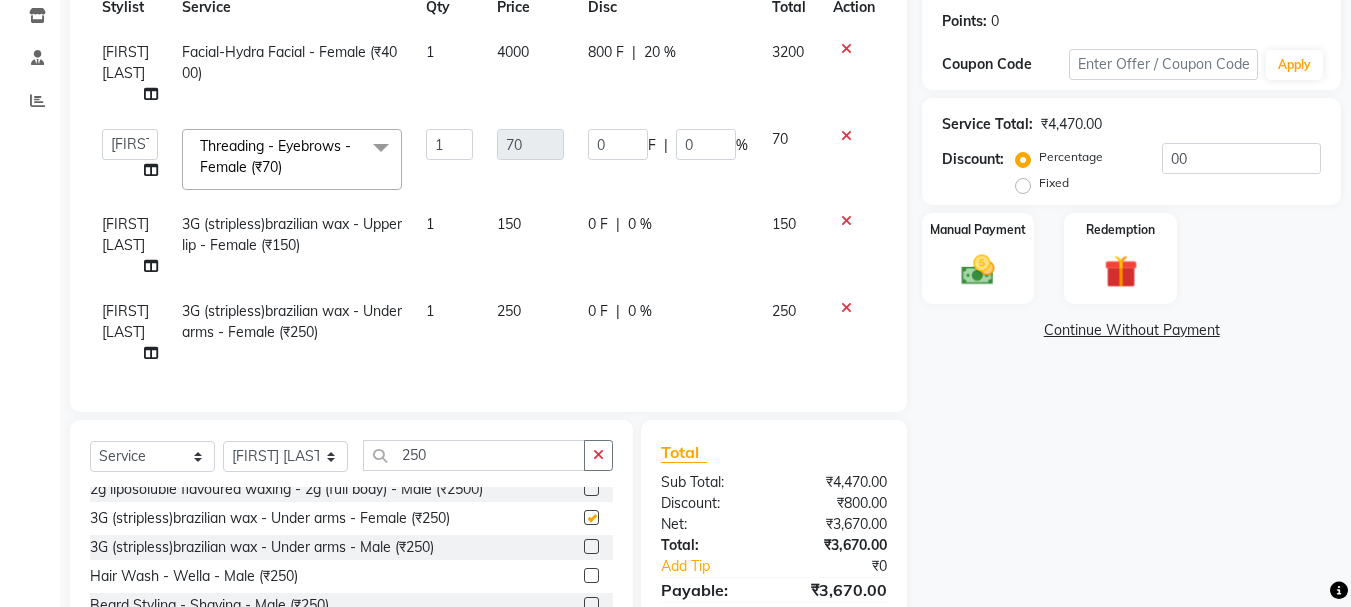 checkbox on "false" 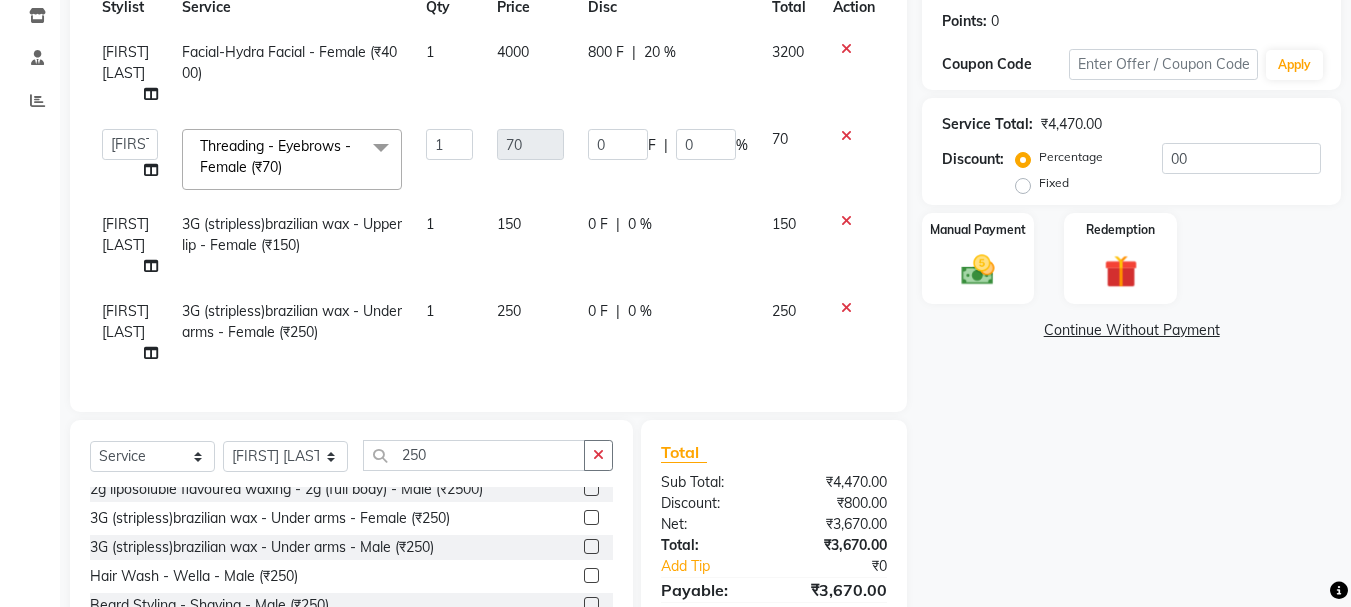 scroll, scrollTop: 22, scrollLeft: 0, axis: vertical 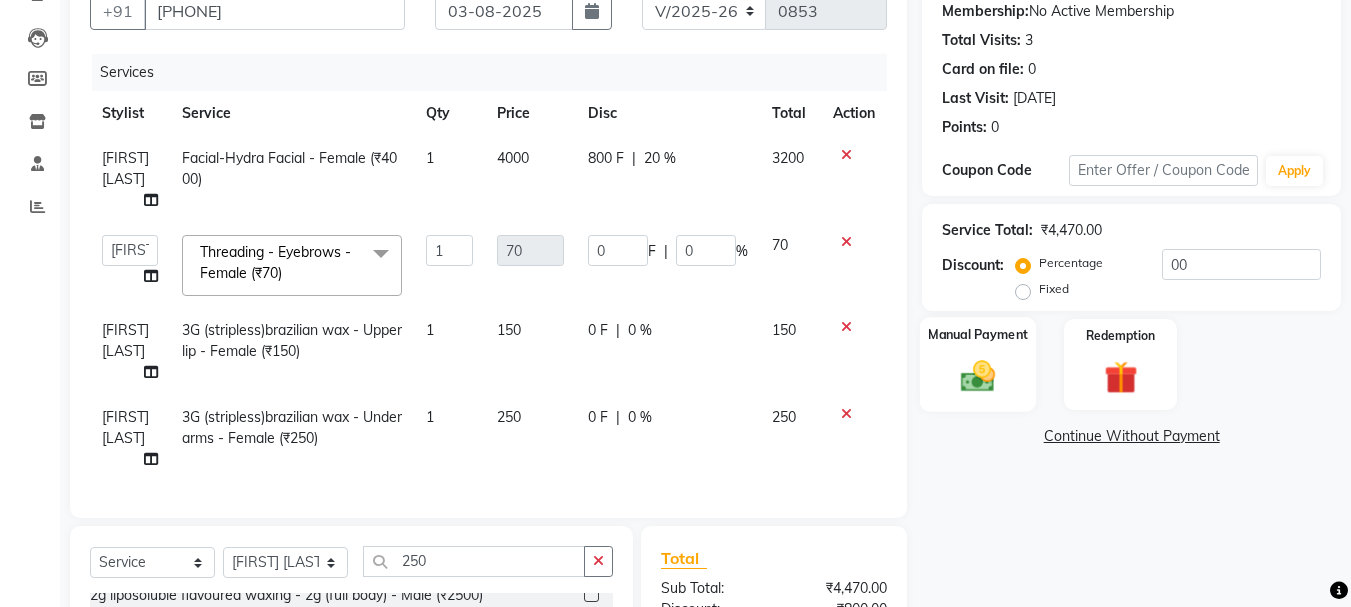 click 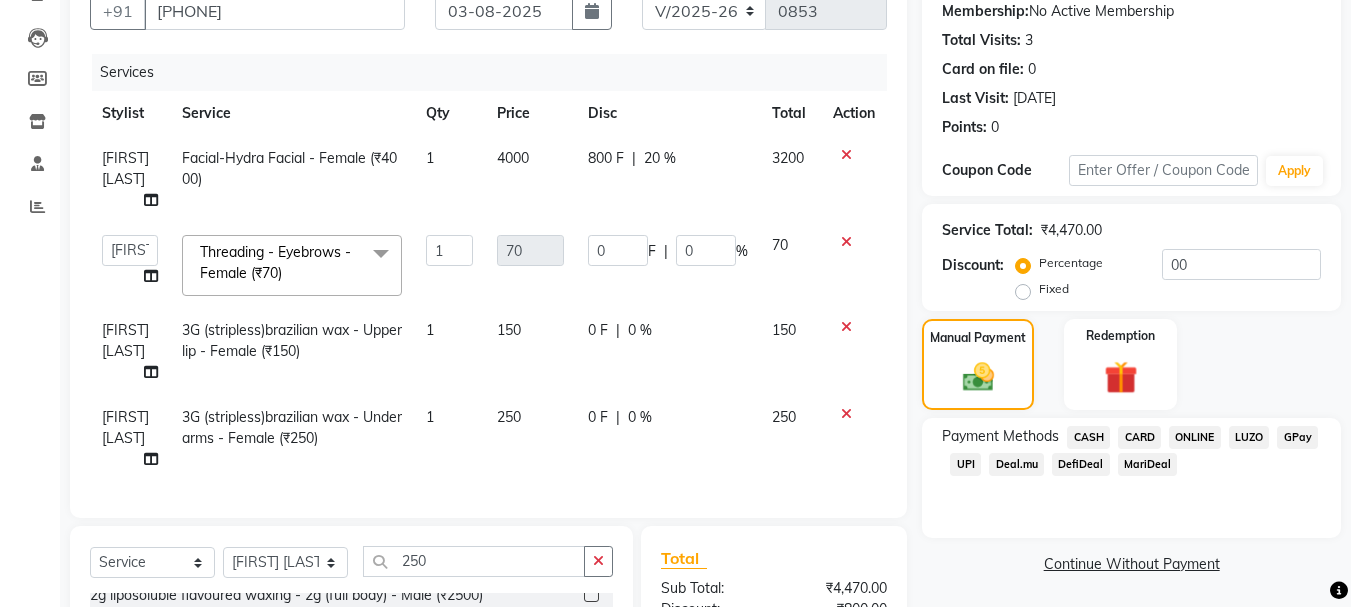 click on "ONLINE" 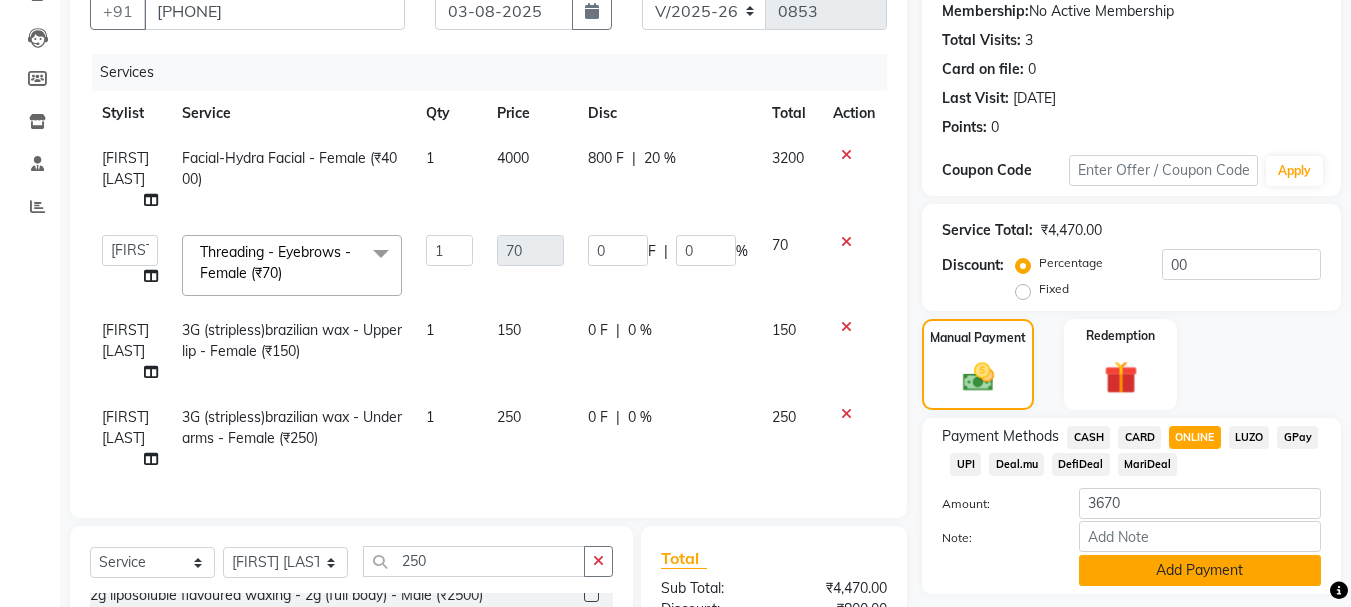 click on "Add Payment" 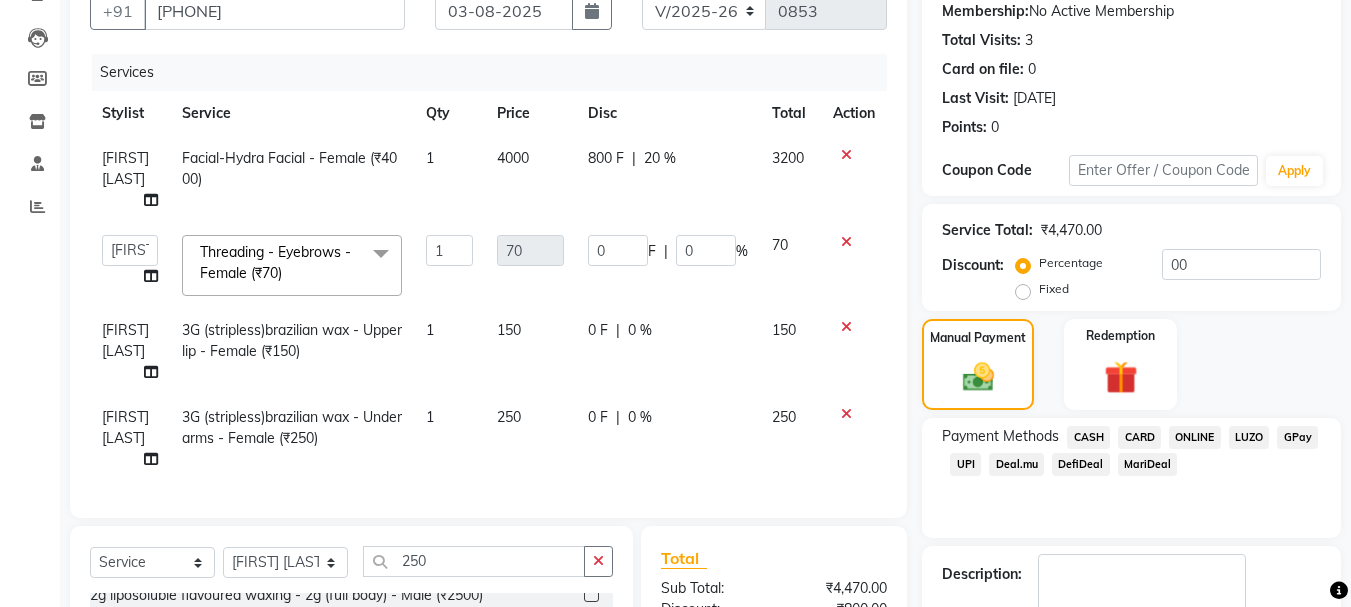 scroll, scrollTop: 494, scrollLeft: 0, axis: vertical 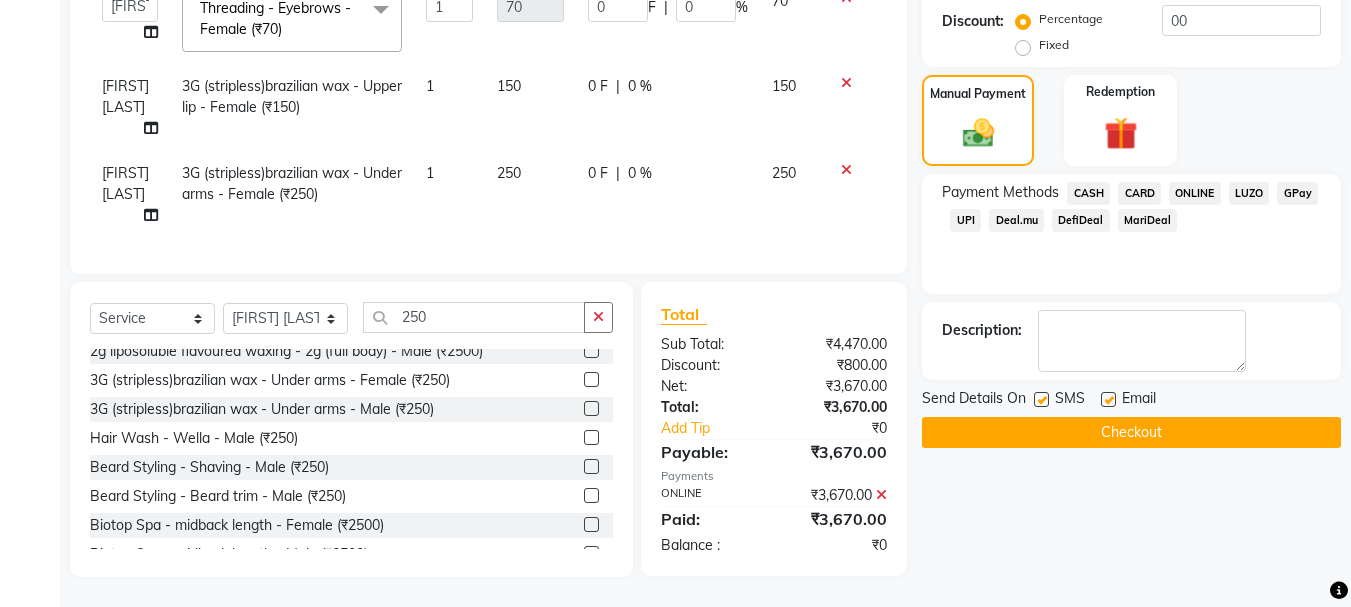 click on "Checkout" 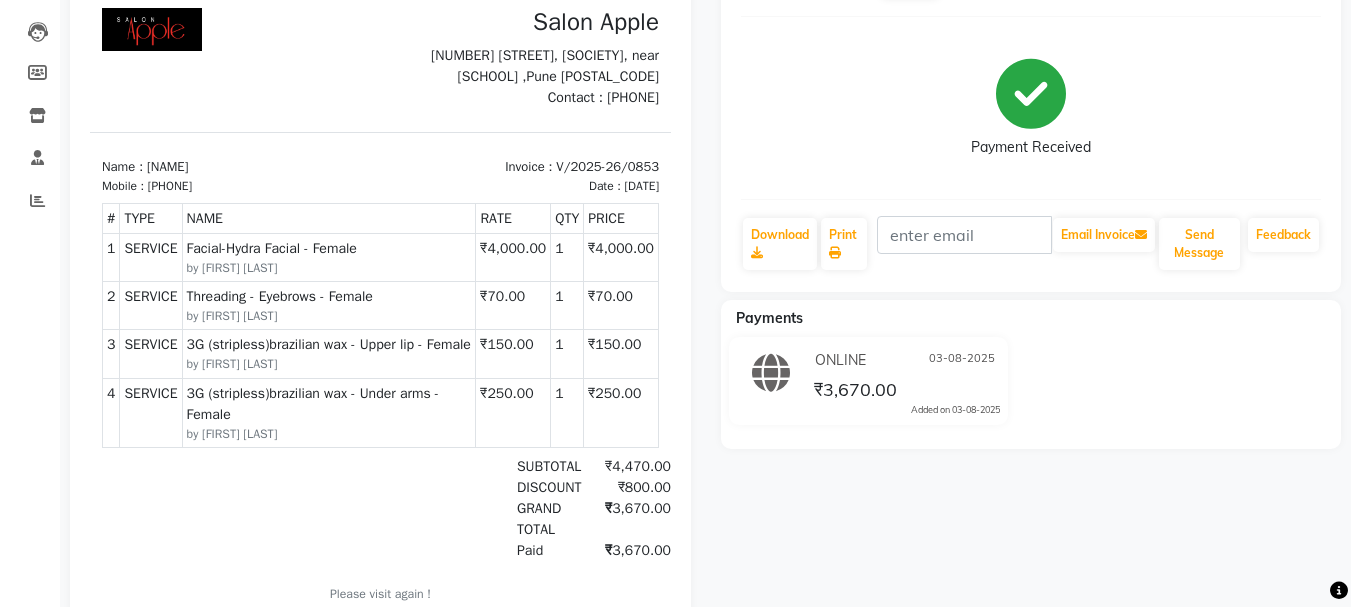 scroll, scrollTop: 0, scrollLeft: 0, axis: both 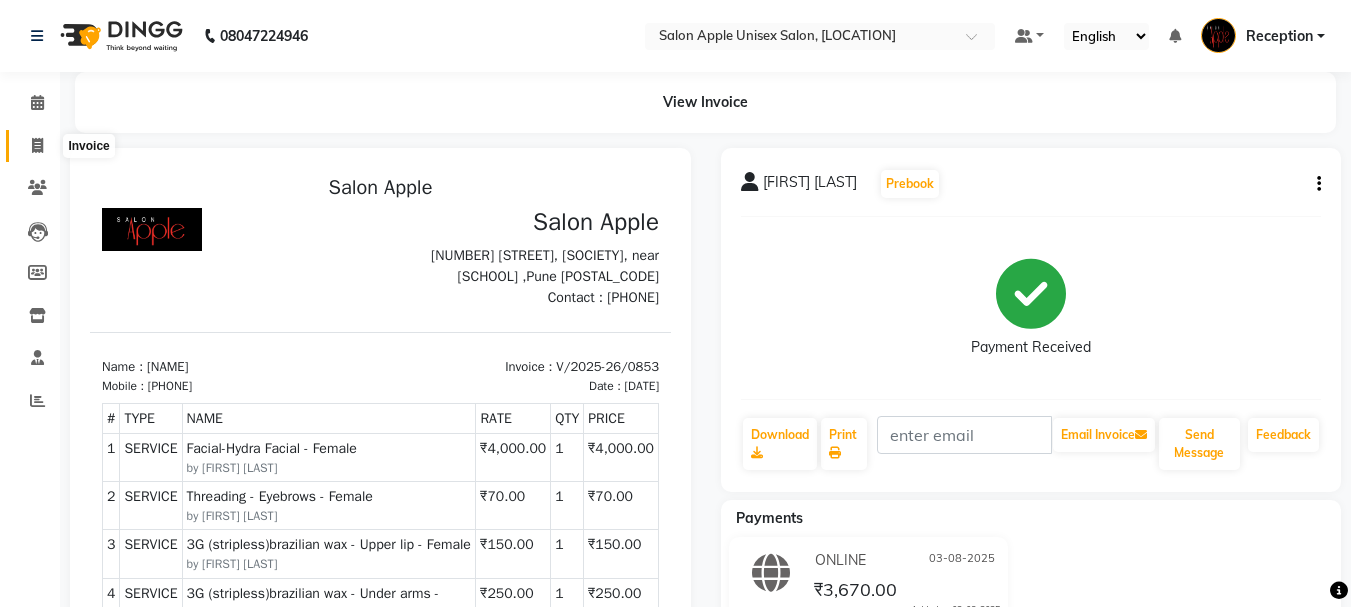 click 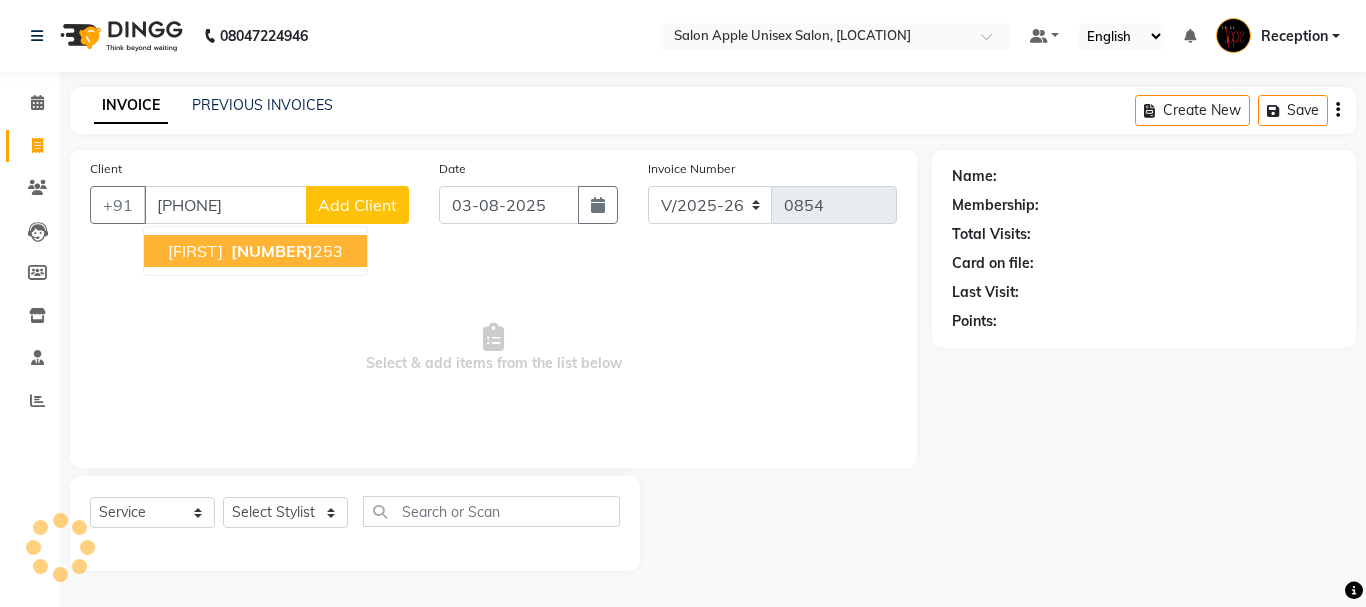 type on "[PHONE]" 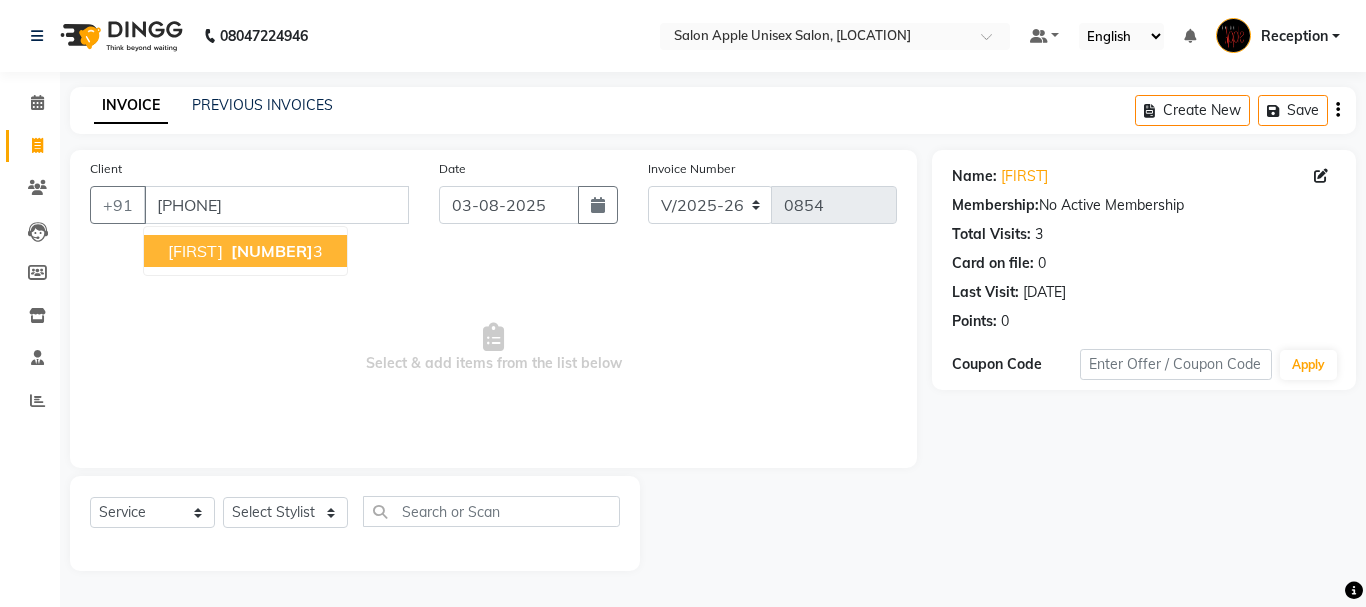 click on "[NUMBER]" at bounding box center [272, 251] 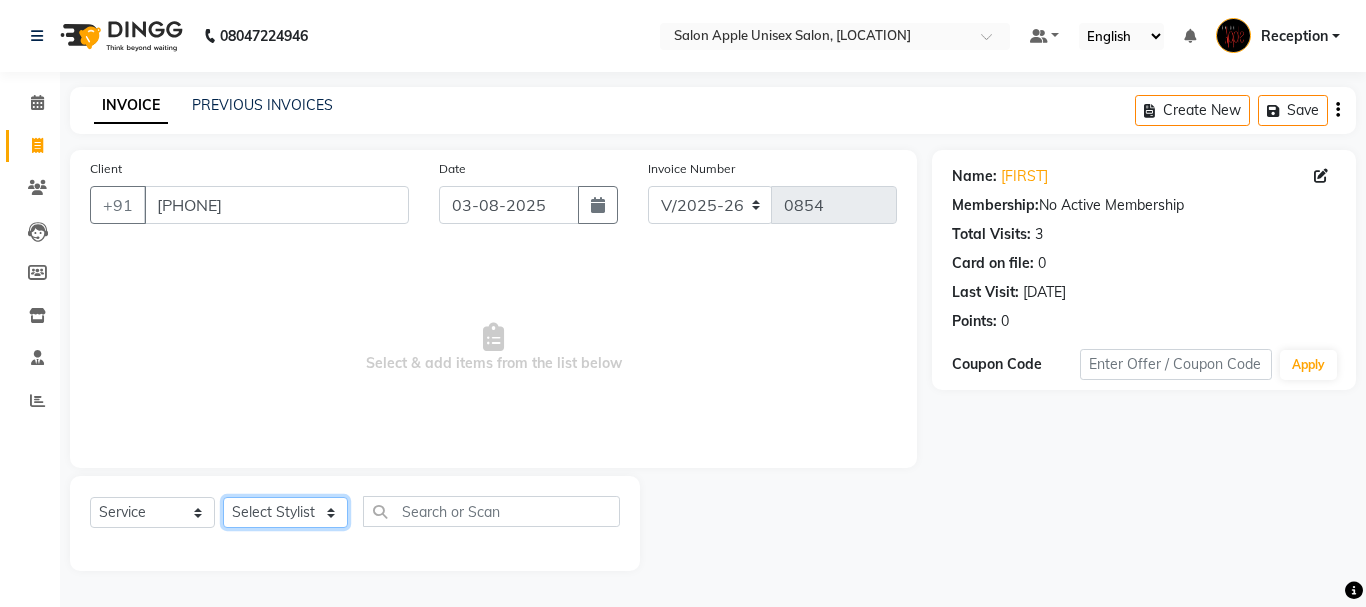 click on "Select Stylist [FIRST] [LAST] [FIRST] [LAST] Reception [FIRST] [LAST] training department [FIRST] [LAST]" 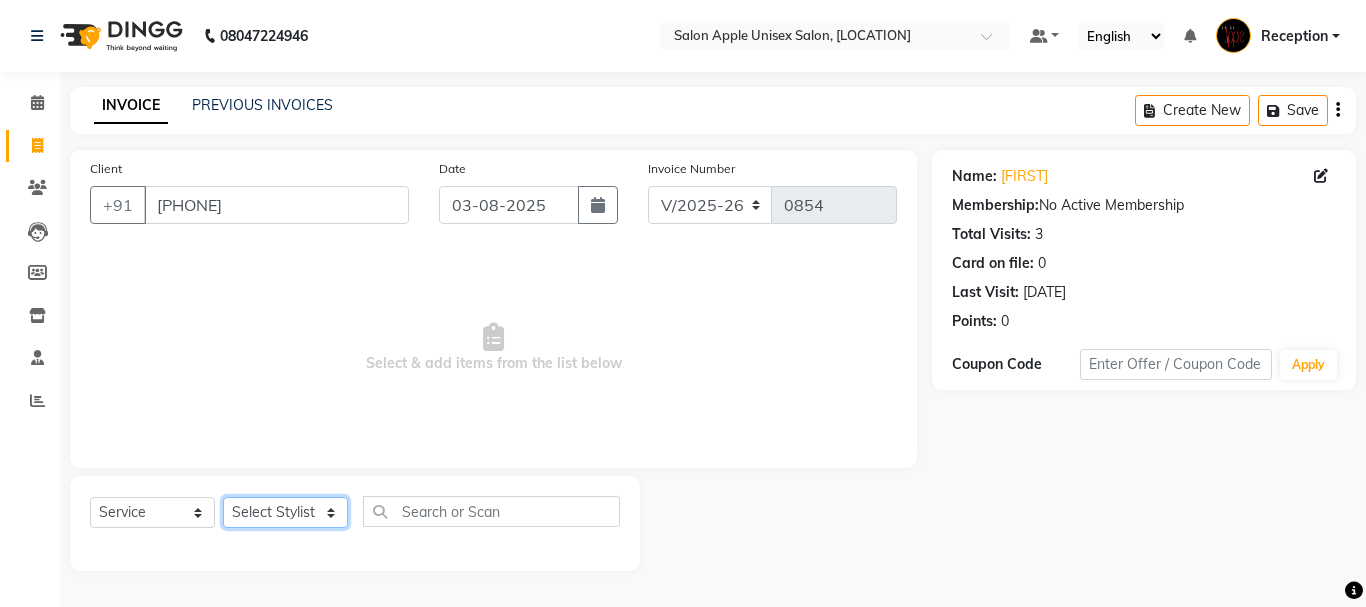 select on "87134" 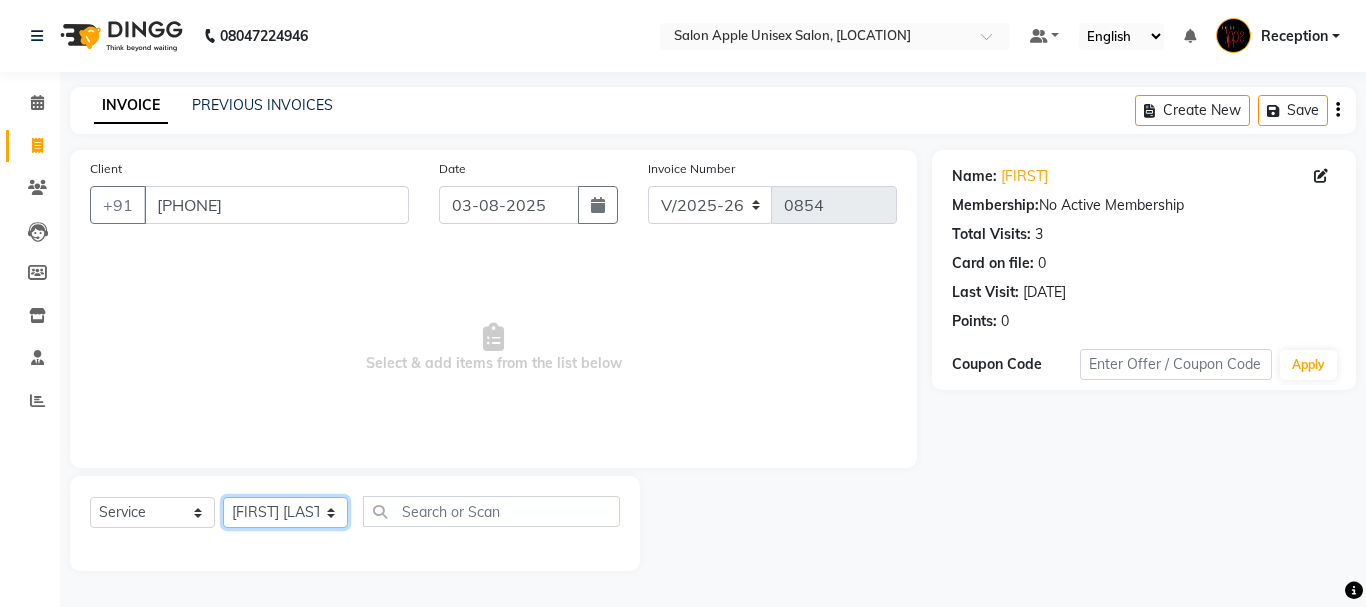 click on "Select Stylist [FIRST] [LAST] [FIRST] [LAST] Reception [FIRST] [LAST] training department [FIRST] [LAST]" 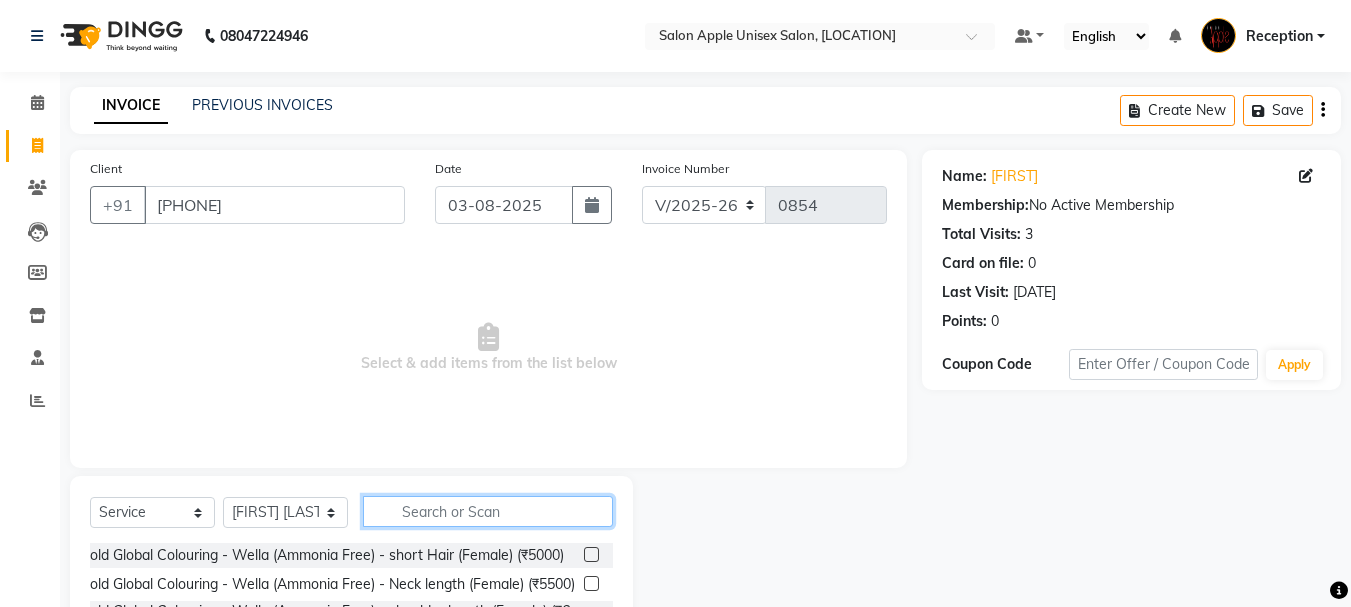click 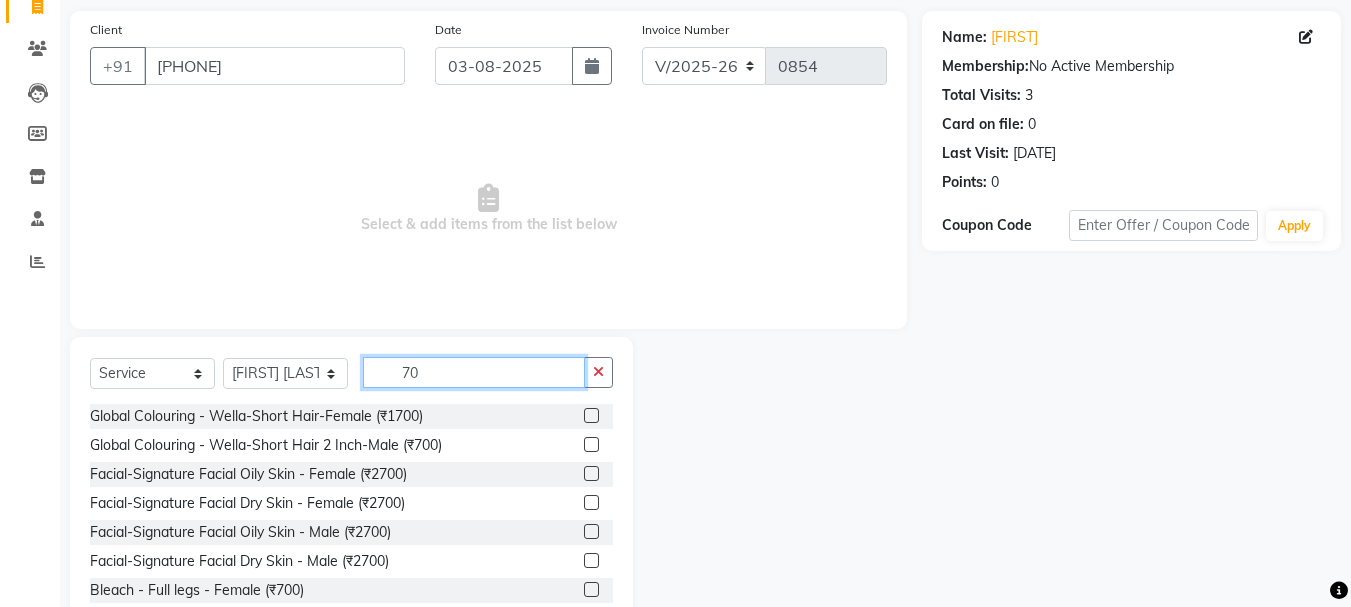 scroll, scrollTop: 194, scrollLeft: 0, axis: vertical 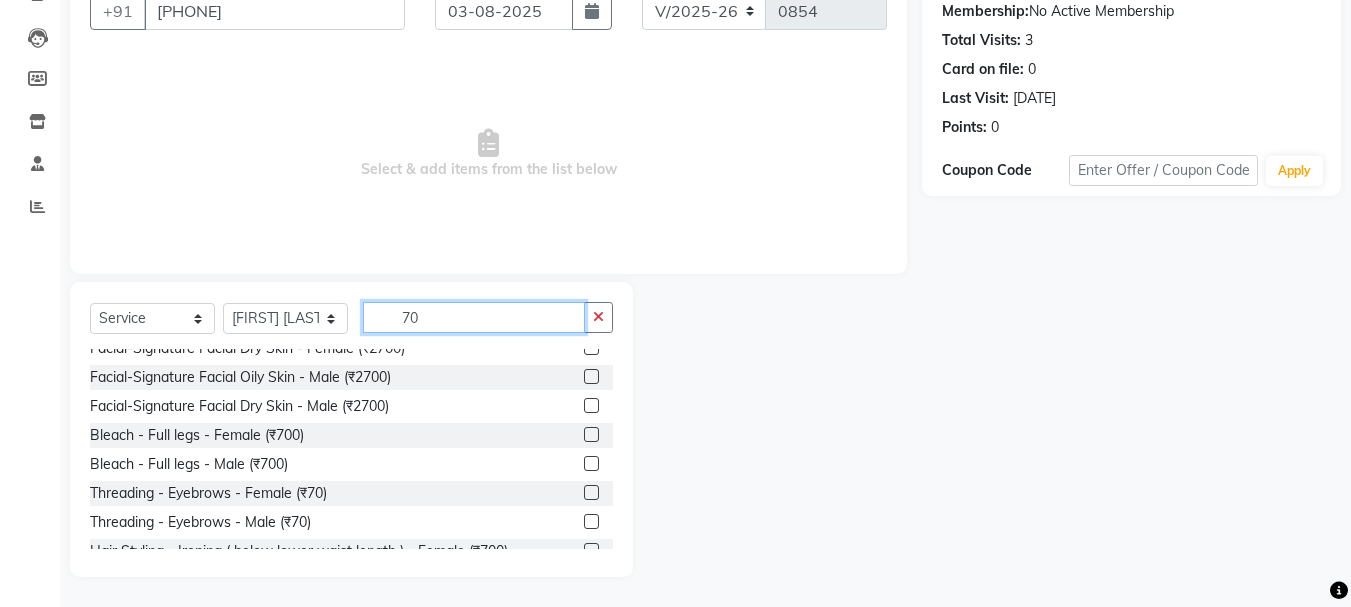 type on "70" 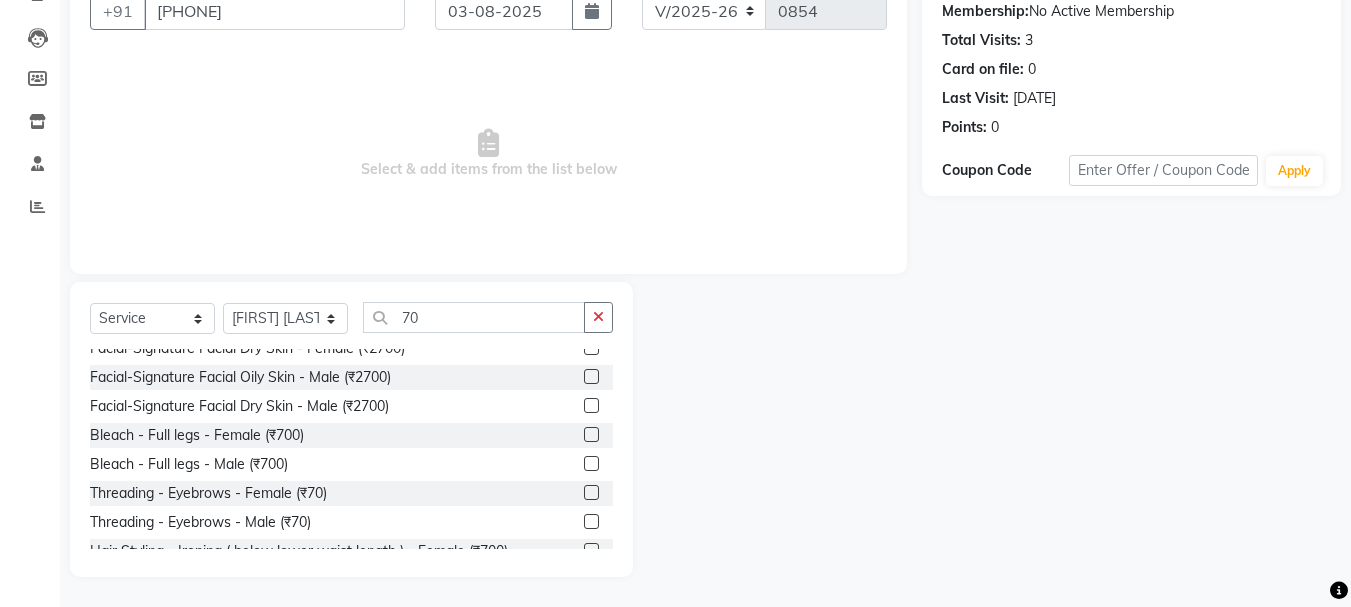click 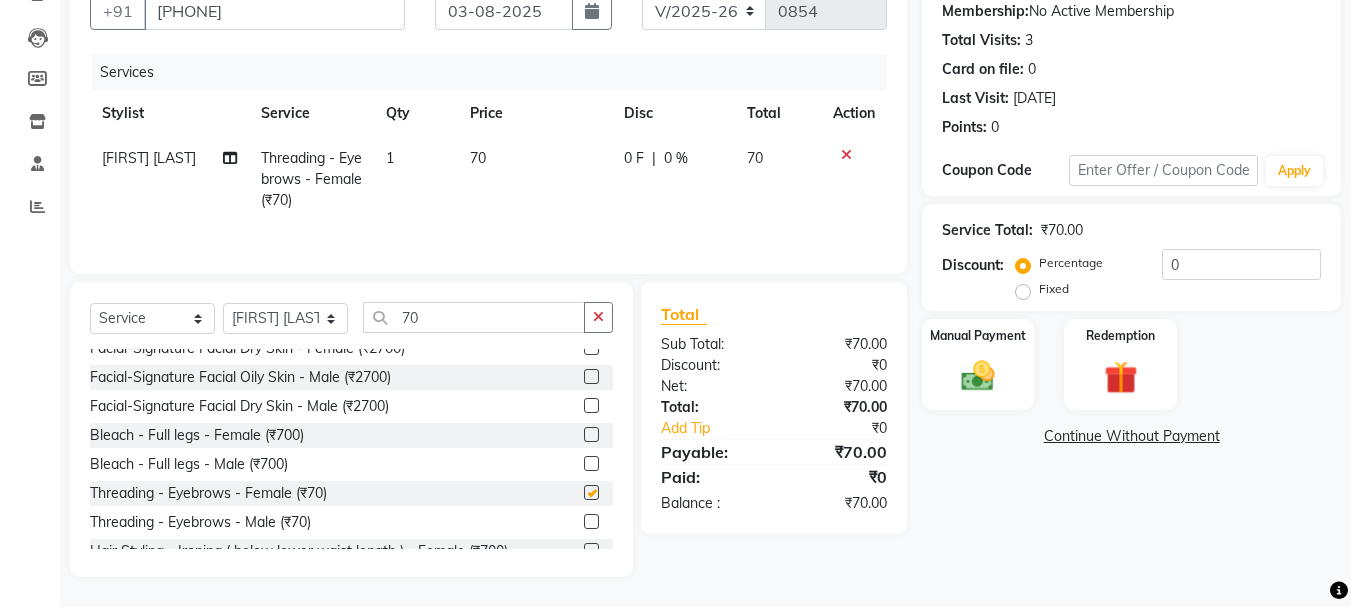checkbox on "false" 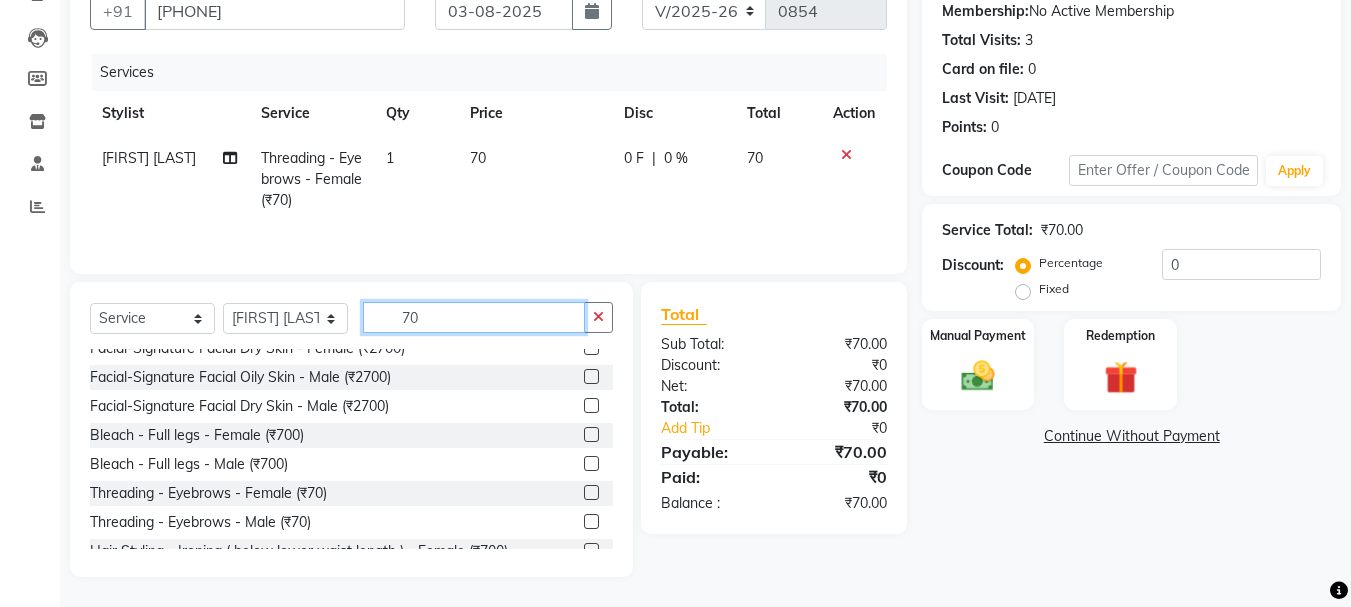 click on "70" 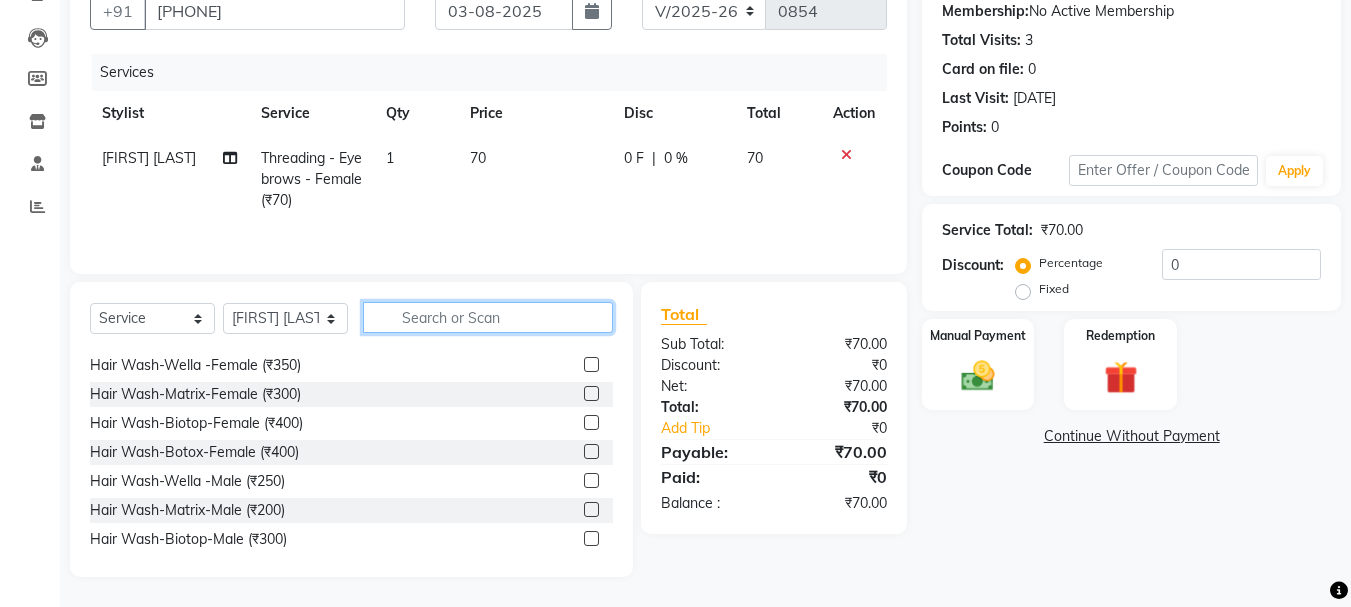 scroll, scrollTop: 905, scrollLeft: 0, axis: vertical 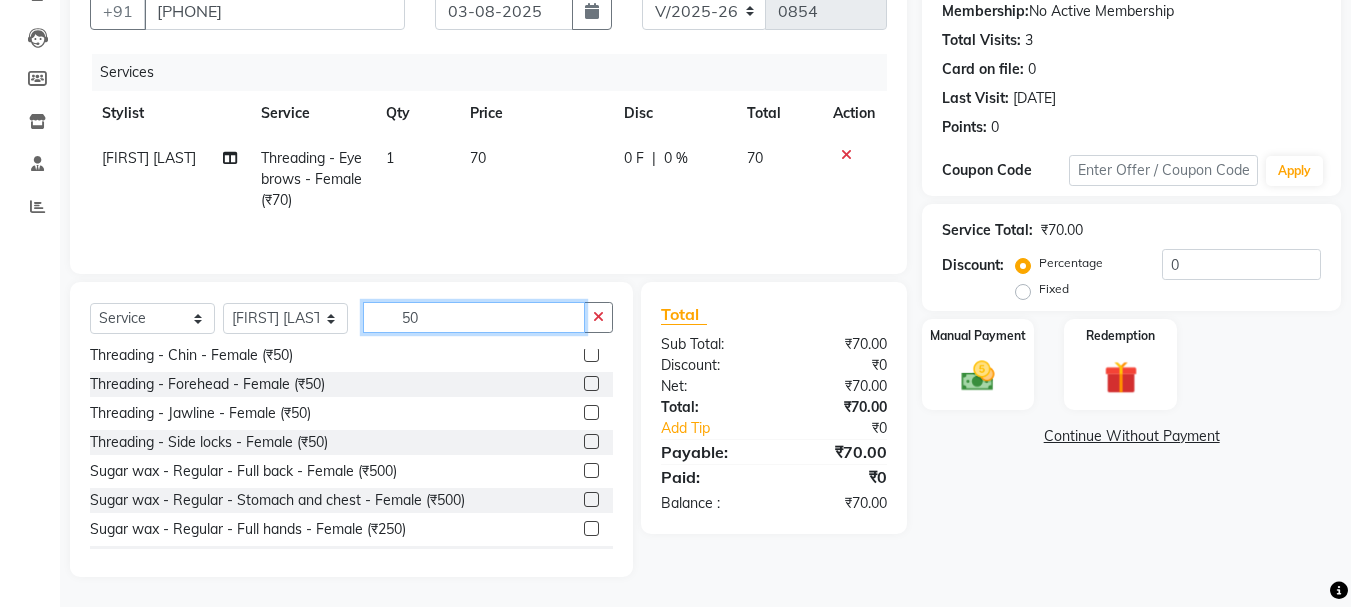 type on "50" 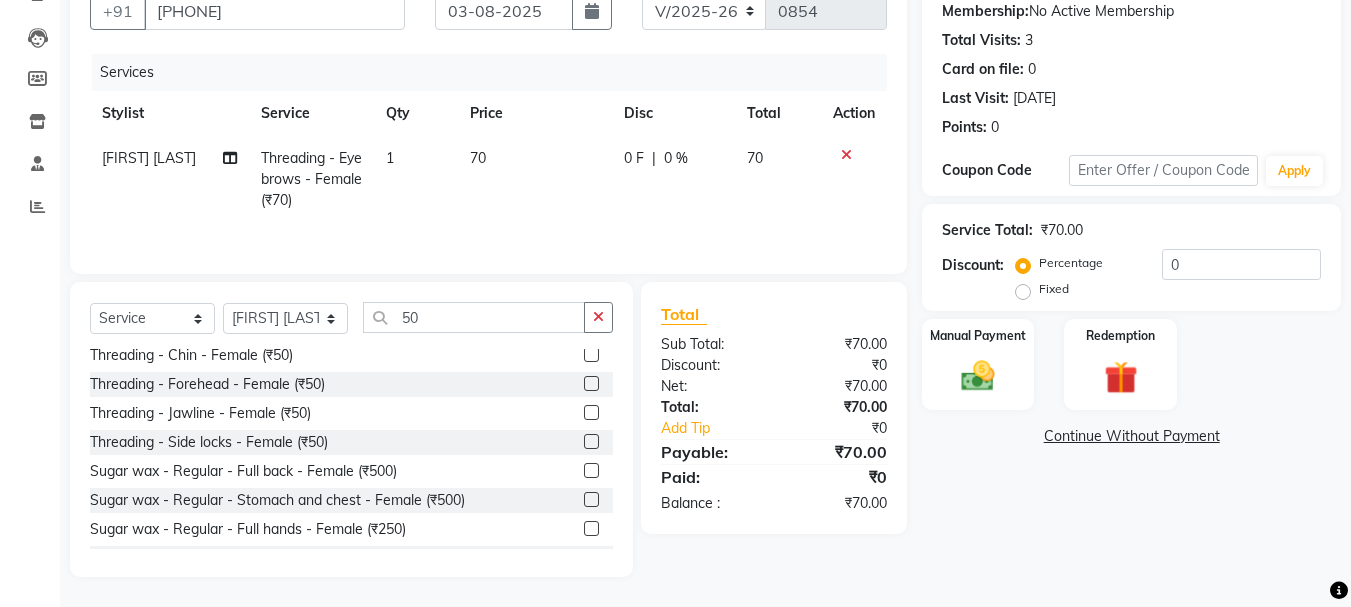 click 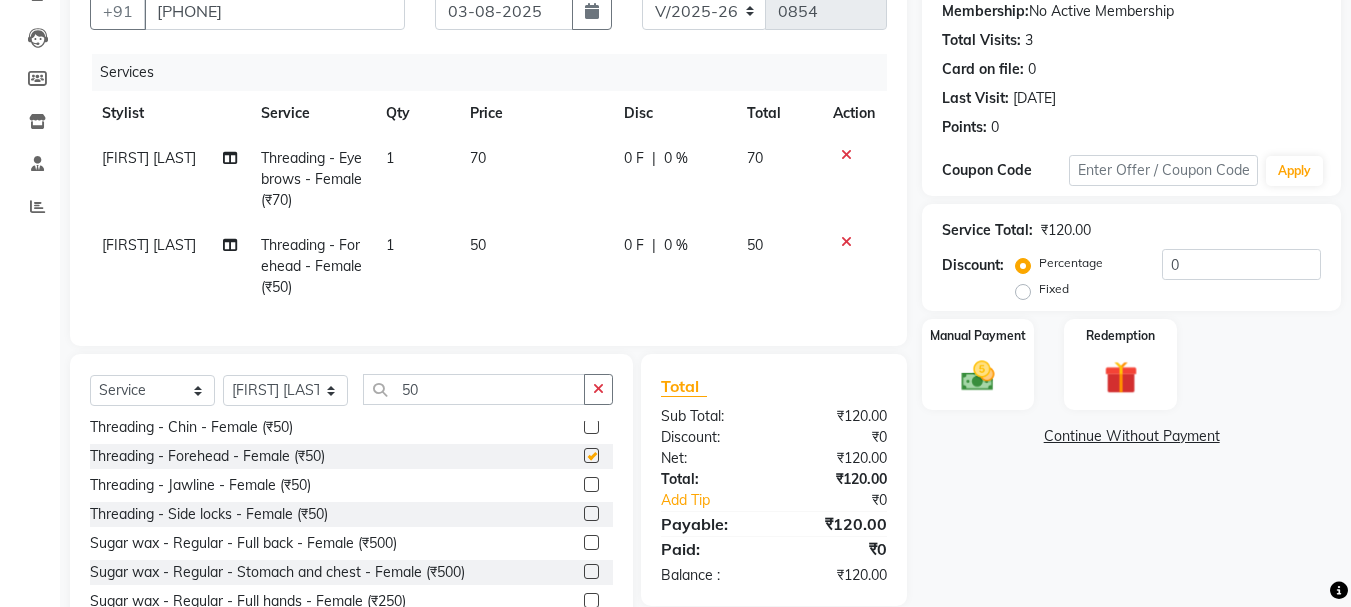 checkbox on "false" 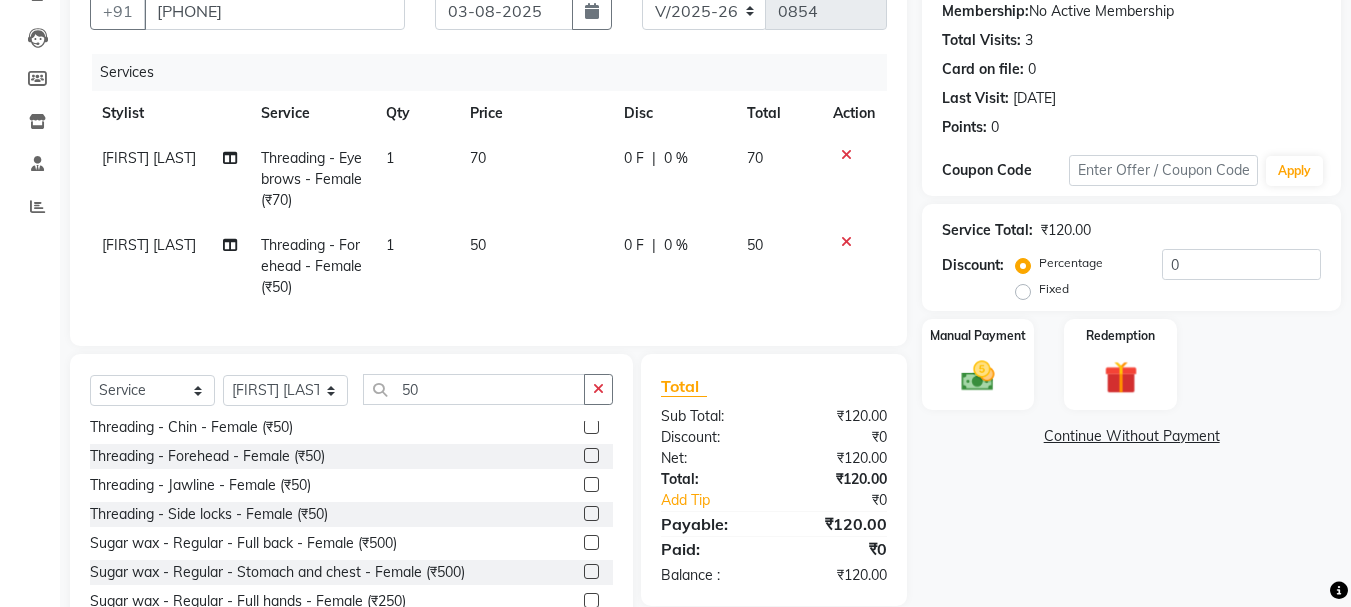 scroll, scrollTop: 281, scrollLeft: 0, axis: vertical 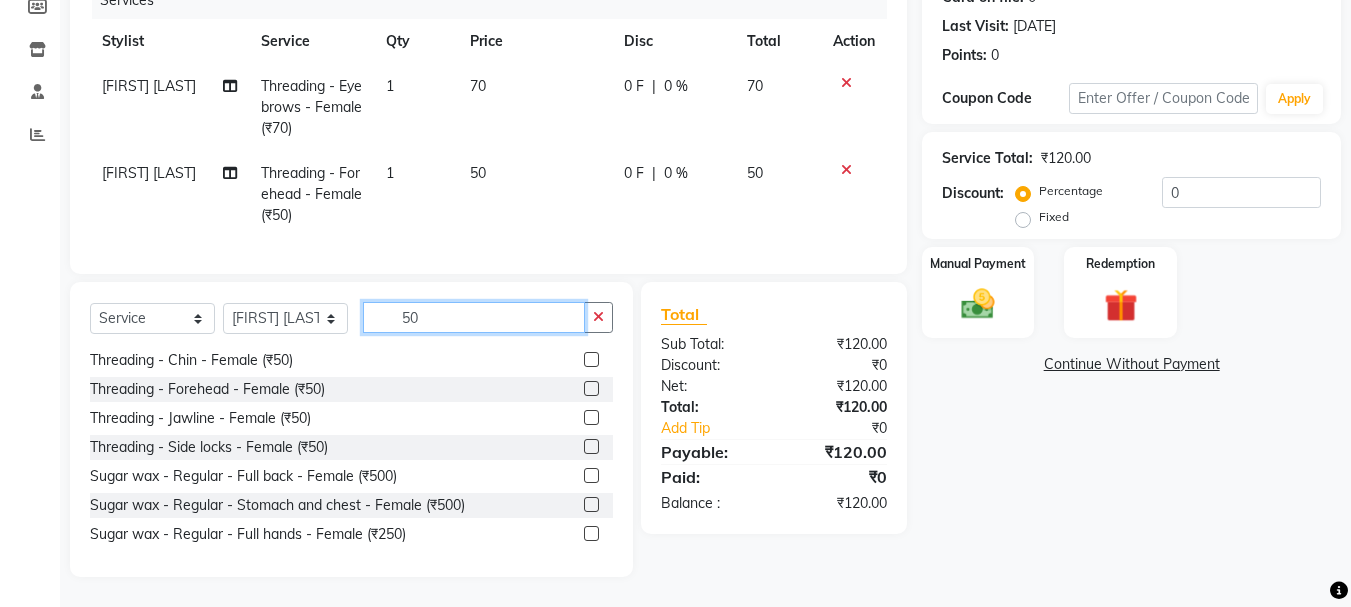 click on "50" 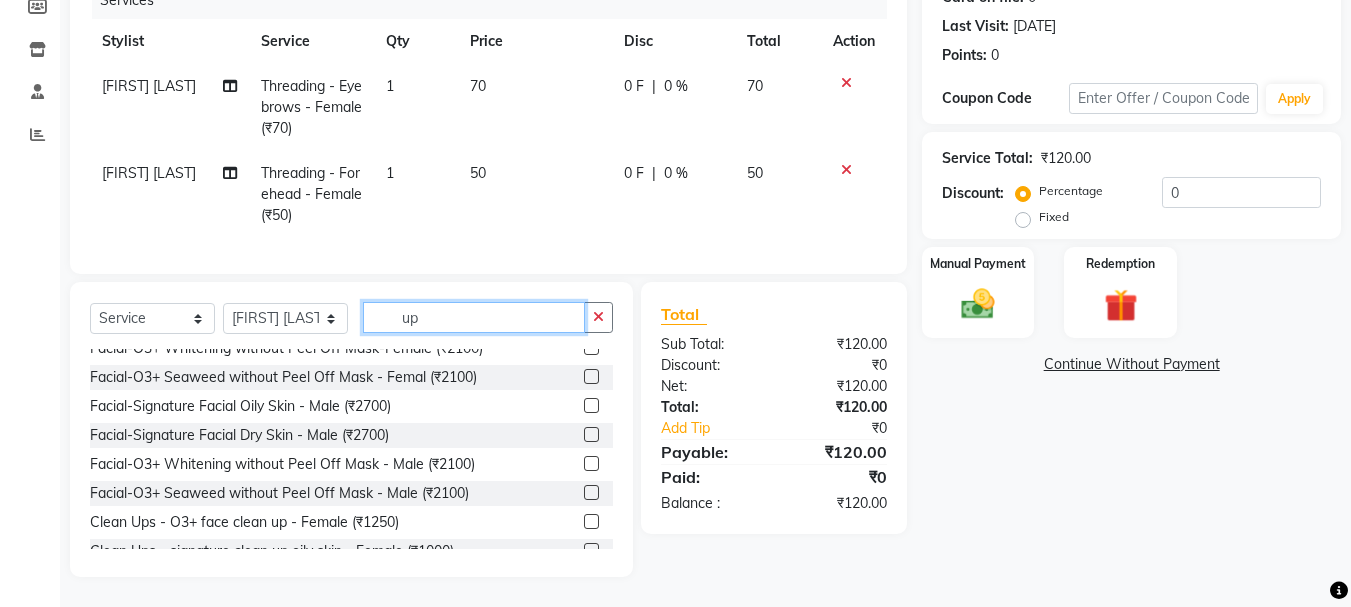 scroll, scrollTop: 0, scrollLeft: 0, axis: both 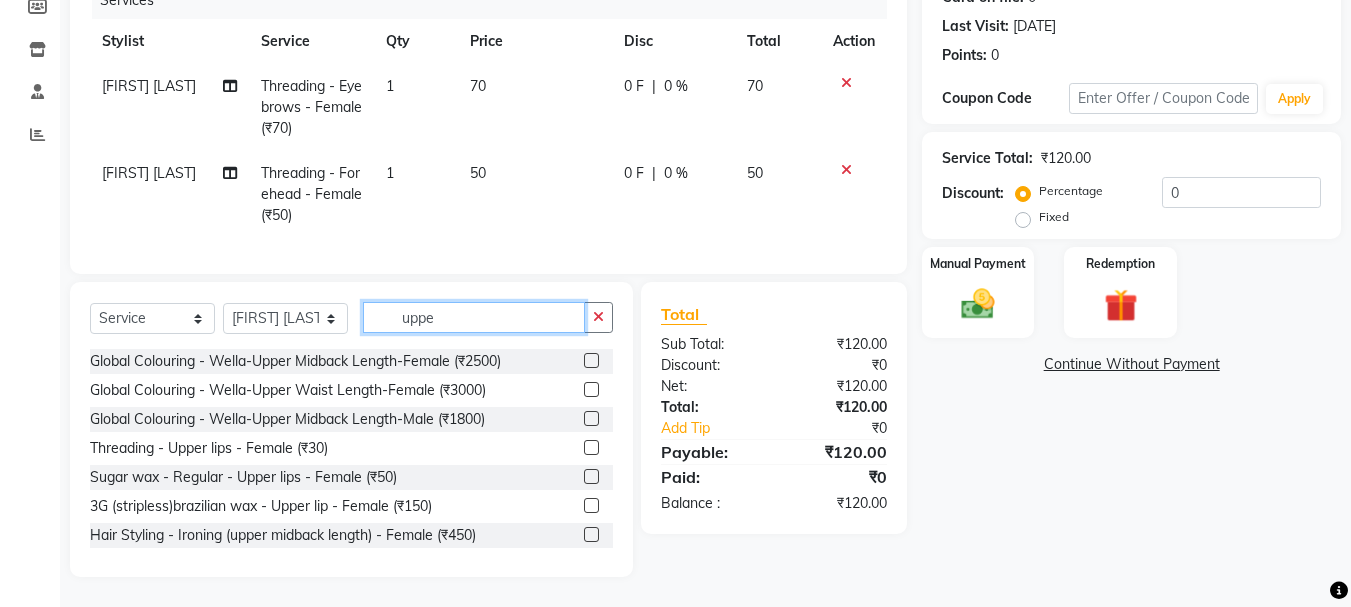 type on "uppe" 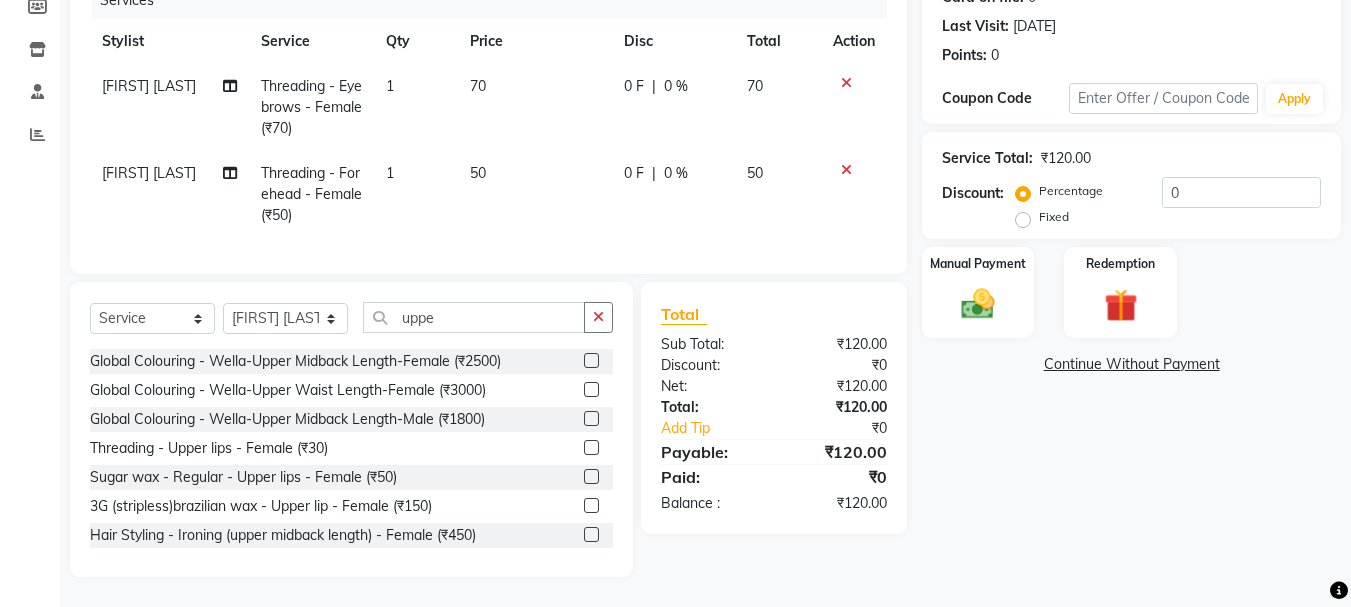 click 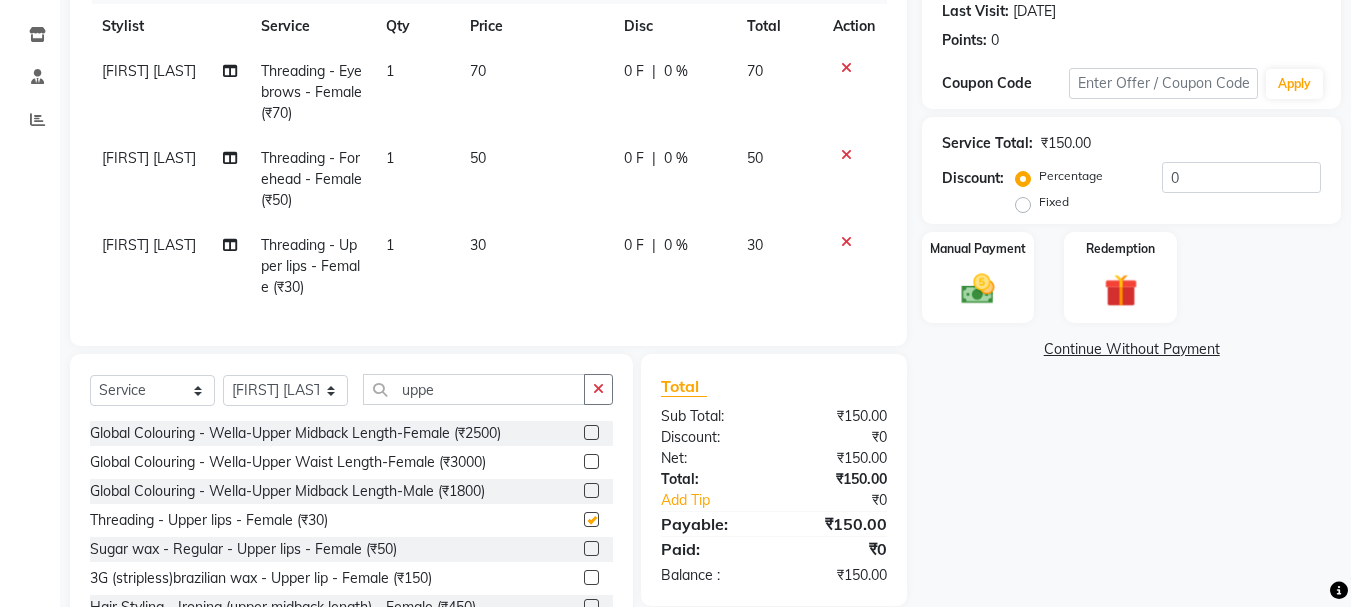 checkbox on "false" 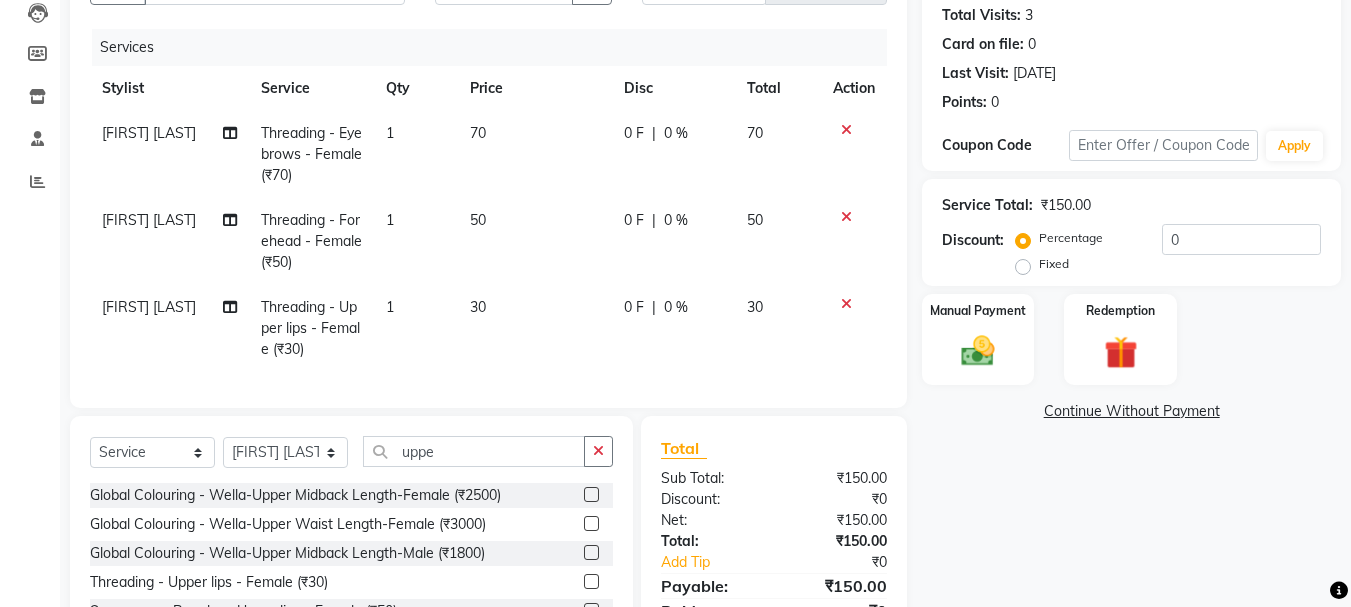 scroll, scrollTop: 300, scrollLeft: 0, axis: vertical 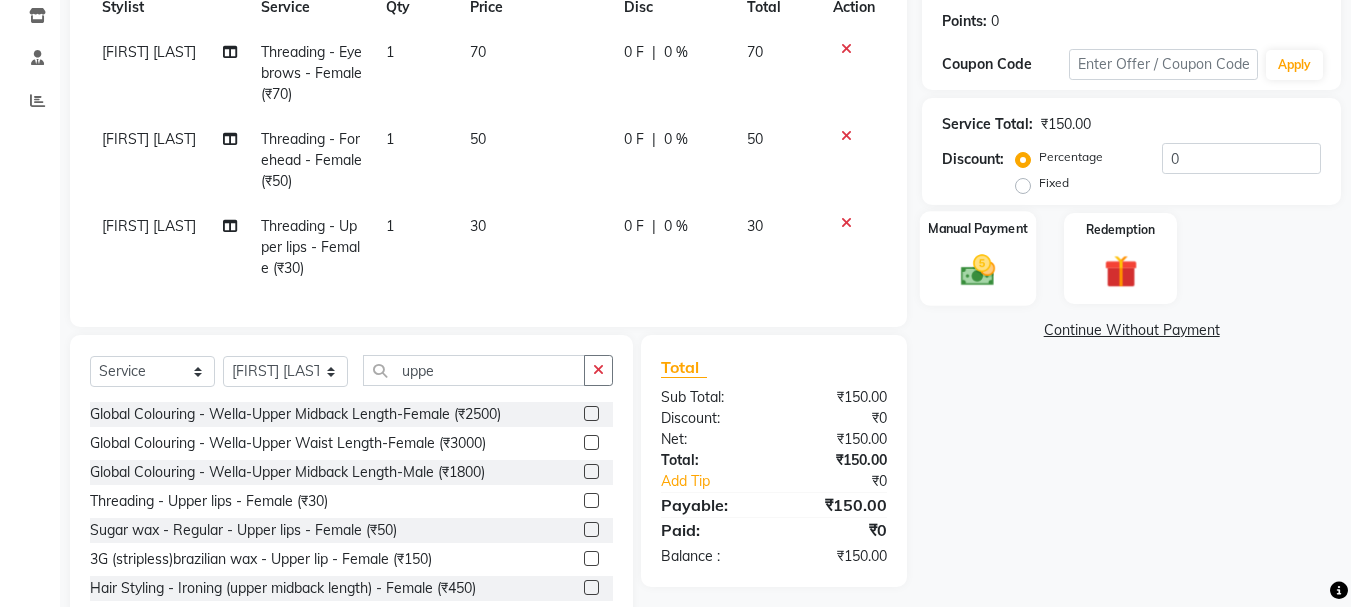 click 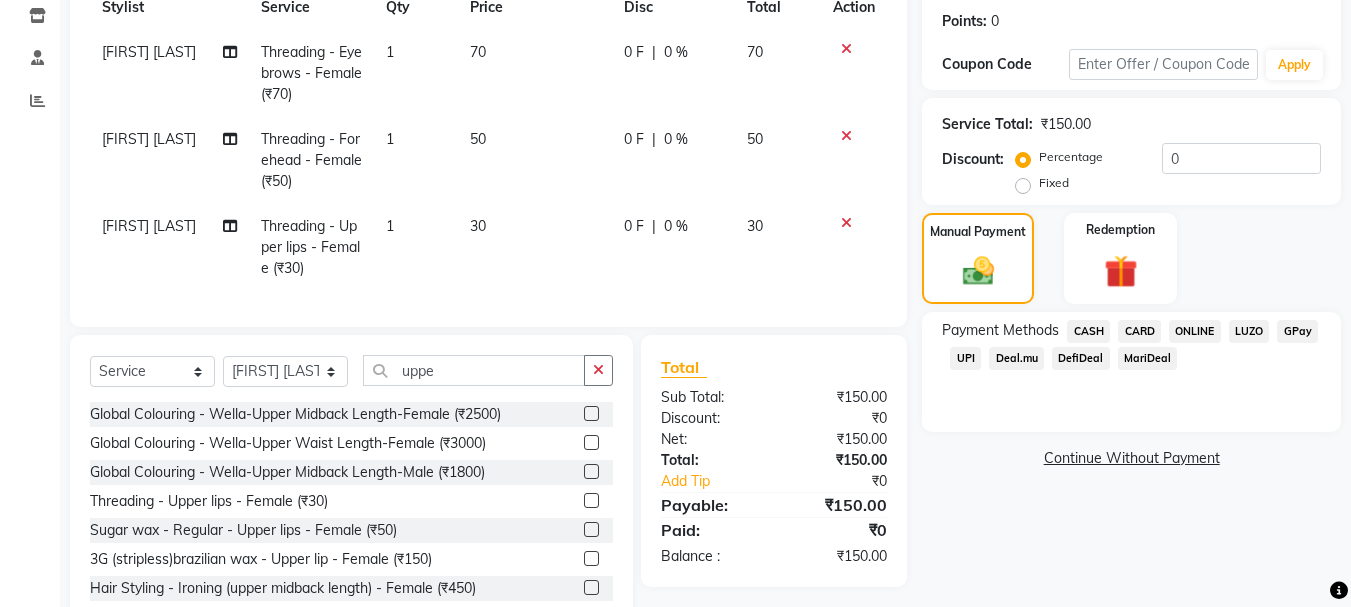 click on "ONLINE" 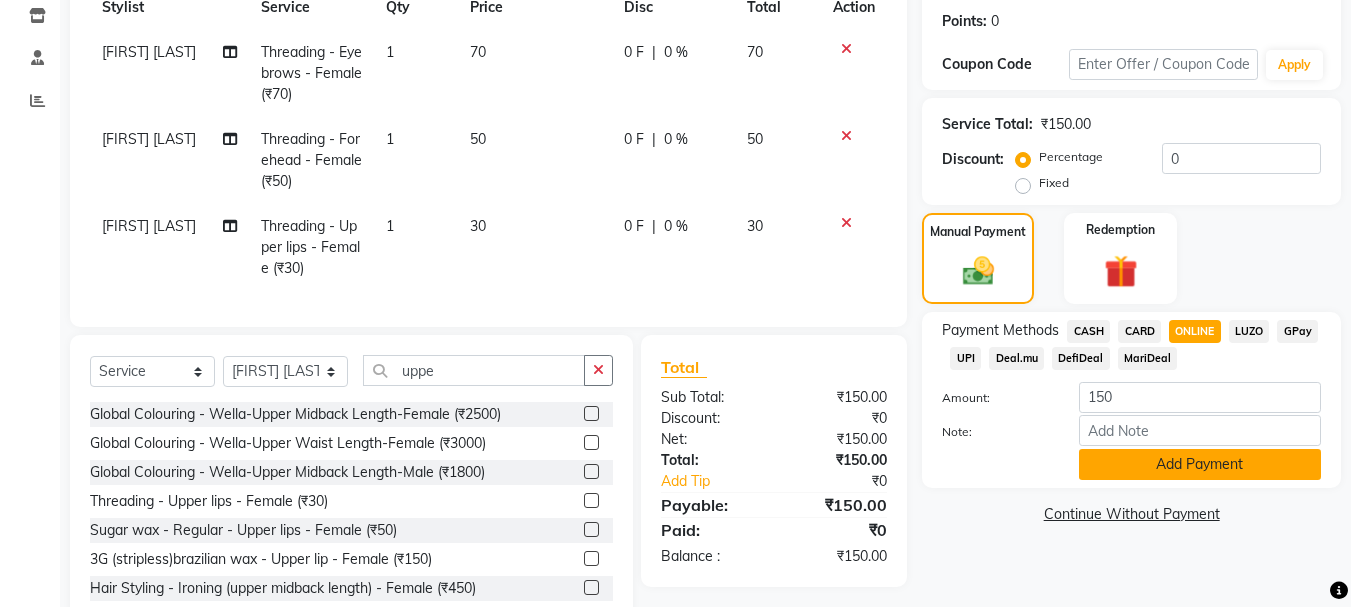 click on "Add Payment" 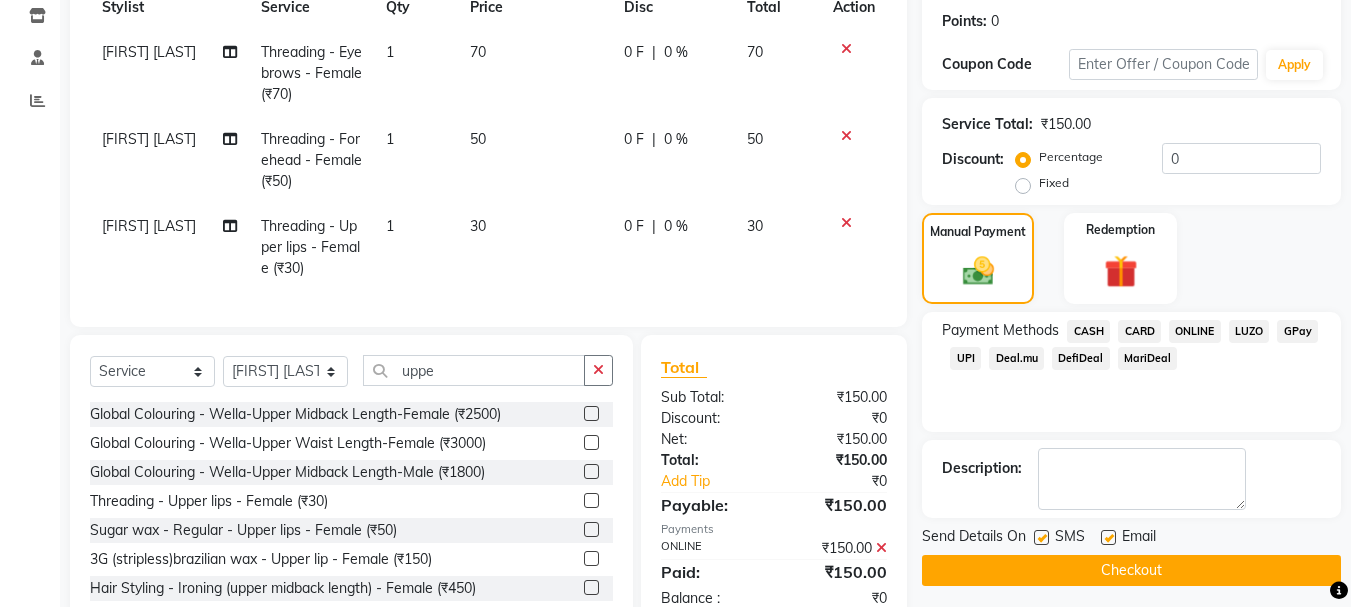 click on "Checkout" 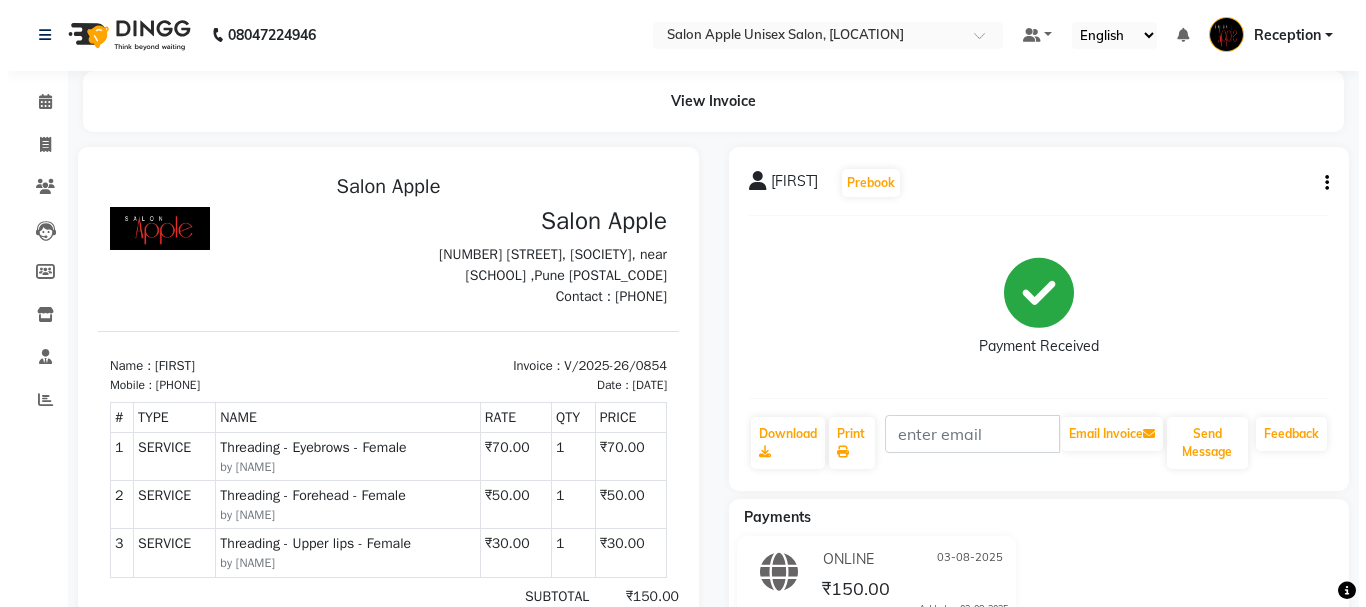 scroll, scrollTop: 0, scrollLeft: 0, axis: both 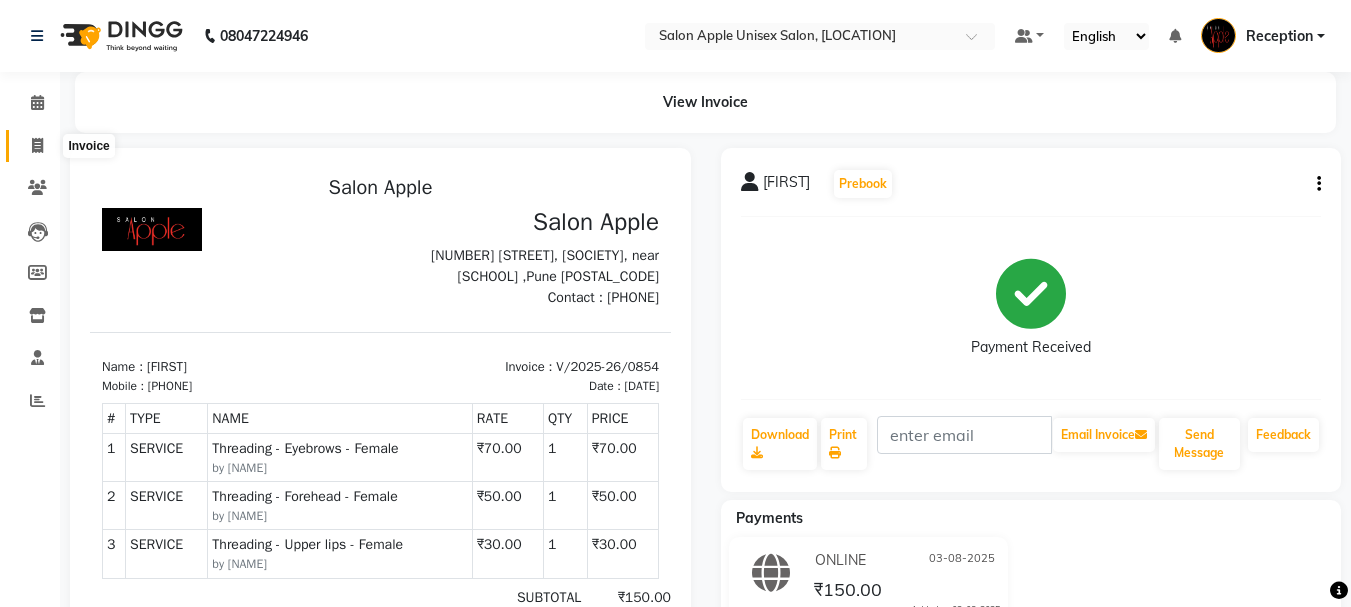 click 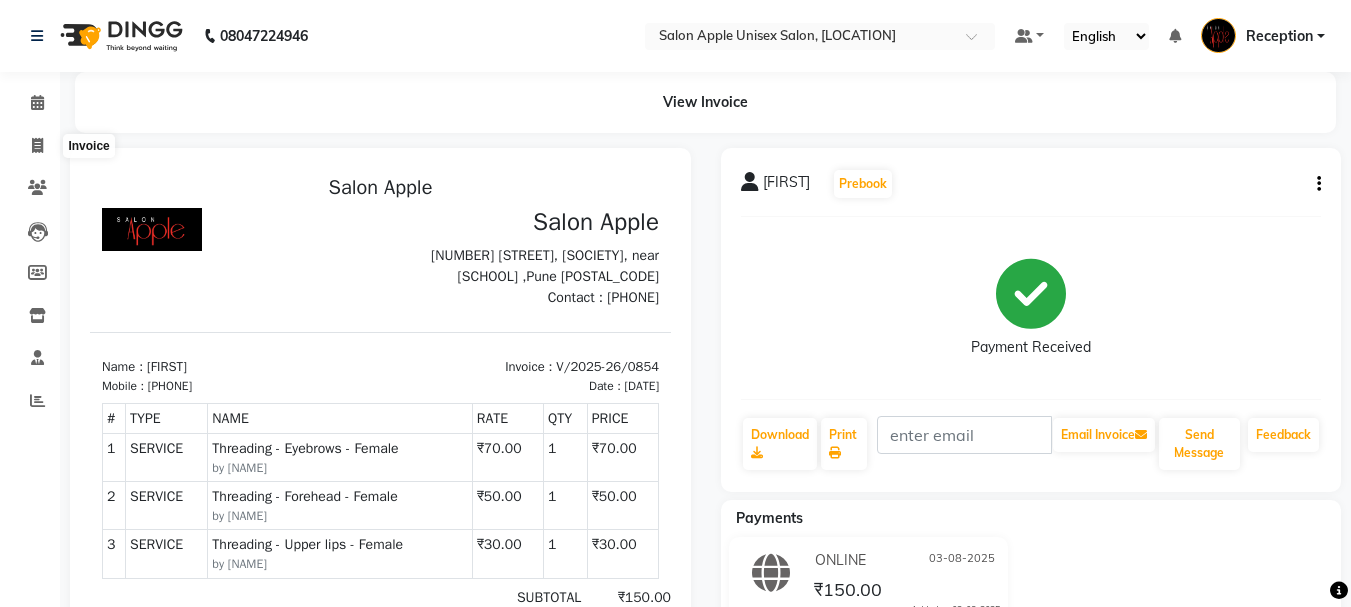 select on "92" 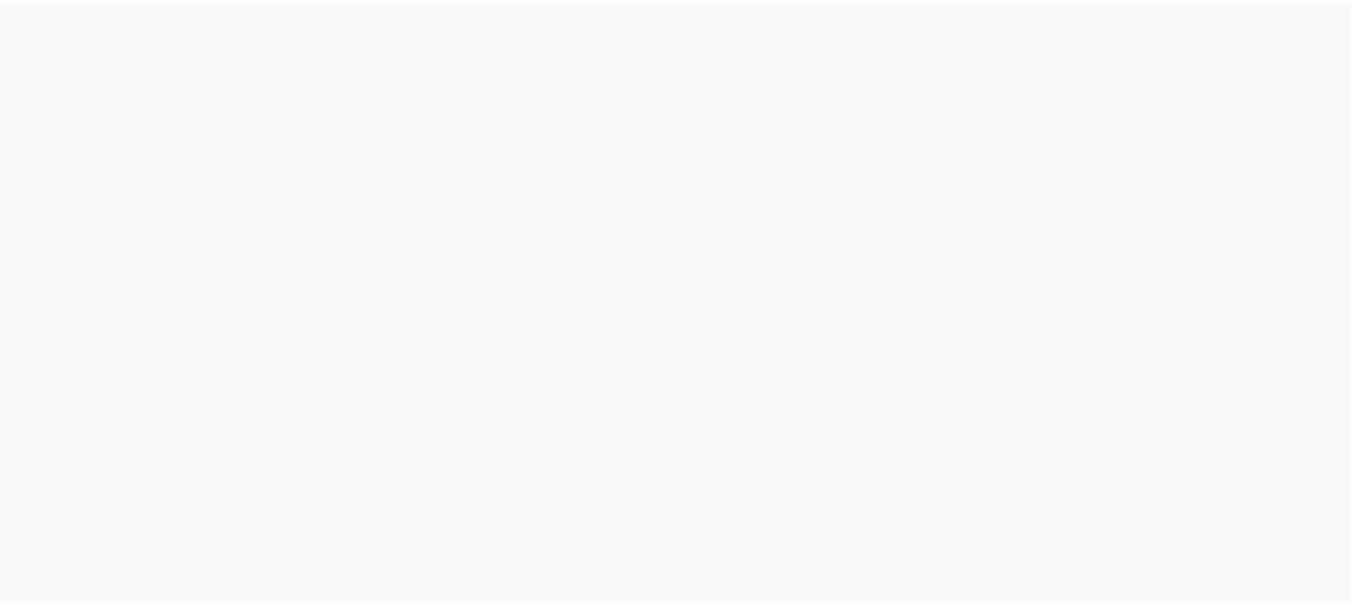 scroll, scrollTop: 0, scrollLeft: 0, axis: both 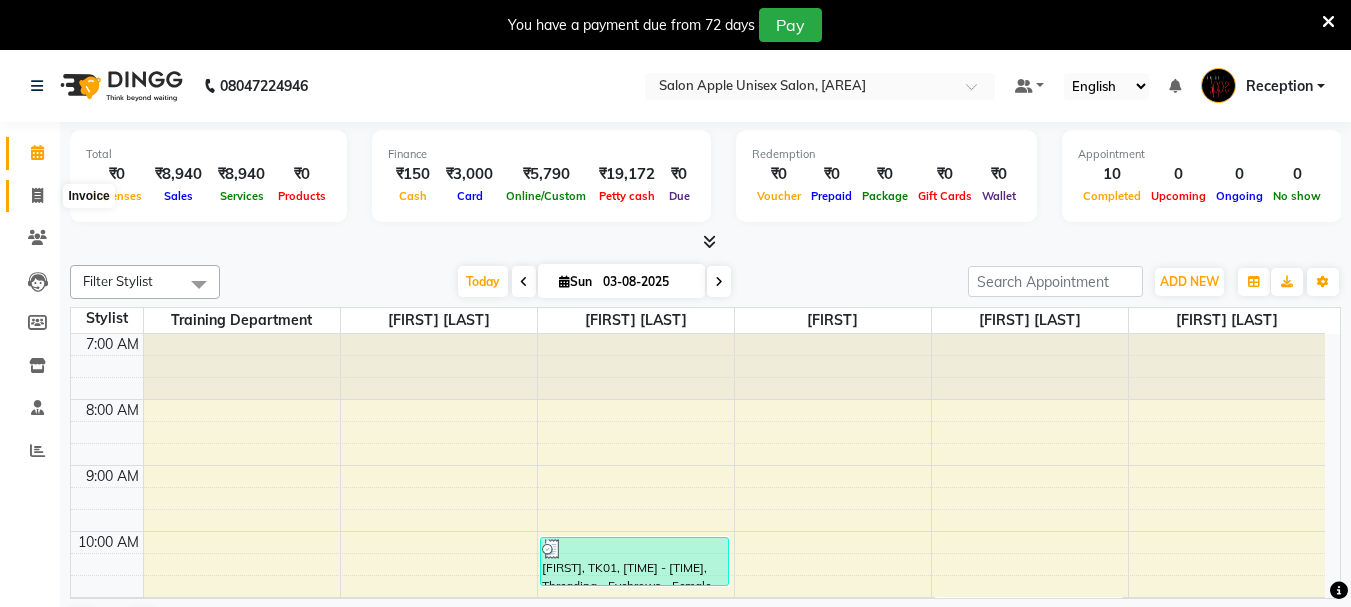 click 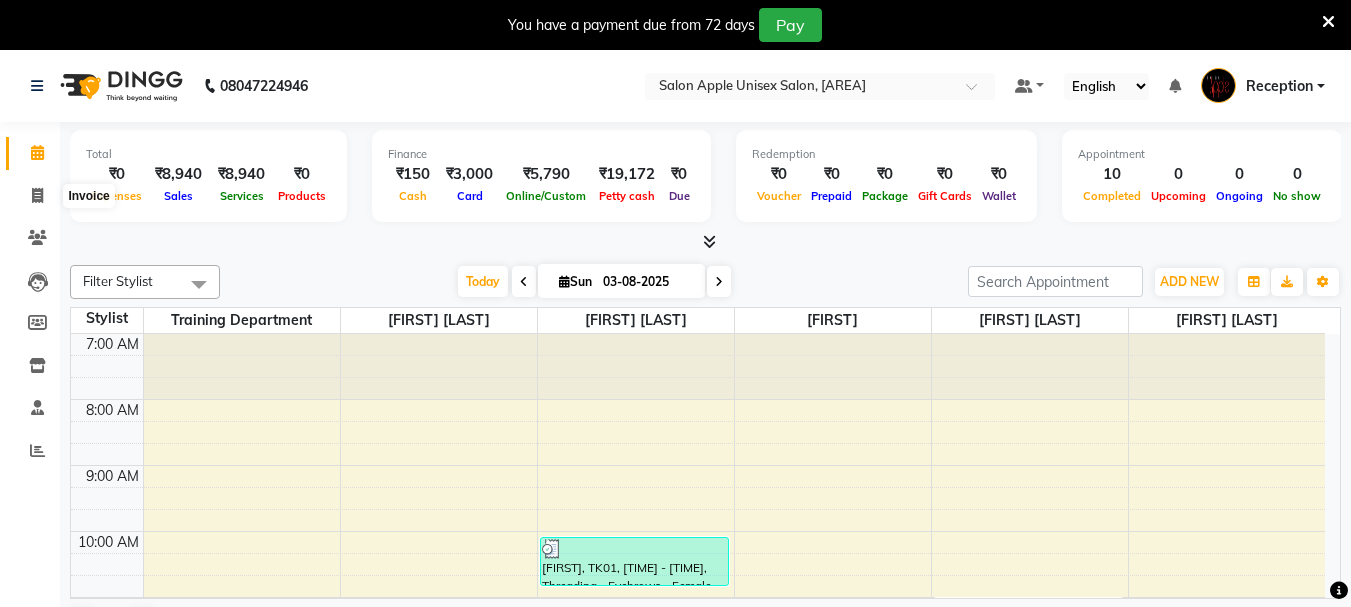 select on "92" 